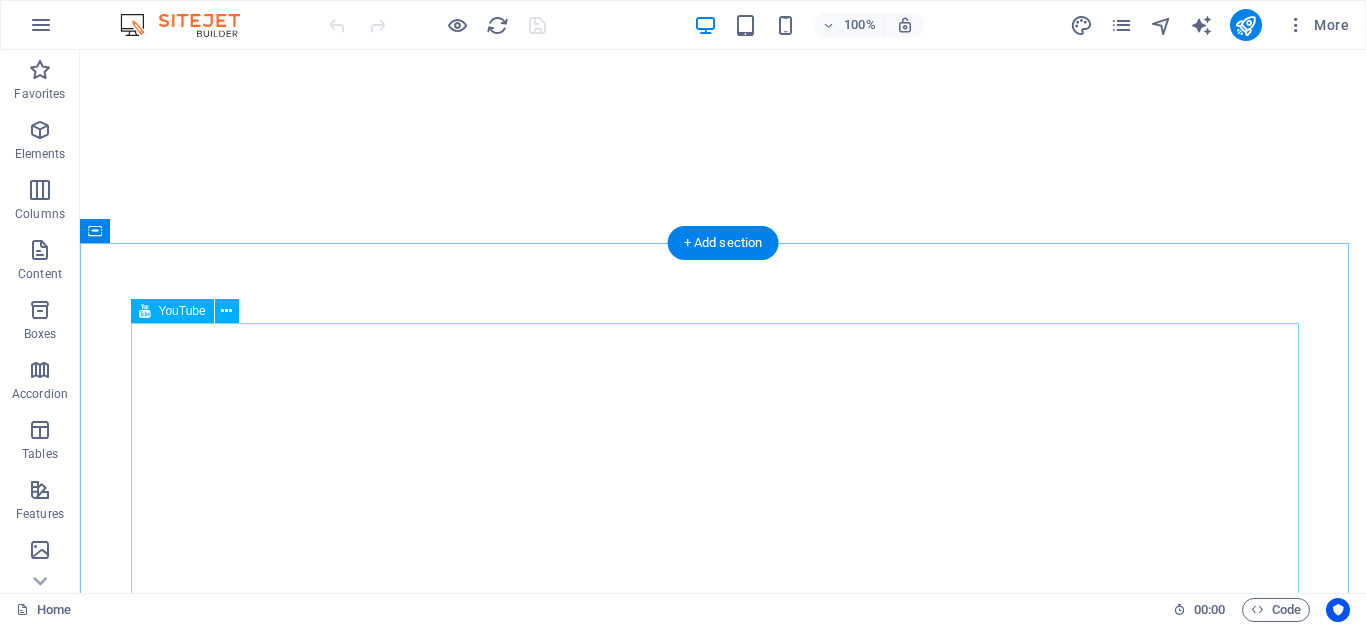 scroll, scrollTop: 0, scrollLeft: 0, axis: both 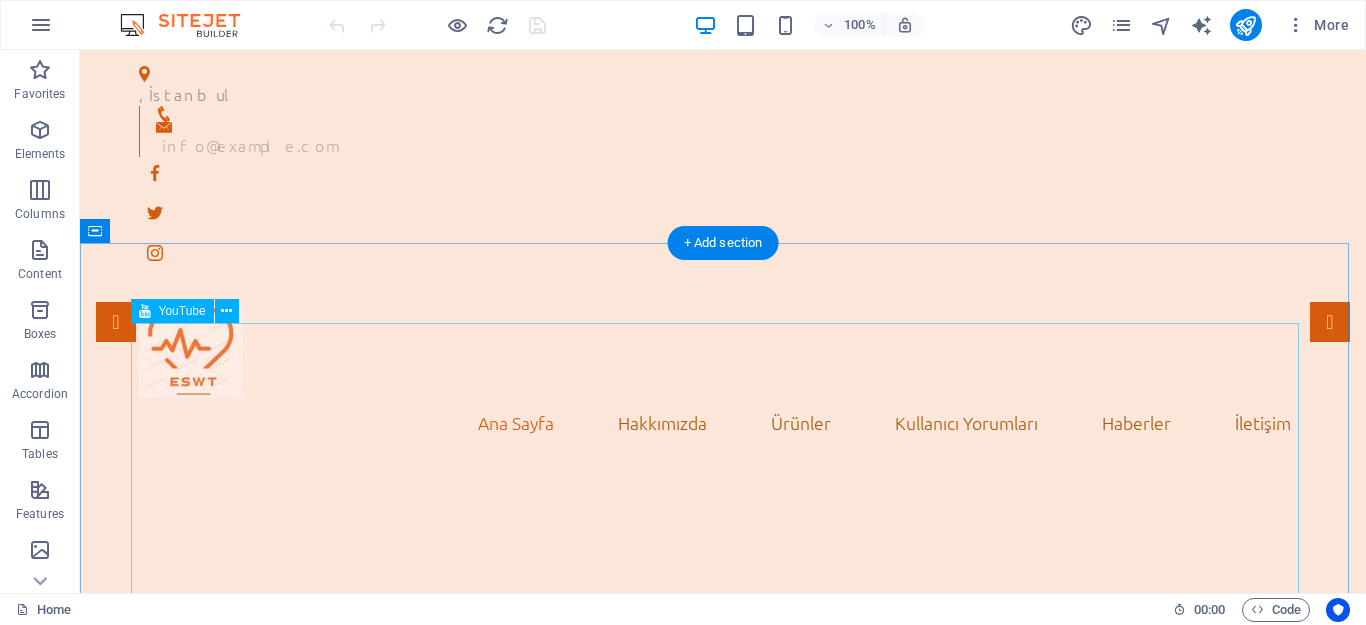 click at bounding box center (723, 835) 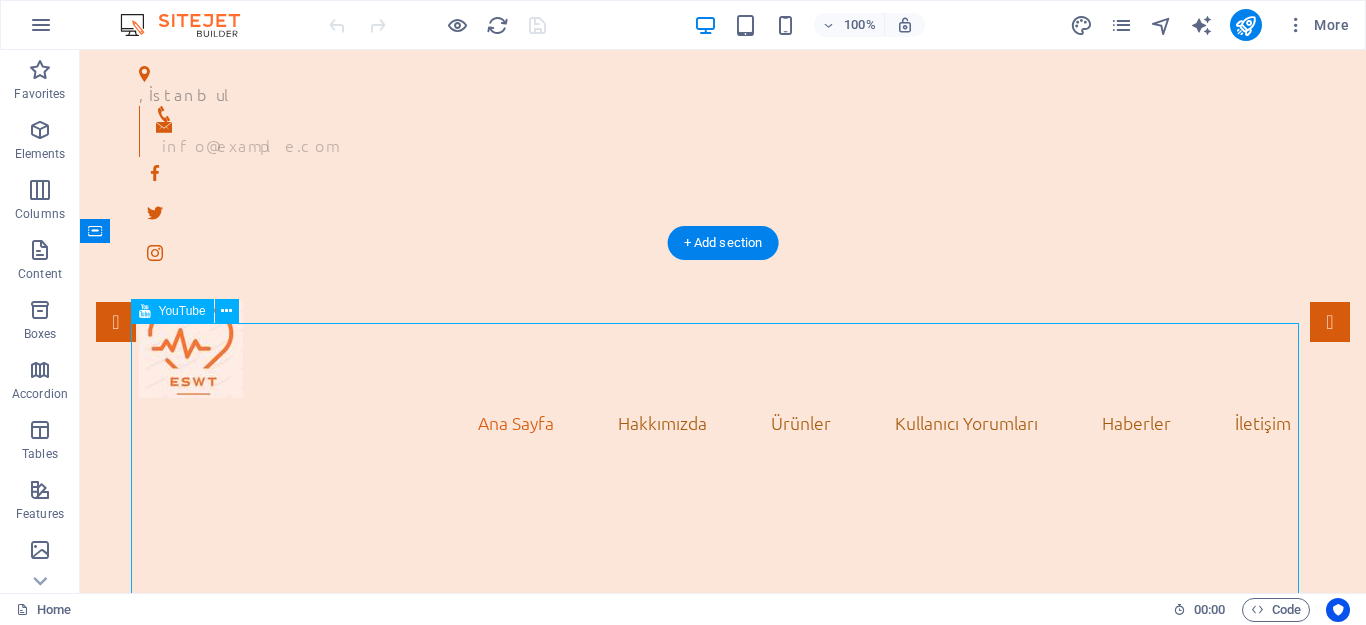 click at bounding box center (723, 835) 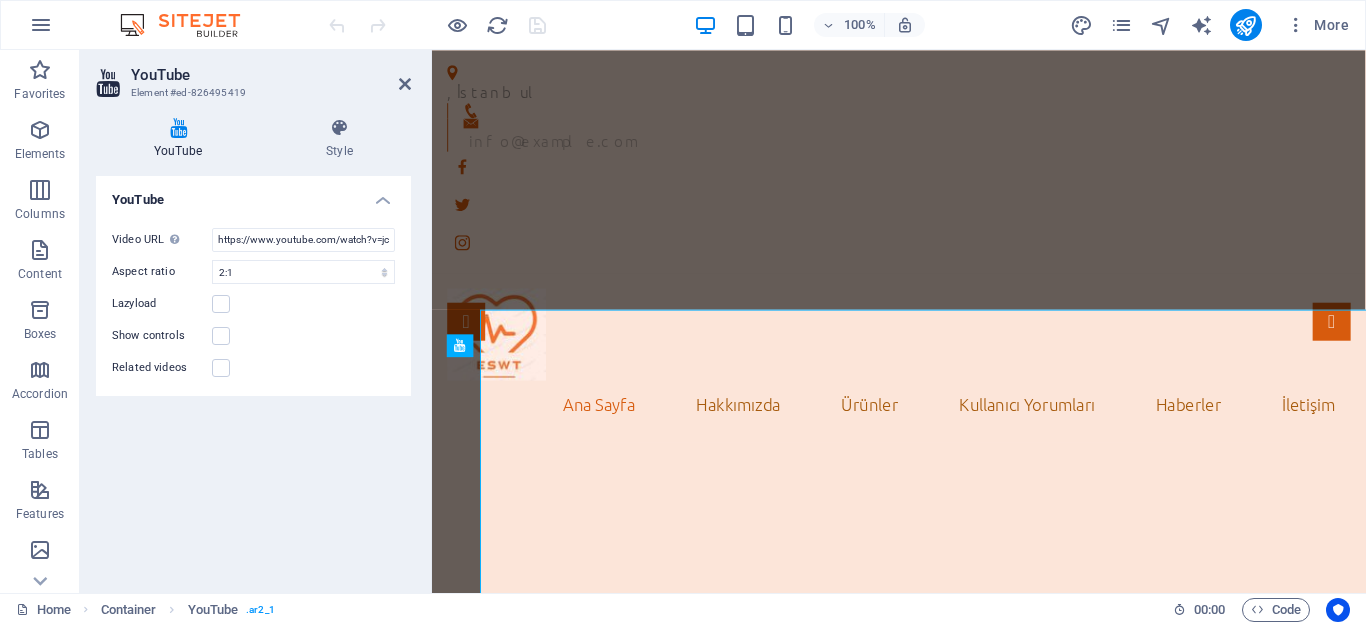 scroll, scrollTop: 0, scrollLeft: 0, axis: both 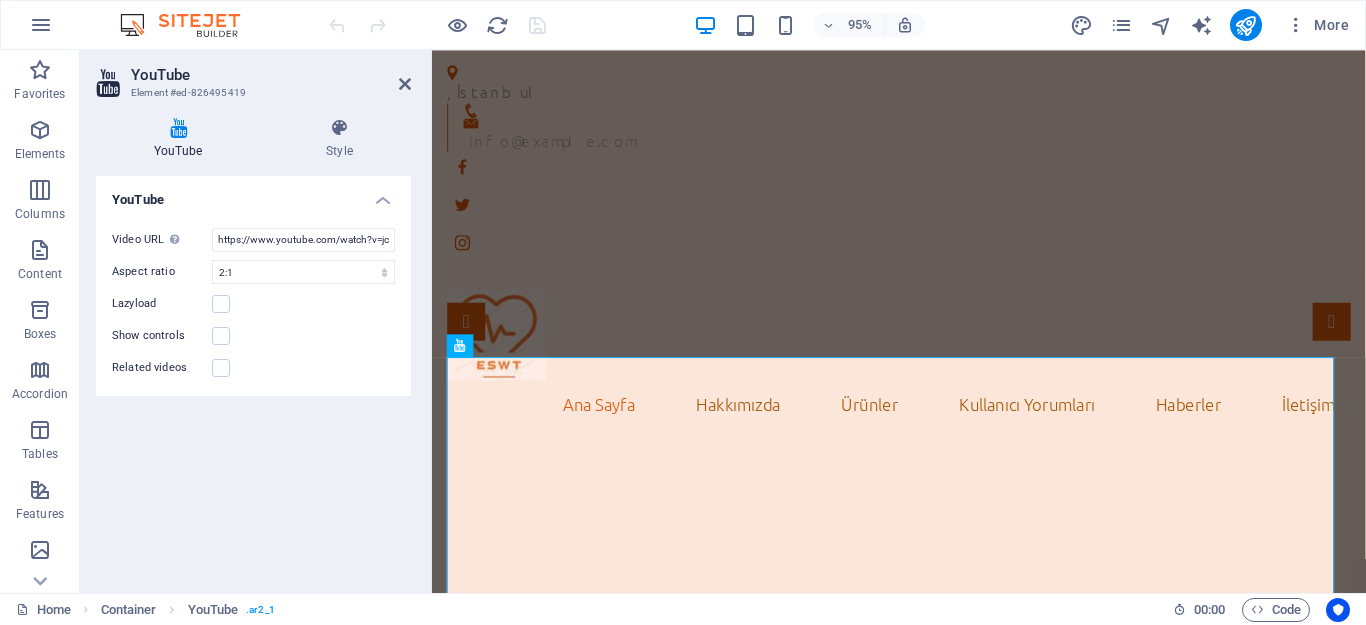 click at bounding box center [923, 781] 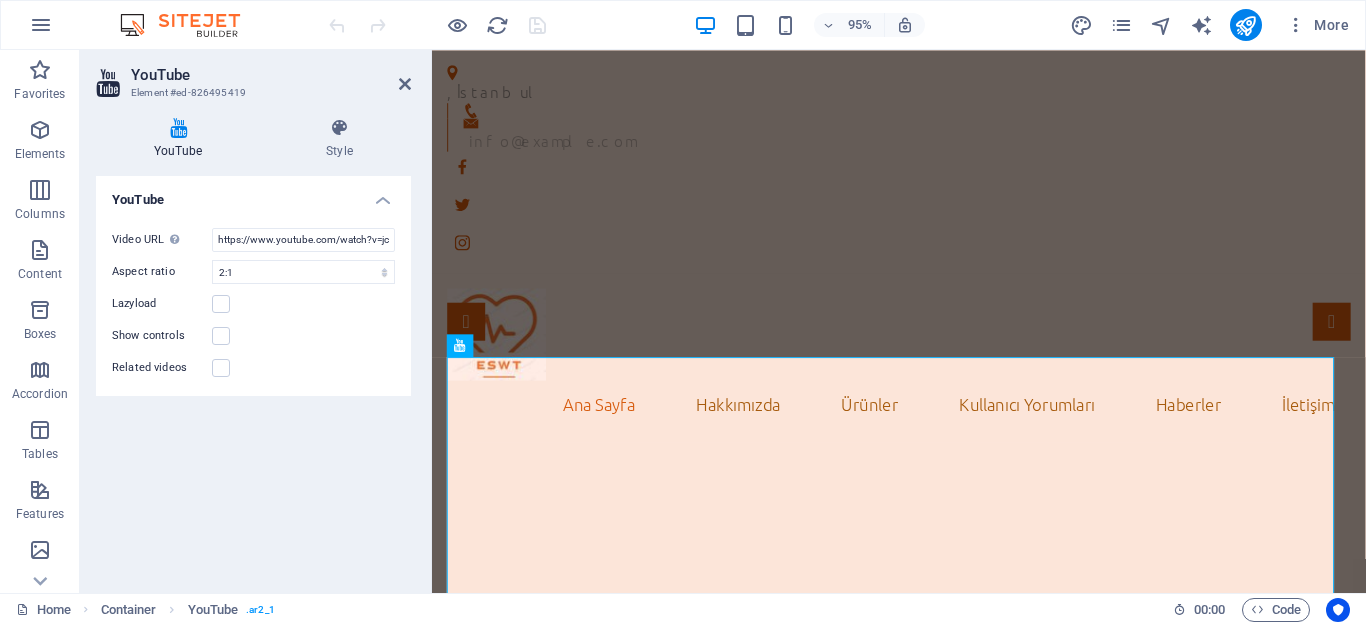 click at bounding box center (923, 781) 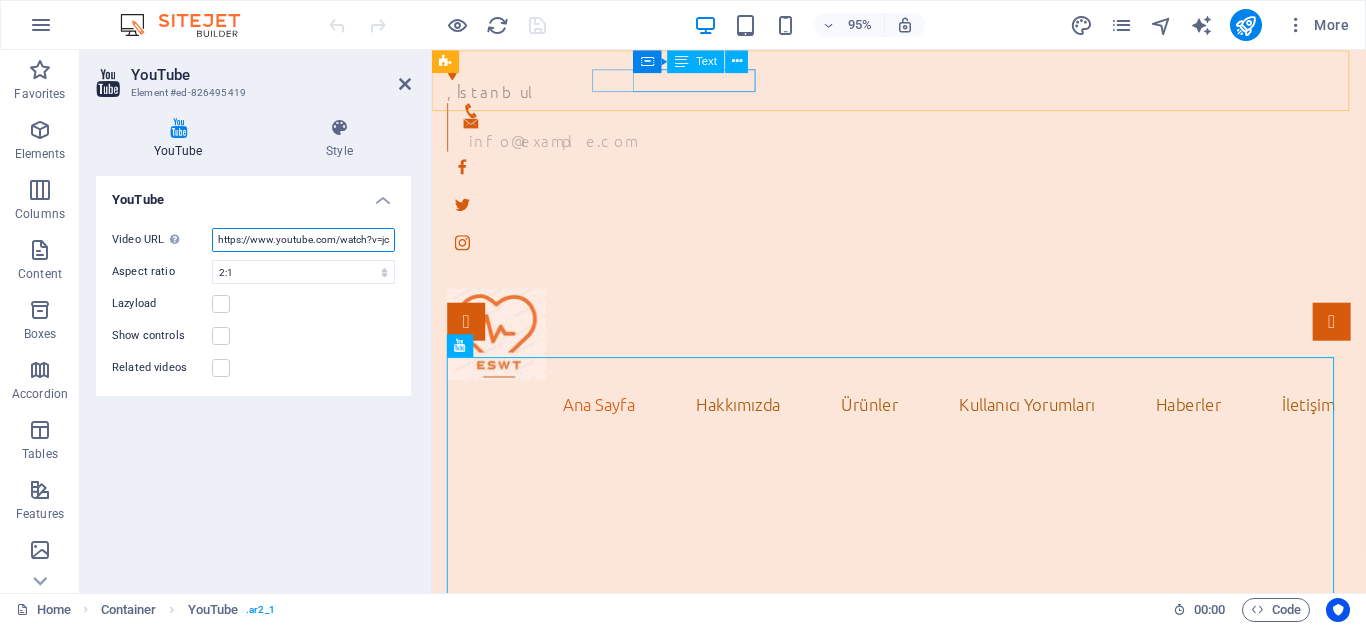 click on "https://www.youtube.com/watch?v=jcoJP1uDDKc" at bounding box center (303, 240) 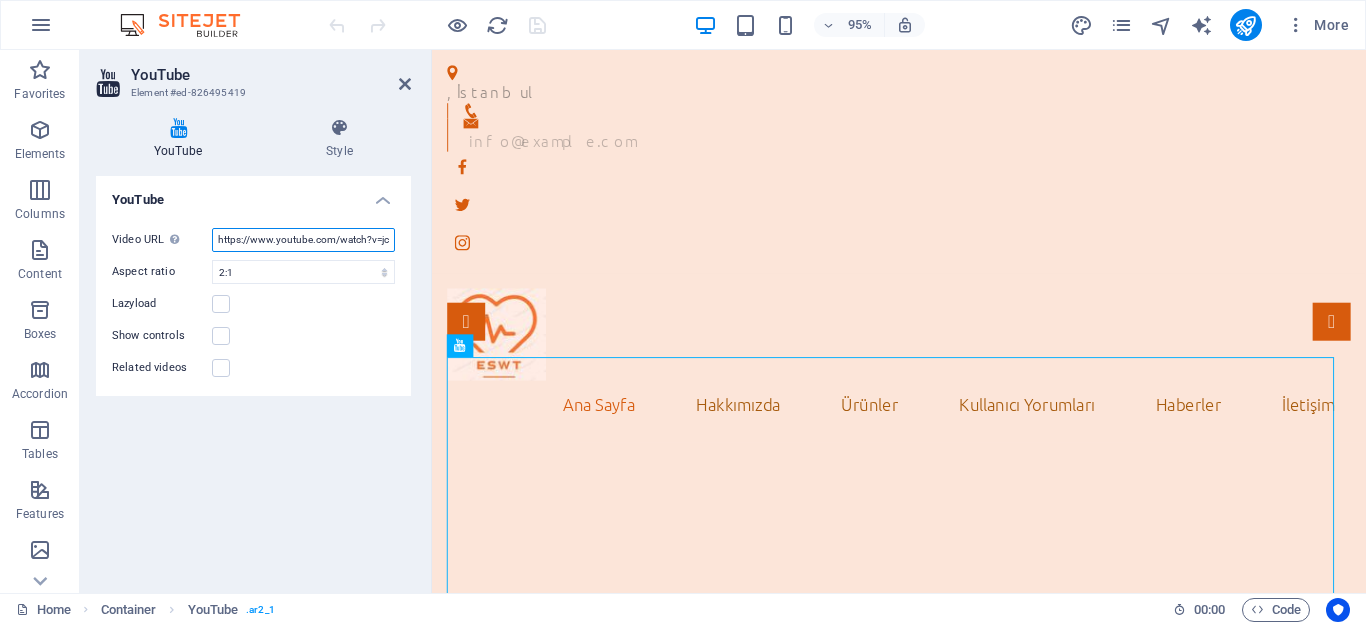 click on "https://www.youtube.com/watch?v=jcoJP1uDDKc" at bounding box center (303, 240) 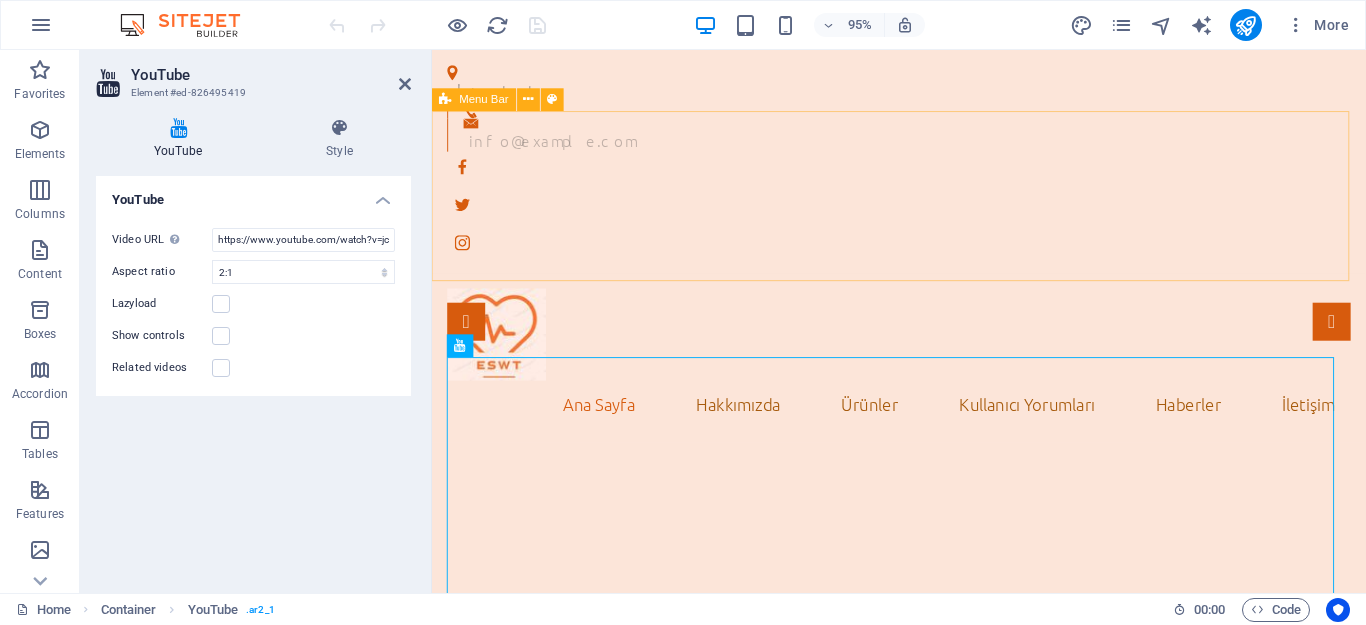 scroll, scrollTop: 0, scrollLeft: 0, axis: both 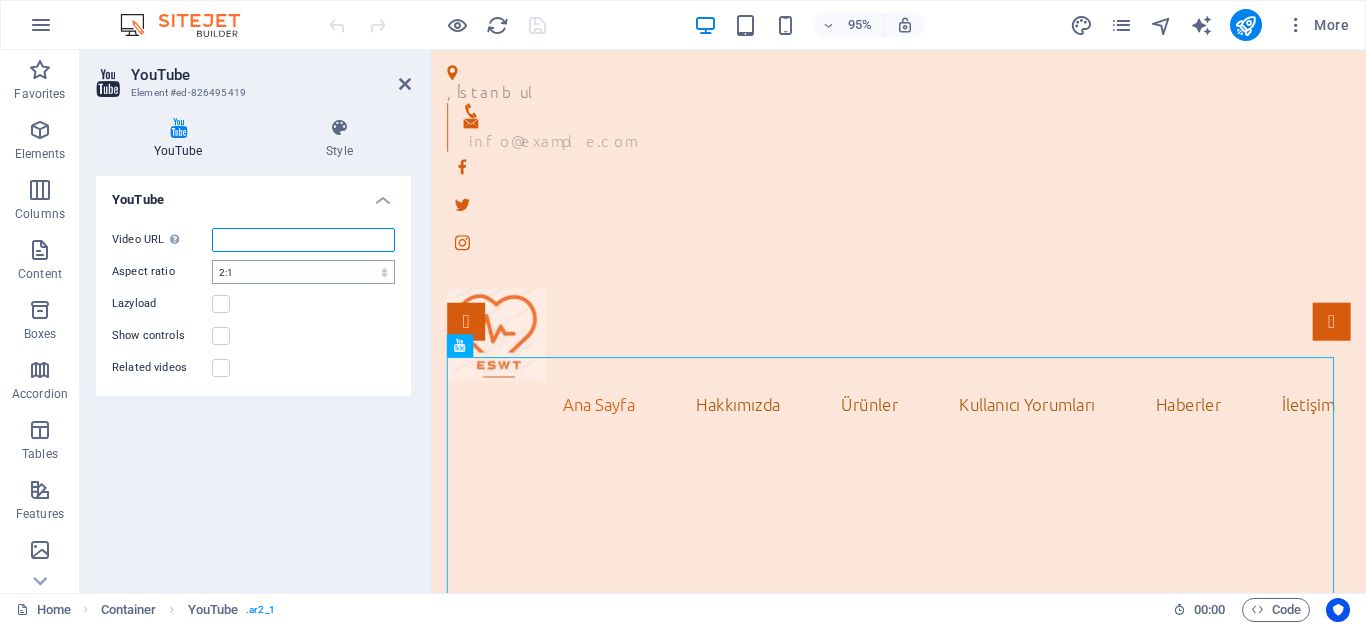 type 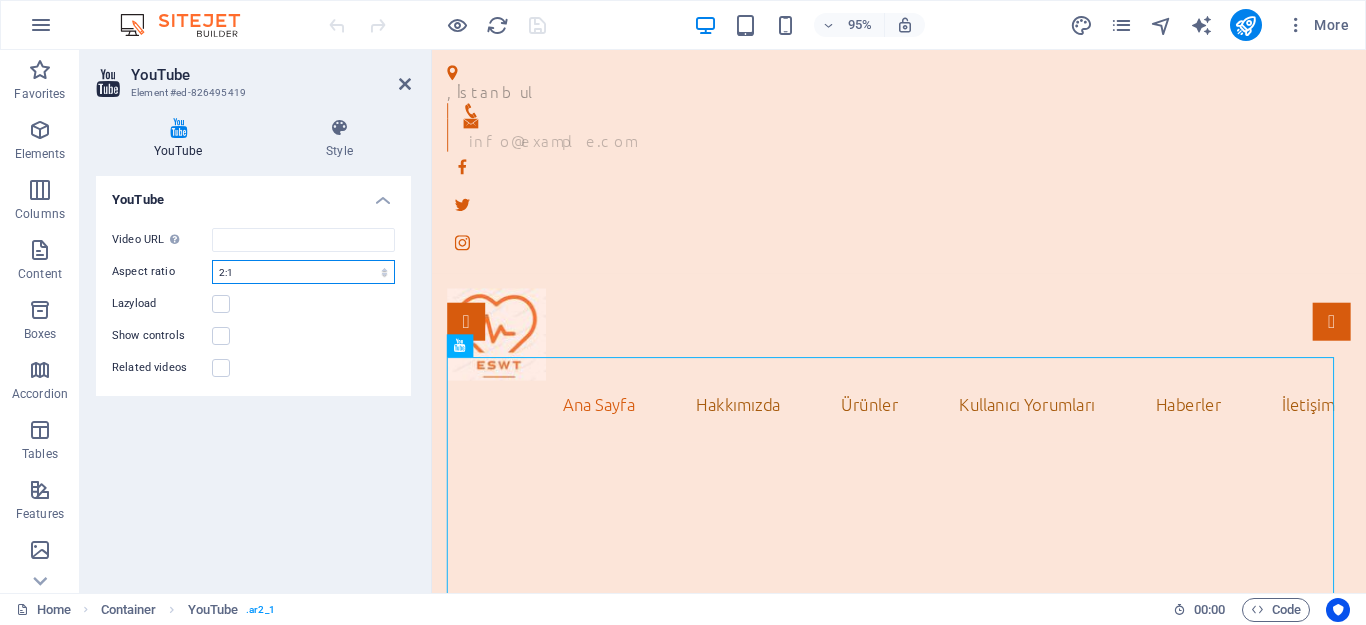 click on "16:10 16:9 4:3 2:1 1:1" at bounding box center (303, 272) 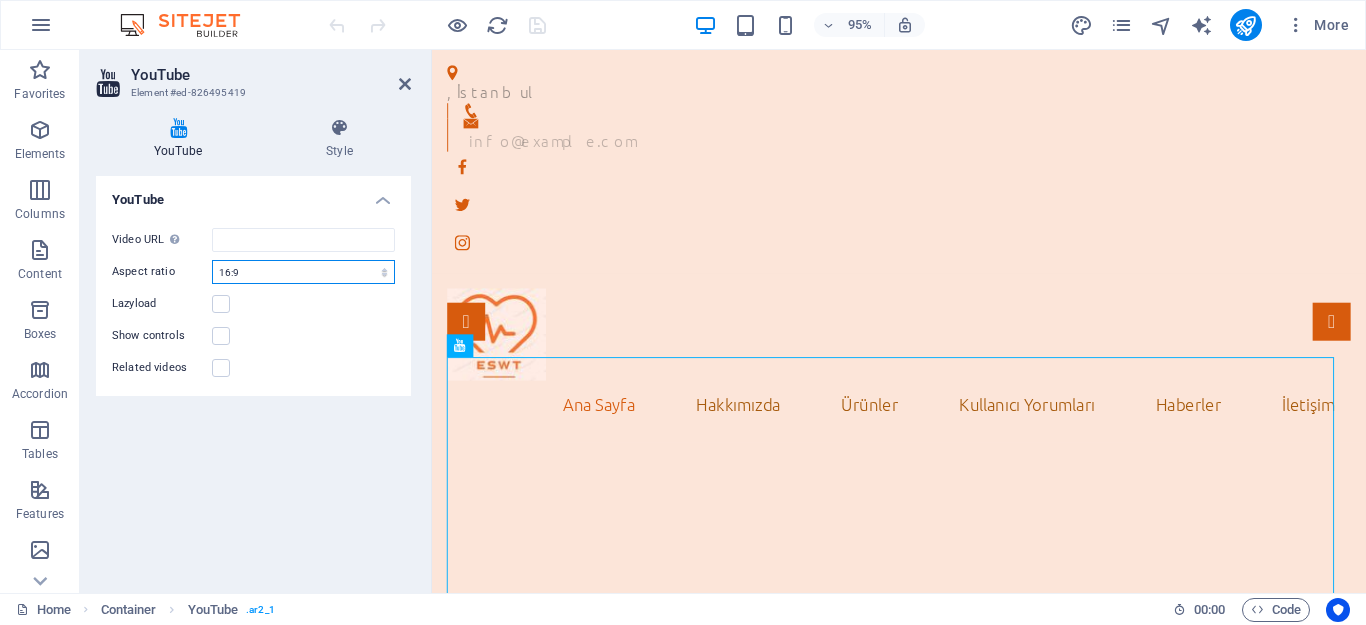 click on "16:10 16:9 4:3 2:1 1:1" at bounding box center [303, 272] 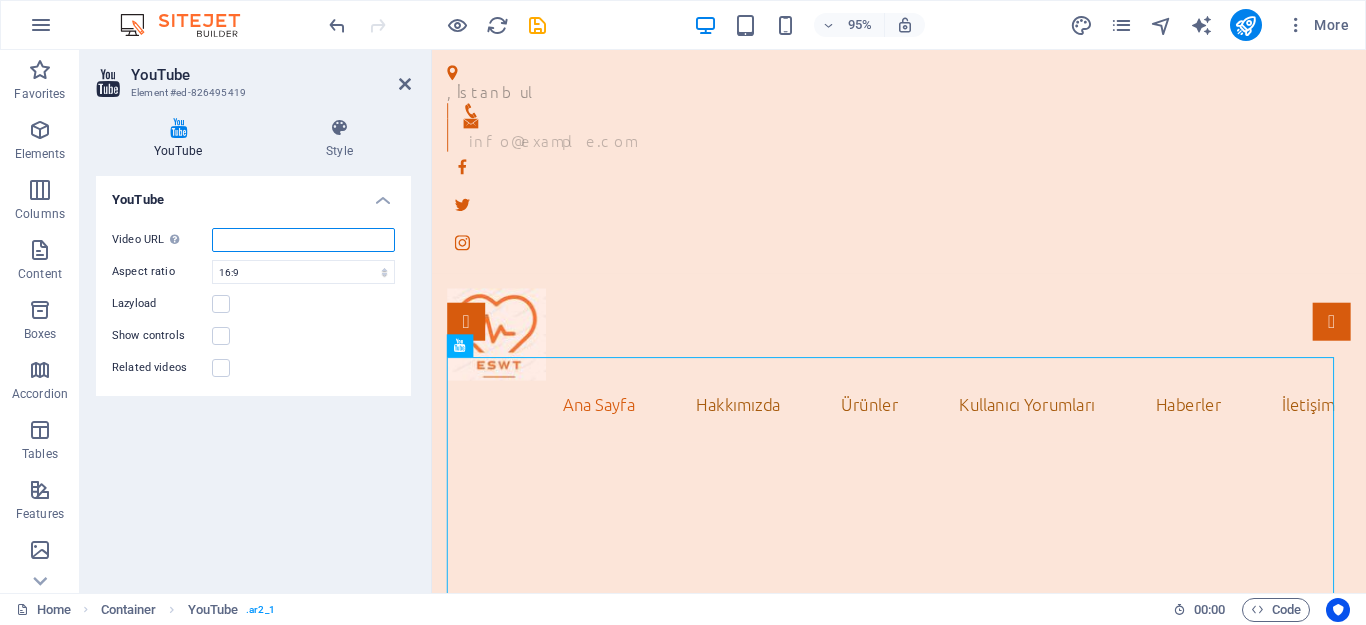click on "Video URL Insert (or paste) a video URL." at bounding box center [303, 240] 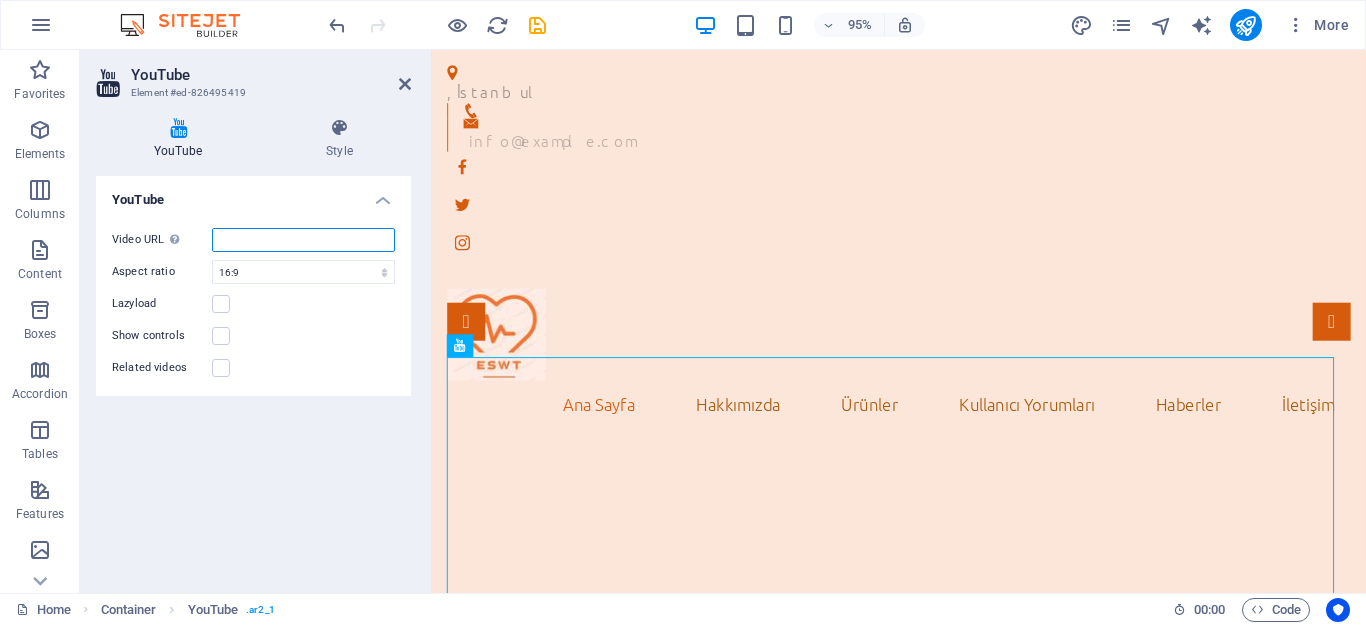paste on "https://www.youtube.com/watch?v=OlfjlQK3NEQ" 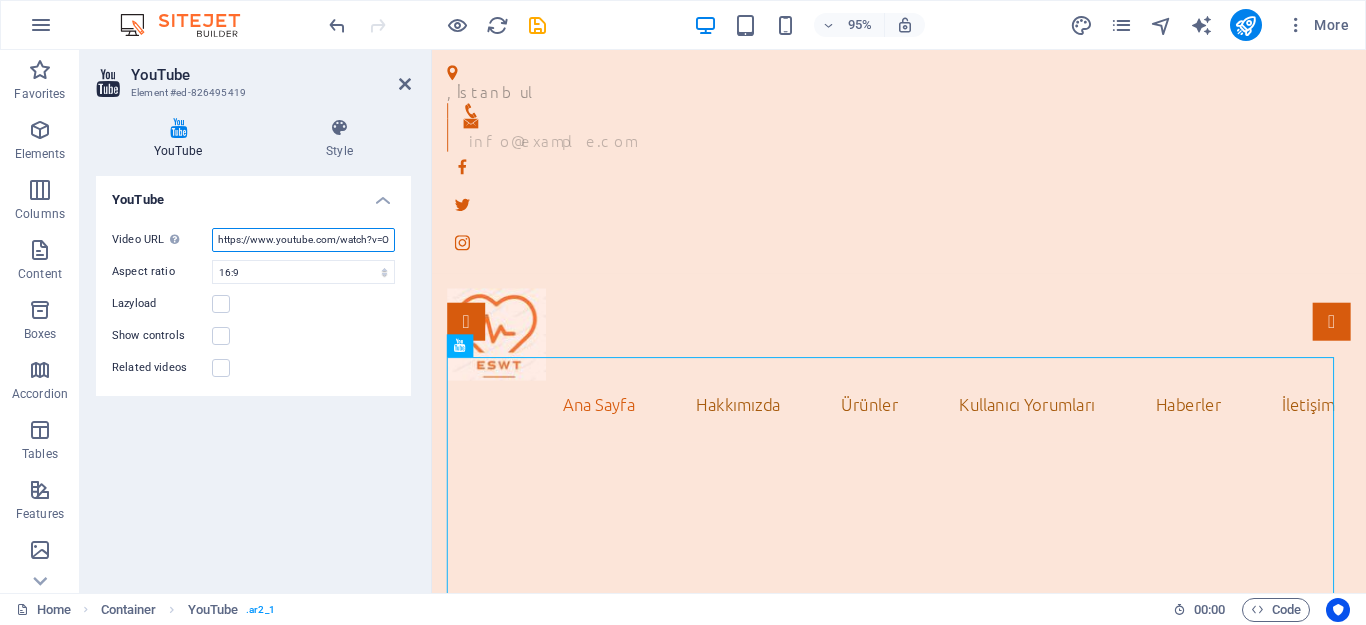 scroll, scrollTop: 0, scrollLeft: 48, axis: horizontal 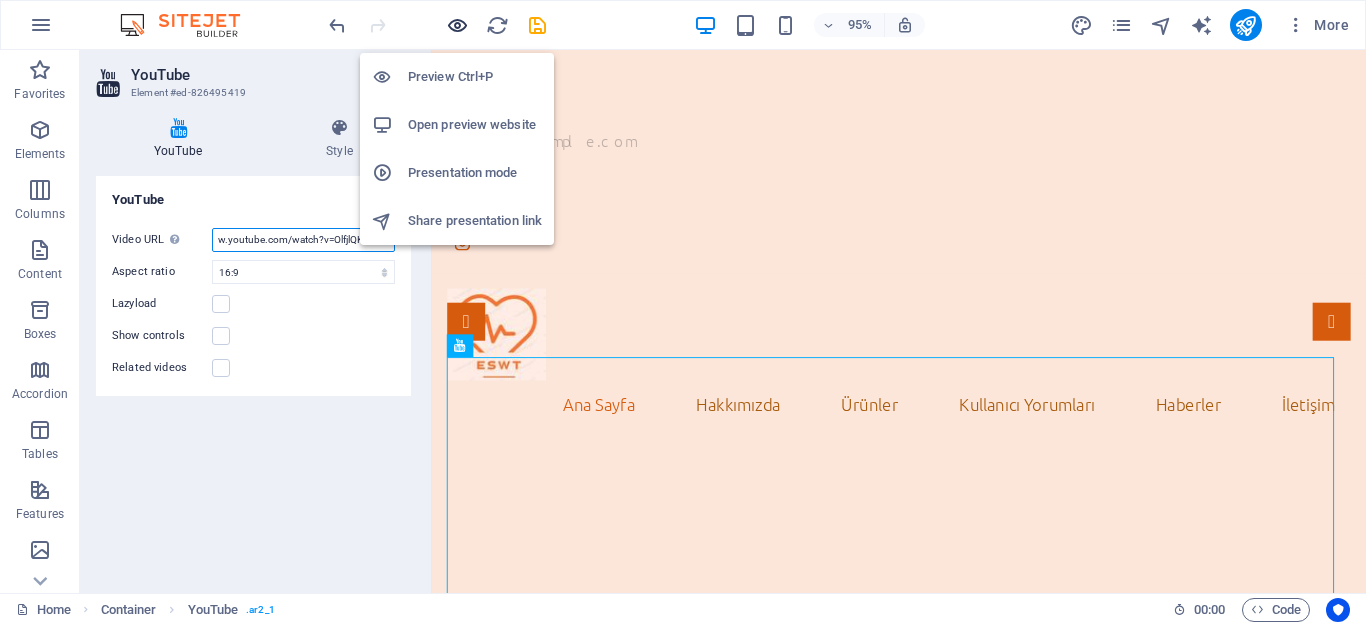 type on "https://www.youtube.com/watch?v=OlfjlQK3NEQ" 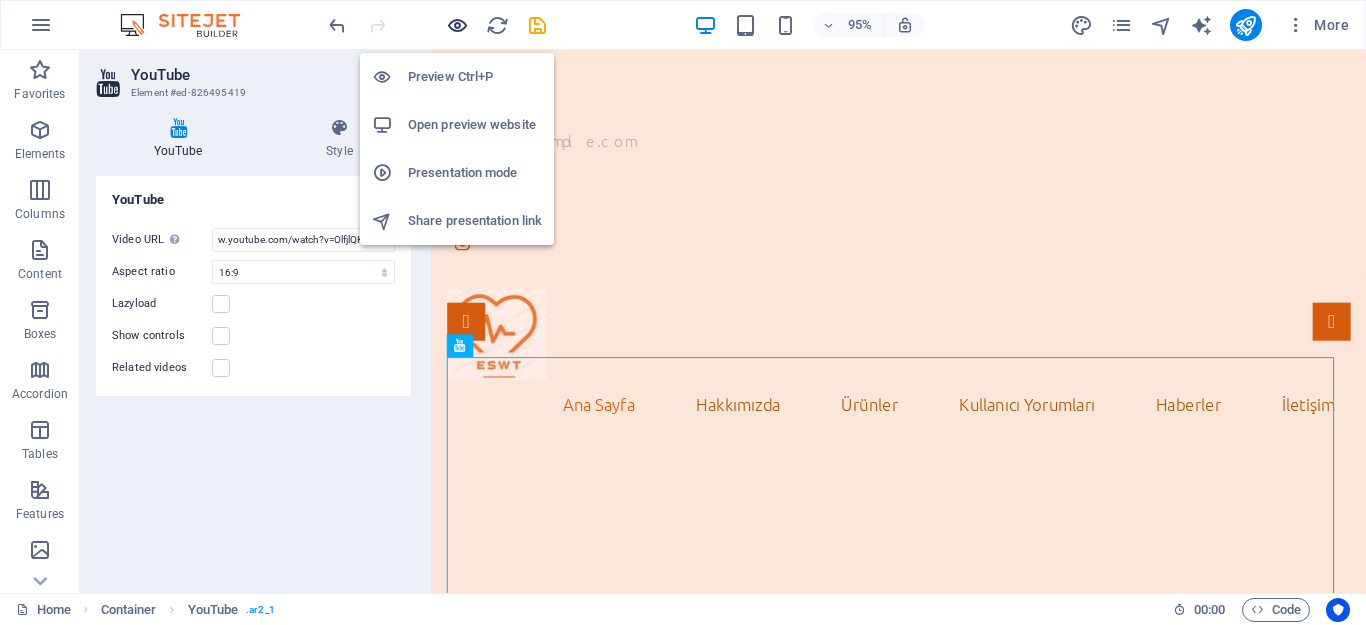 click at bounding box center [457, 25] 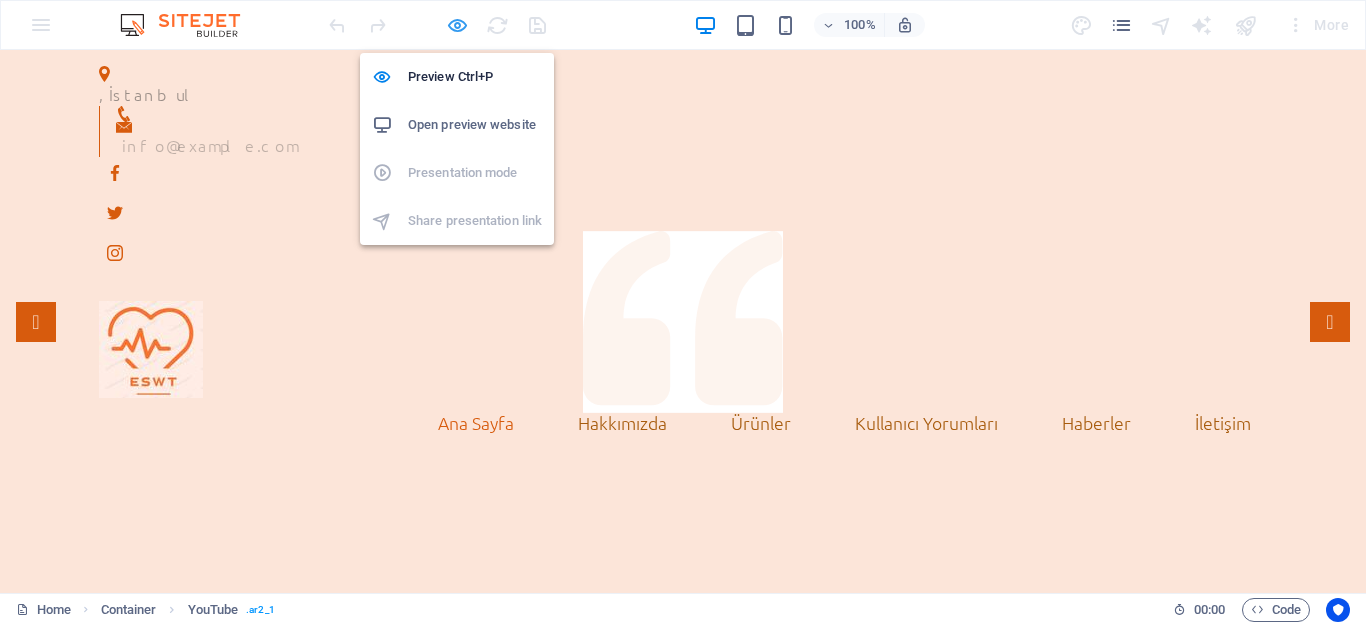 click at bounding box center [457, 25] 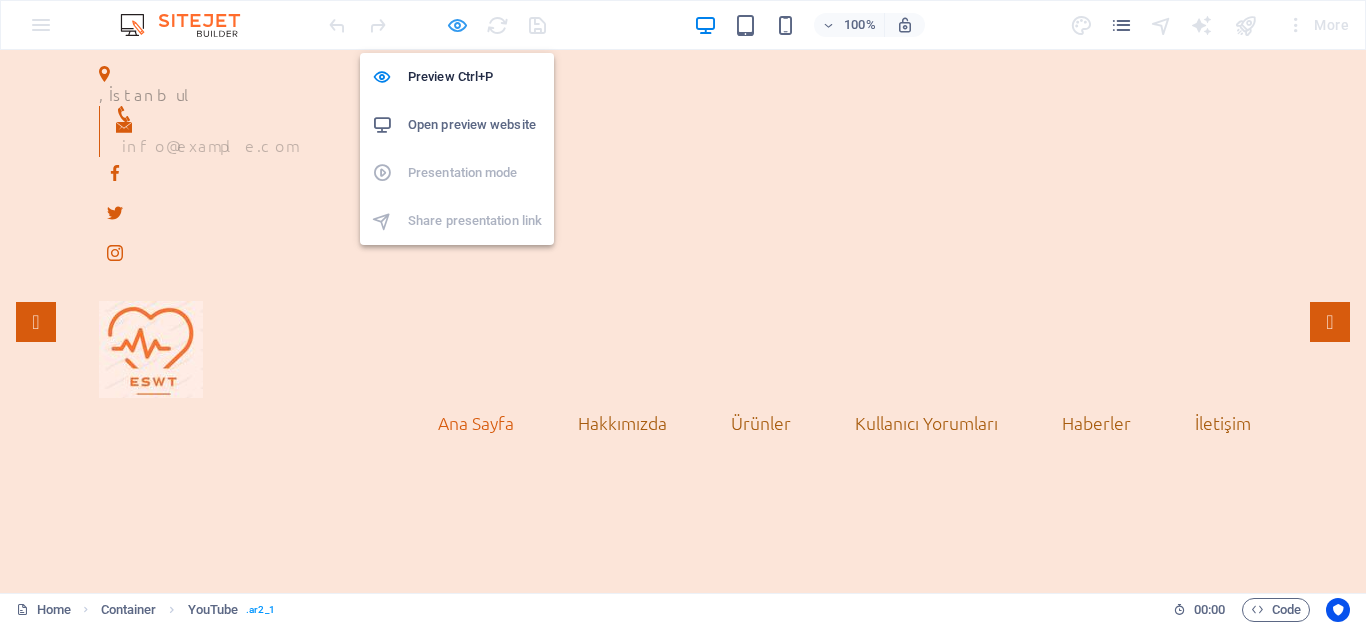 select on "ar16_9" 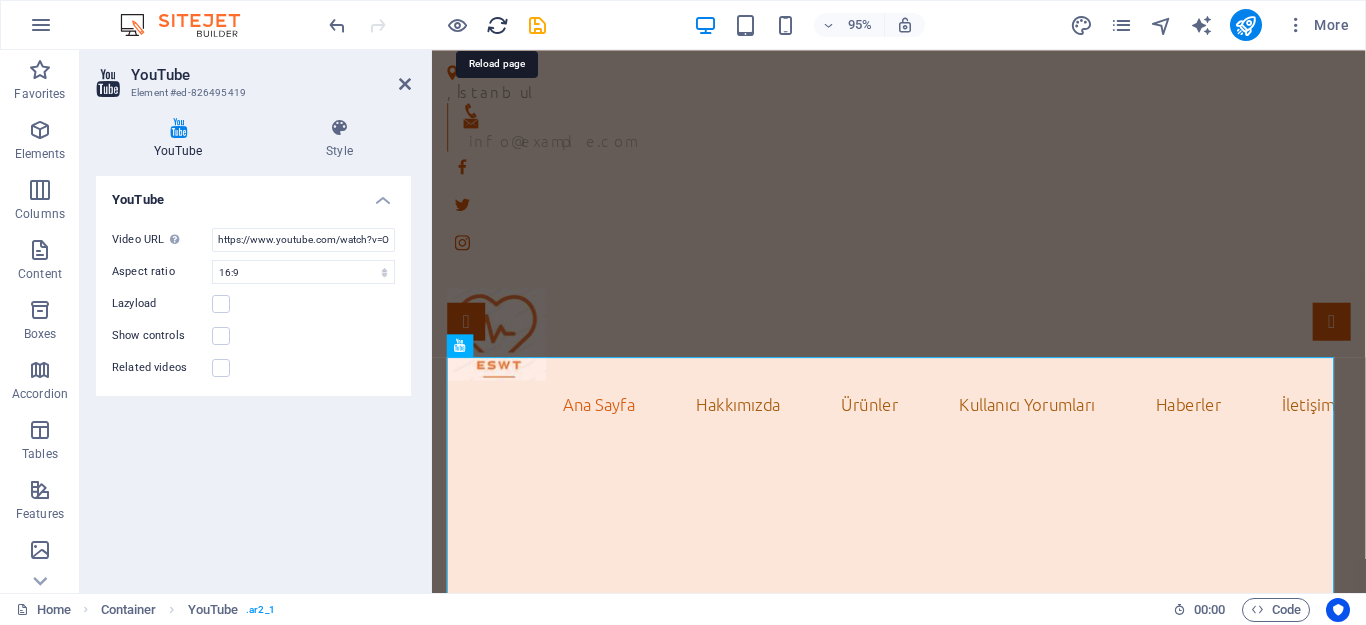drag, startPoint x: 505, startPoint y: 25, endPoint x: 760, endPoint y: 13, distance: 255.2822 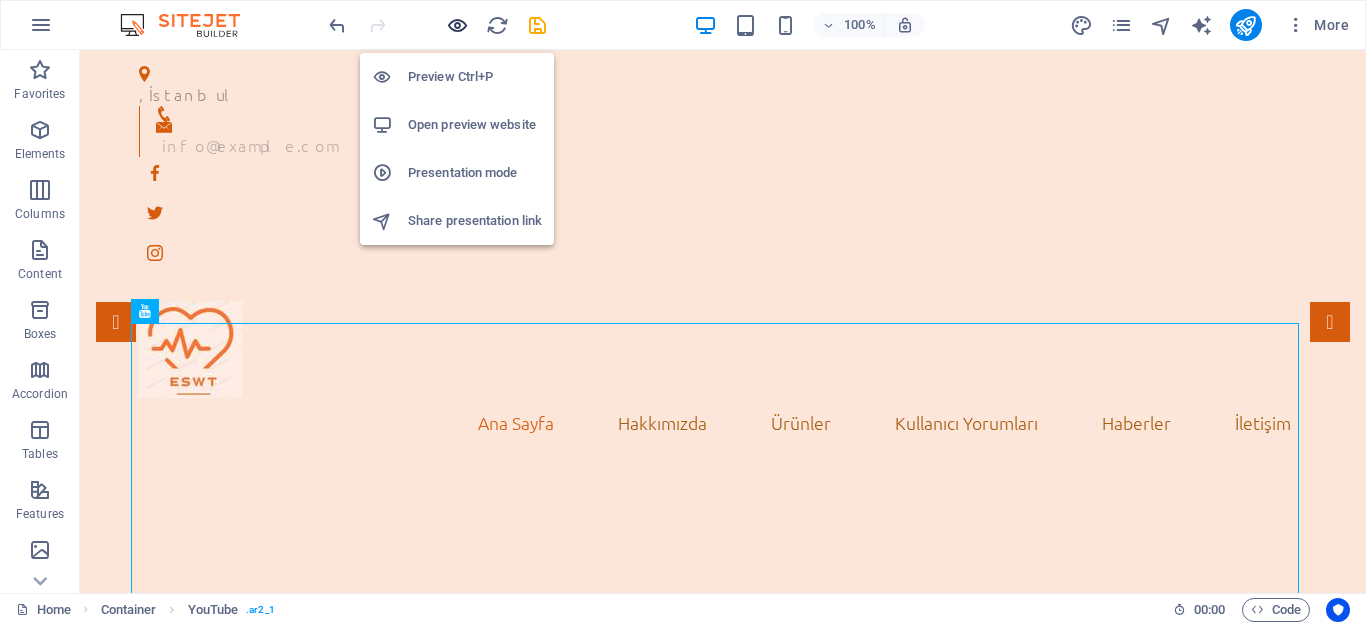 click at bounding box center [457, 25] 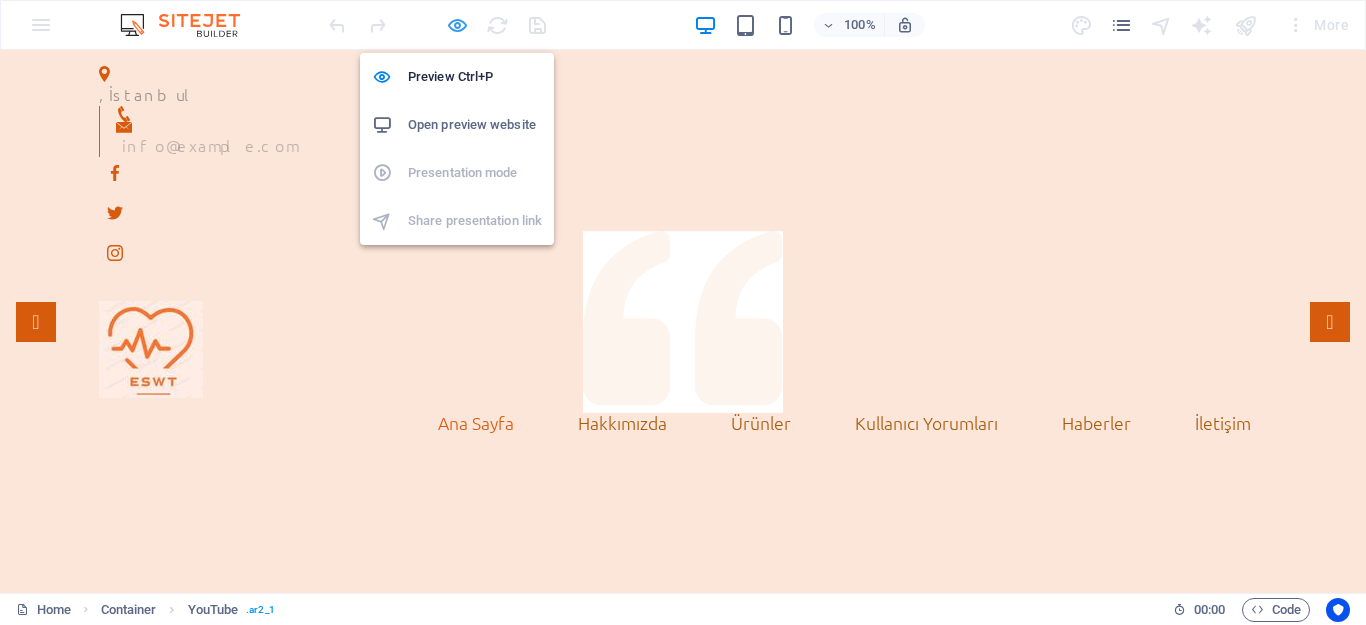 click at bounding box center (457, 25) 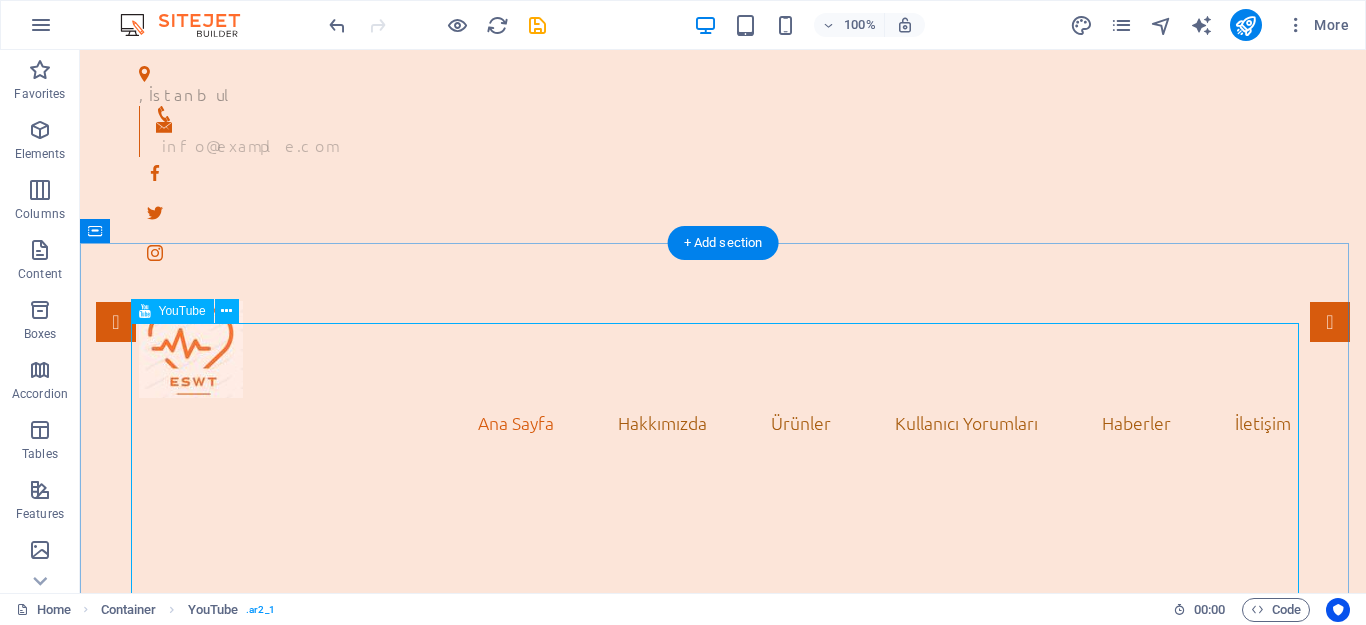 click at bounding box center [723, 871] 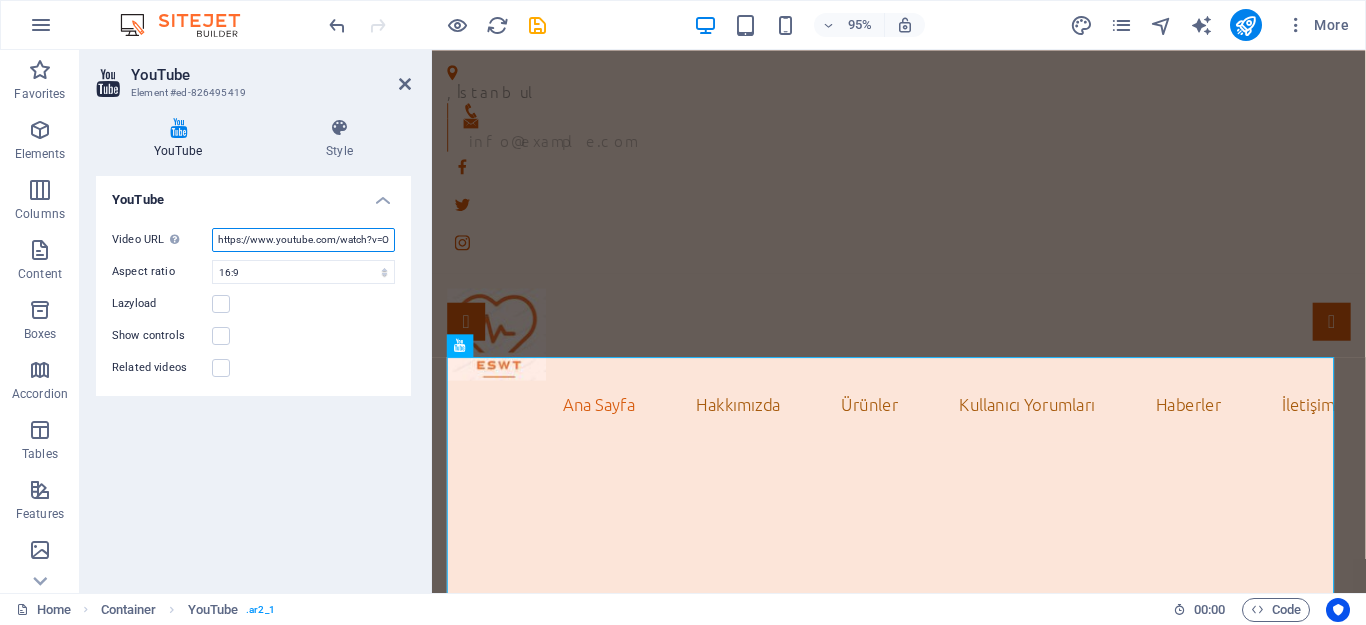 scroll, scrollTop: 0, scrollLeft: 48, axis: horizontal 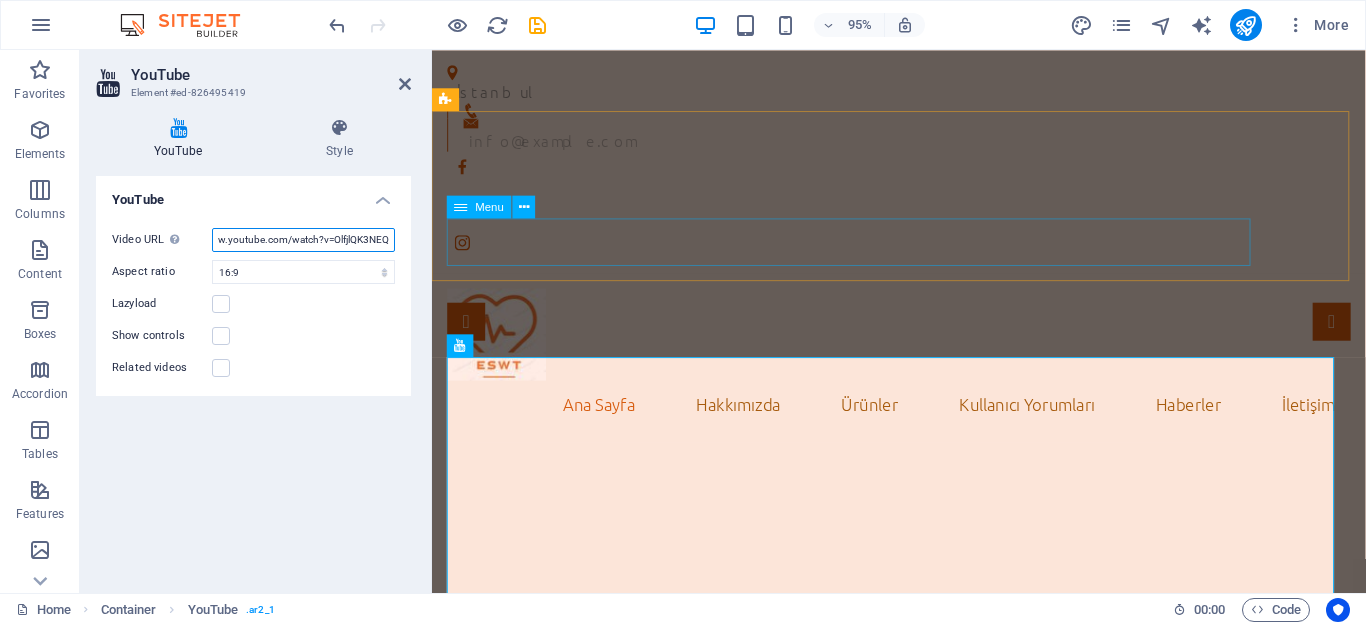 drag, startPoint x: 650, startPoint y: 289, endPoint x: 482, endPoint y: 257, distance: 171.02046 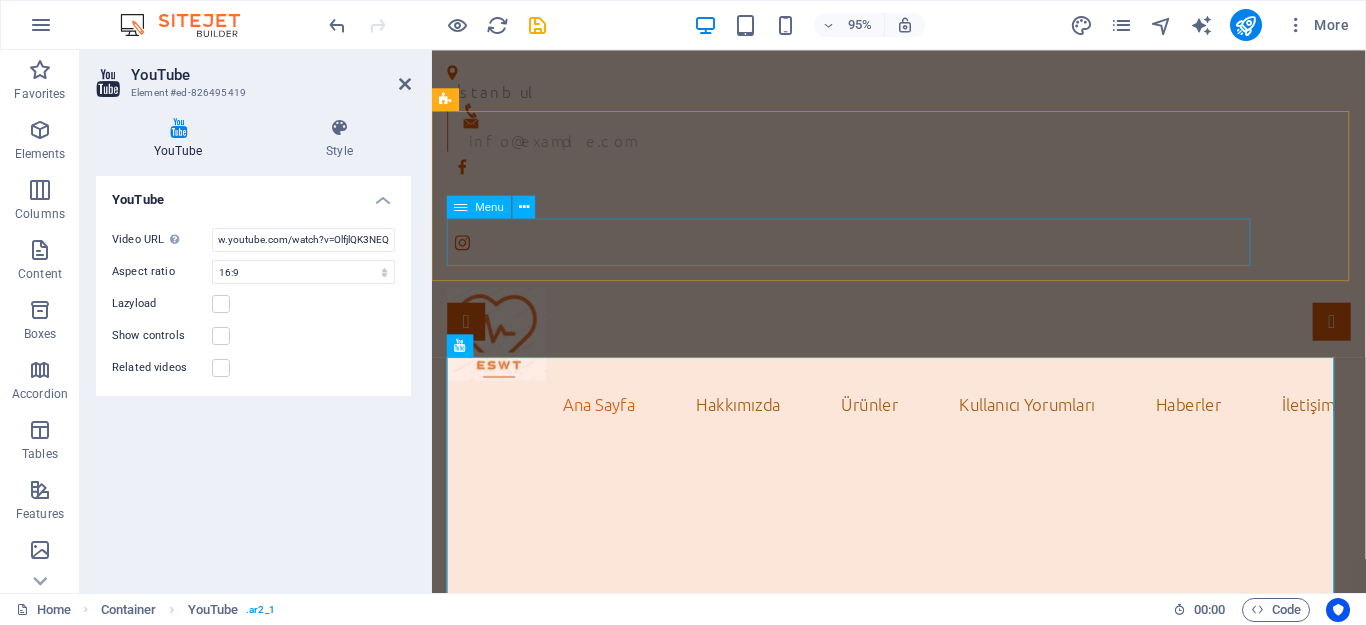scroll, scrollTop: 0, scrollLeft: 0, axis: both 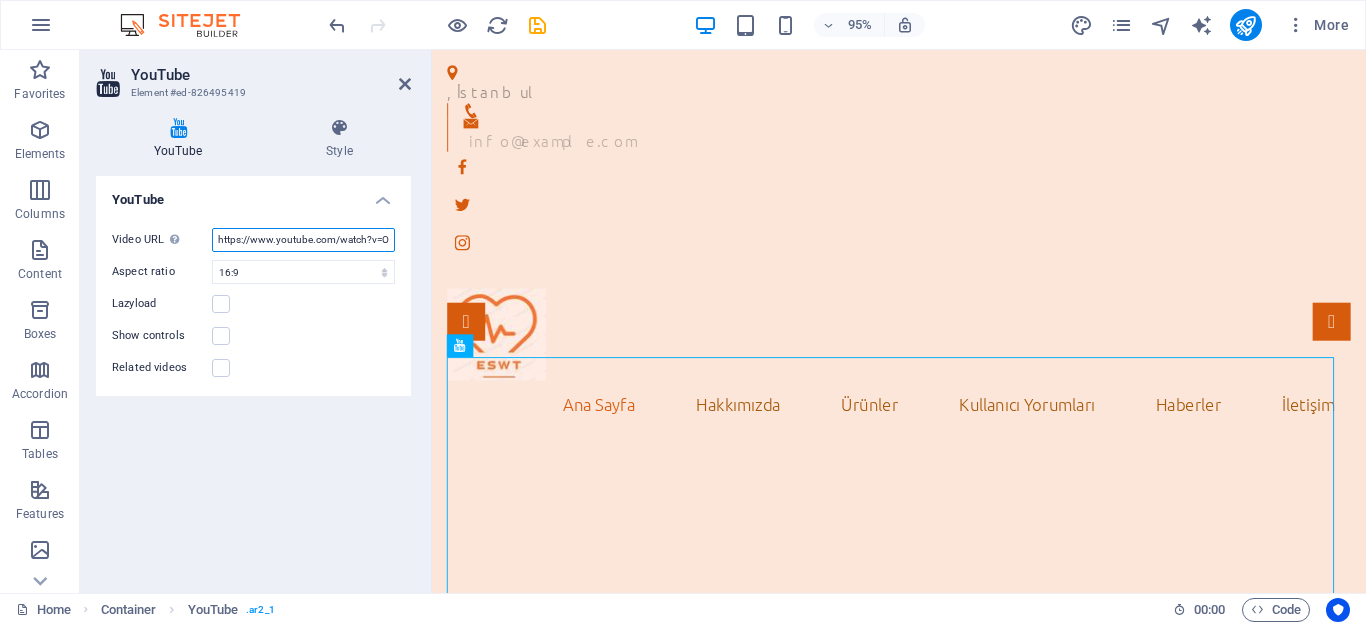 click on "https://www.youtube.com/watch?v=OlfjlQK3NEQ" at bounding box center (303, 240) 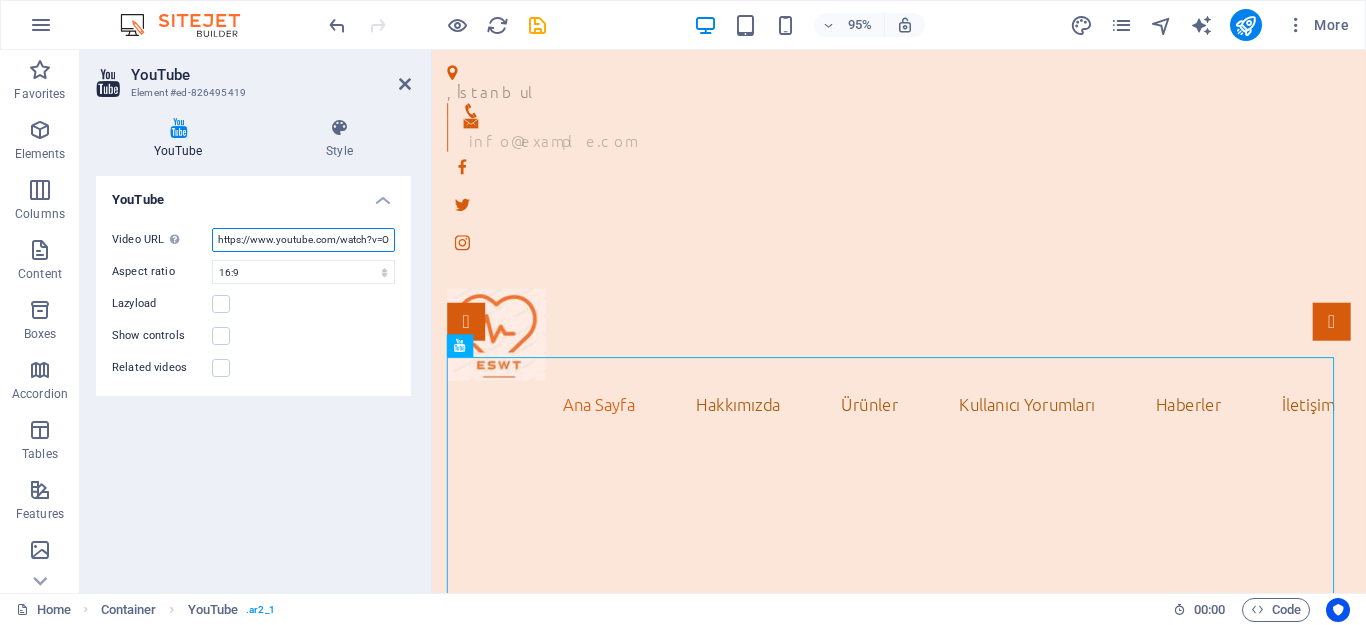 scroll, scrollTop: 0, scrollLeft: 48, axis: horizontal 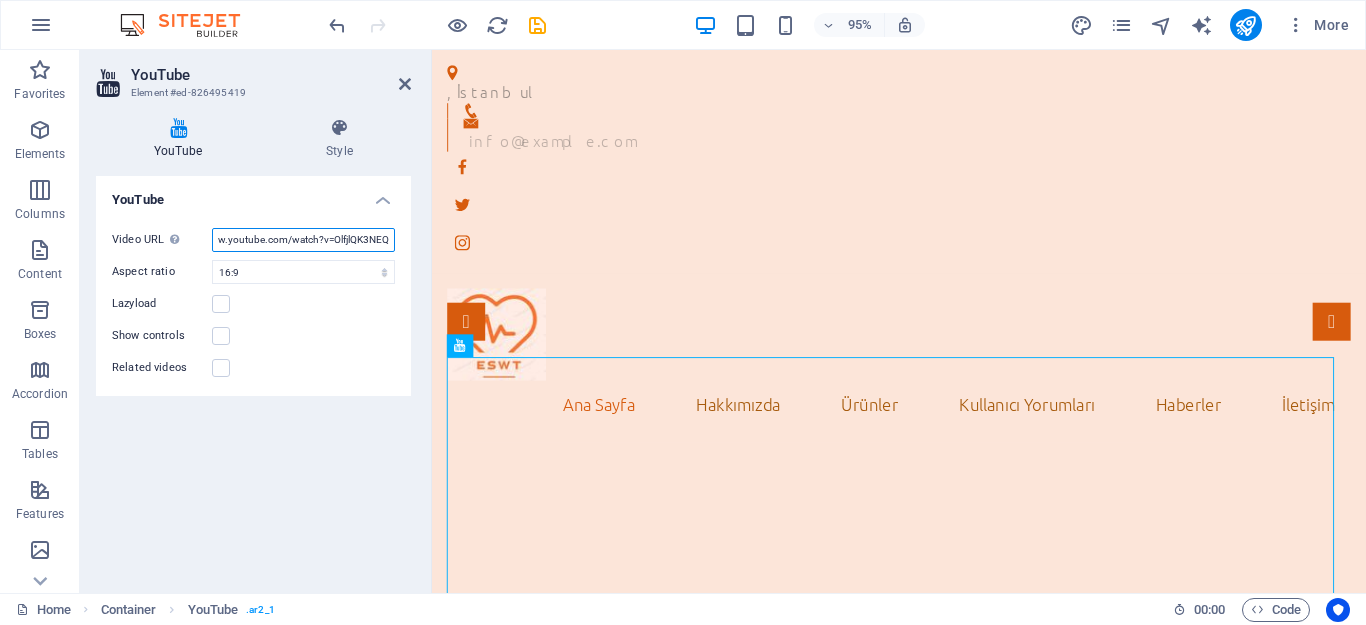 drag, startPoint x: 217, startPoint y: 241, endPoint x: 410, endPoint y: 237, distance: 193.04144 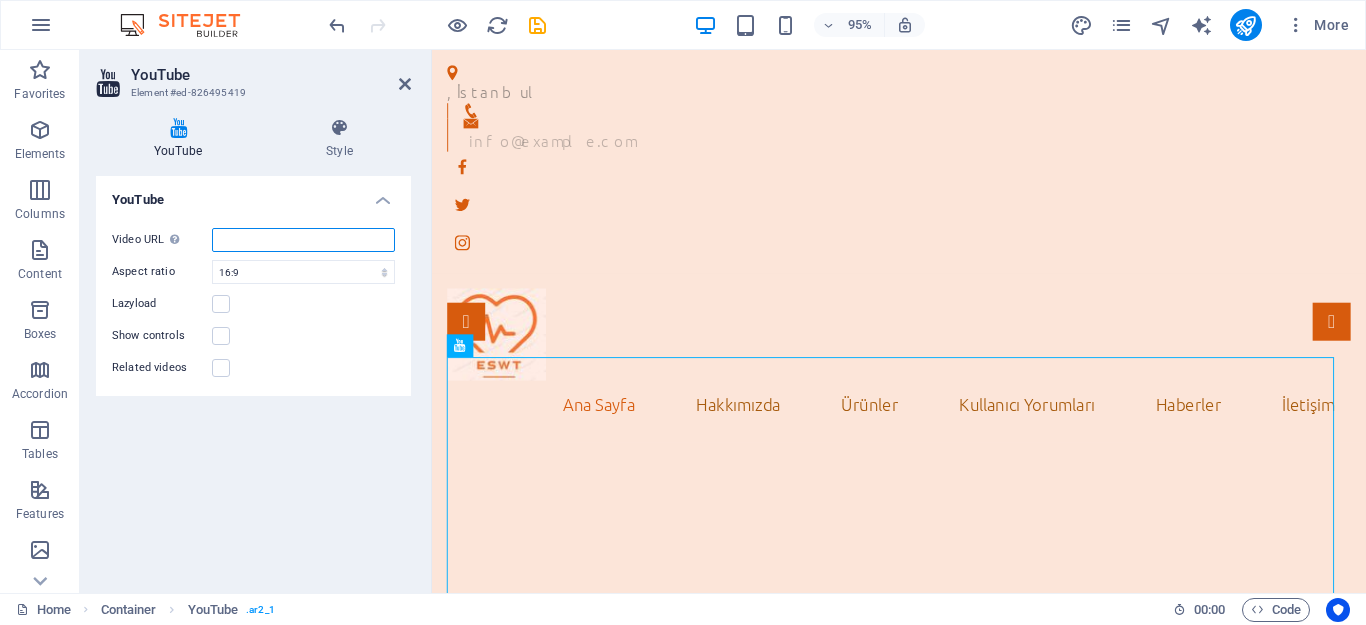 scroll, scrollTop: 0, scrollLeft: 0, axis: both 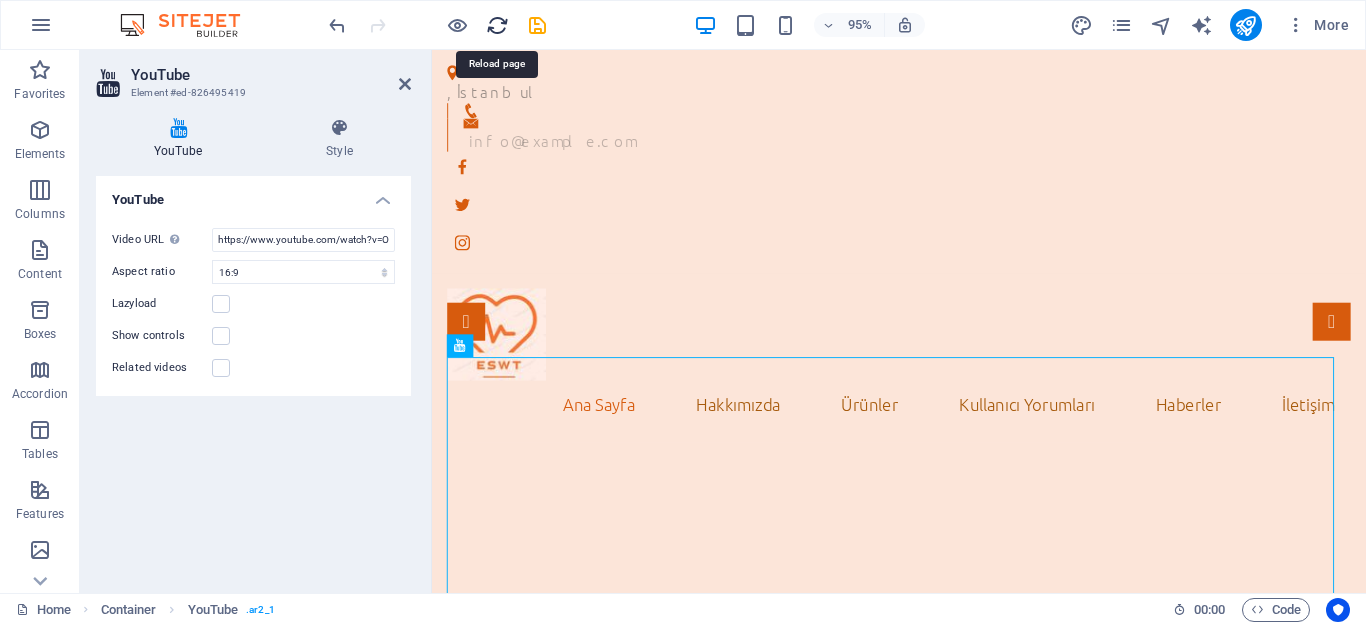 click at bounding box center (497, 25) 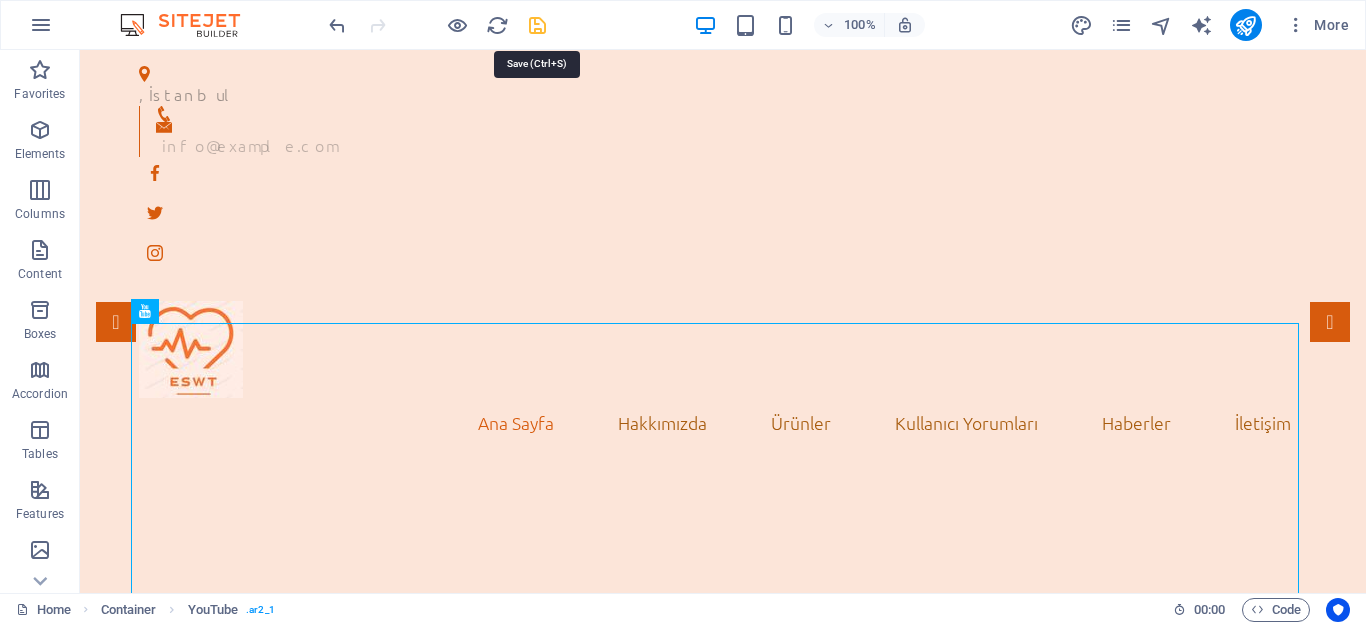 click at bounding box center (537, 25) 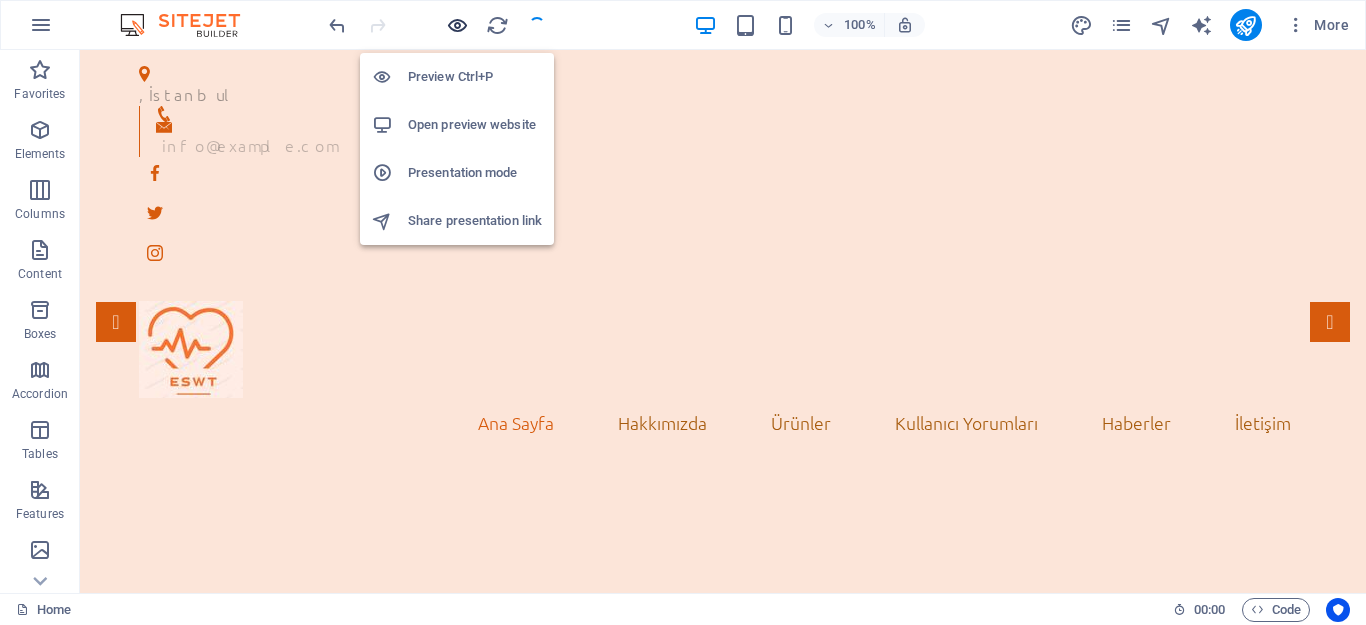 click at bounding box center (457, 25) 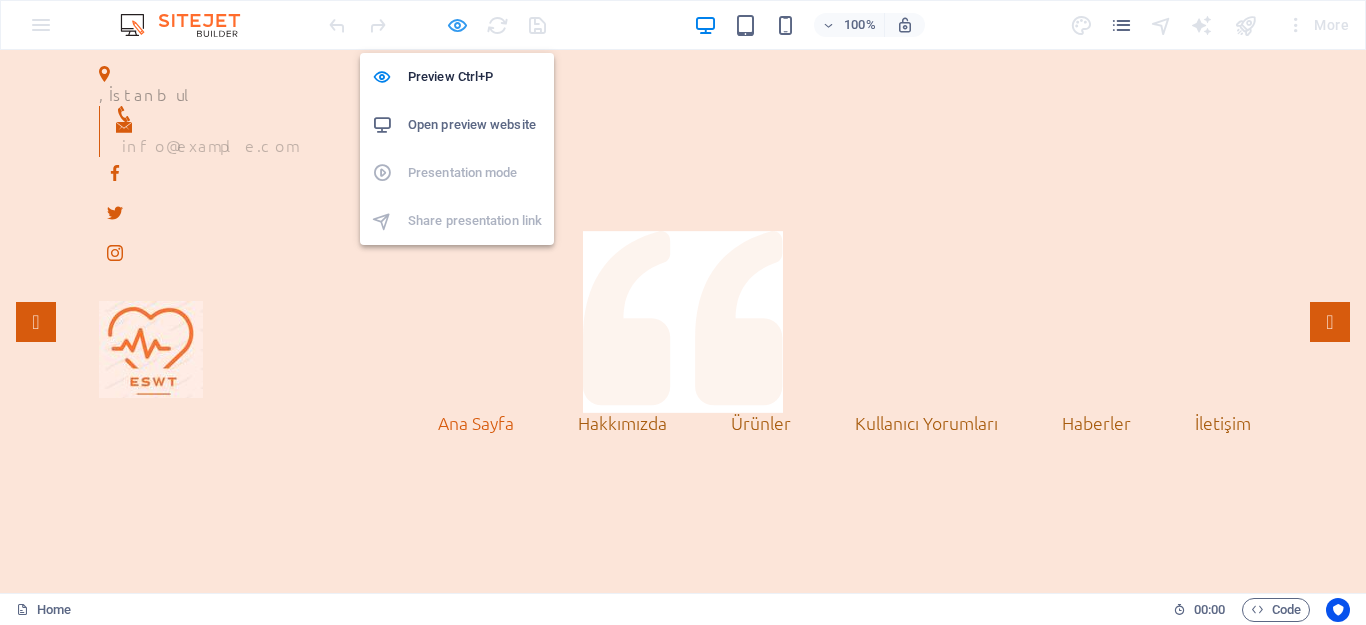 click at bounding box center [457, 25] 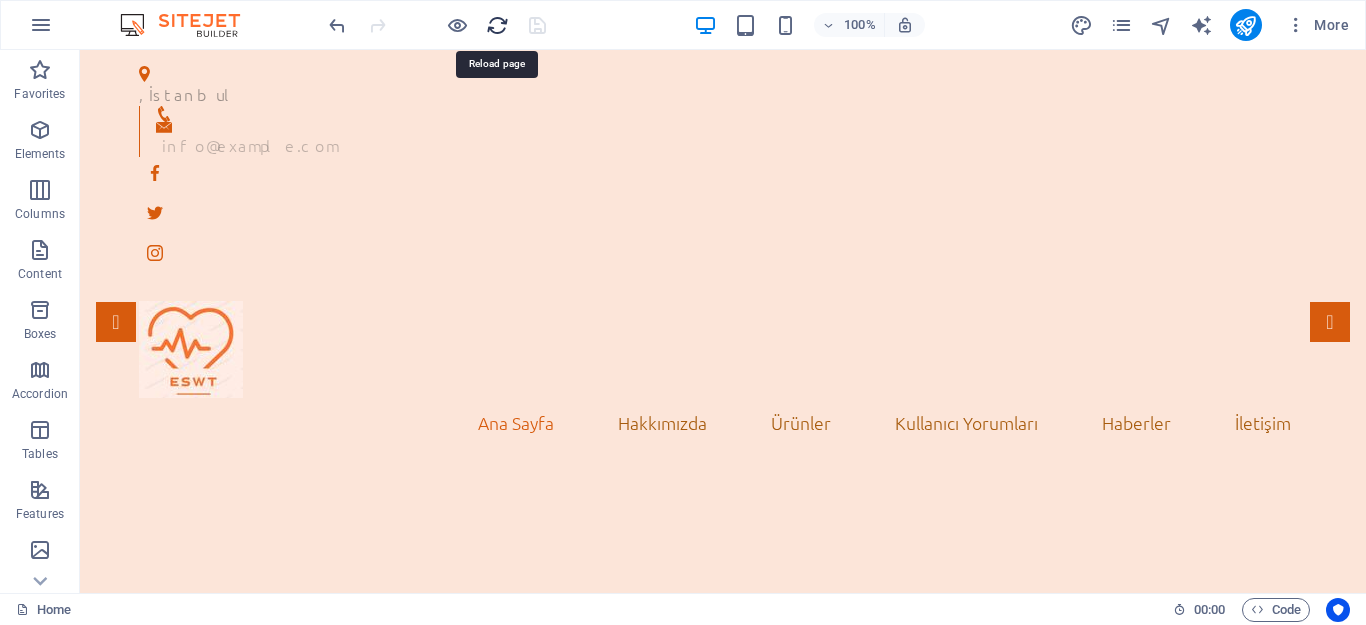 click at bounding box center (497, 25) 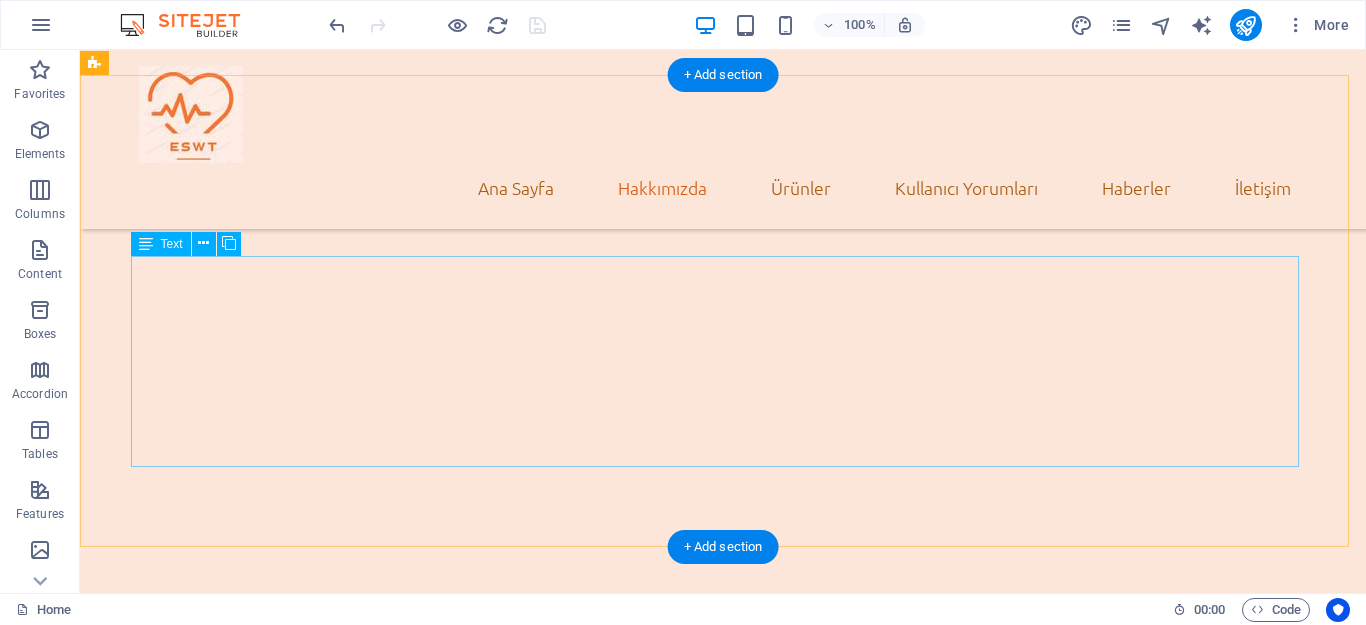 scroll, scrollTop: 1500, scrollLeft: 0, axis: vertical 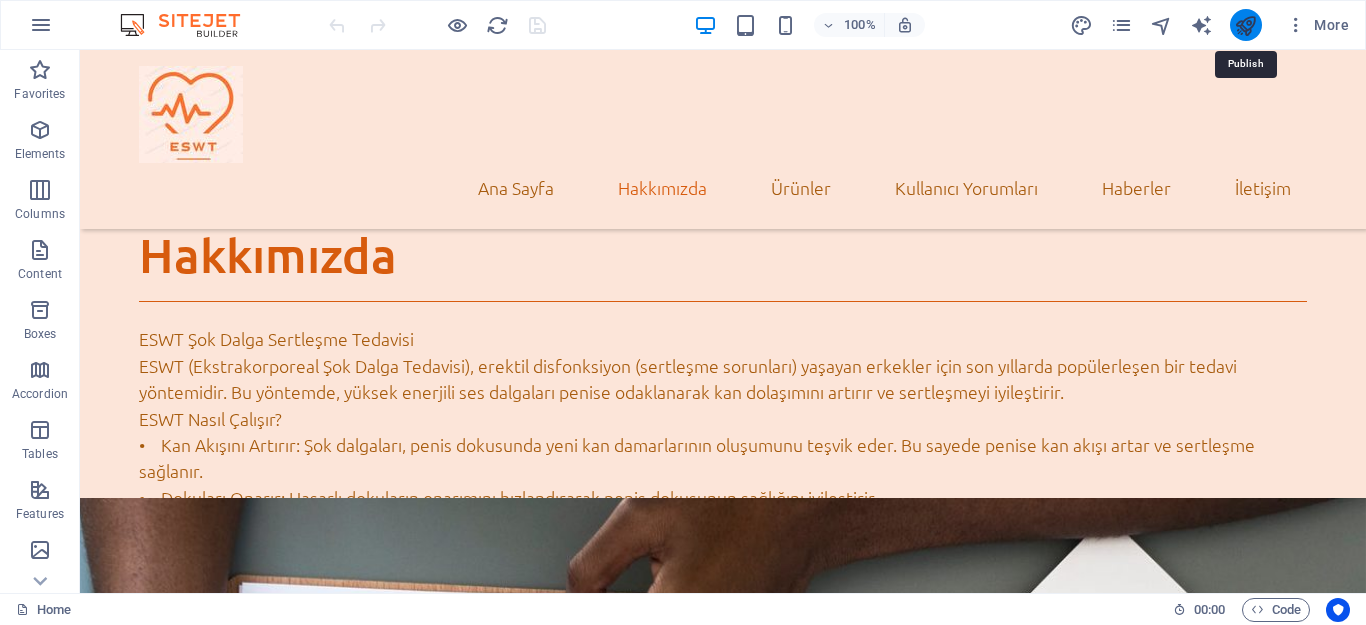 click at bounding box center (1245, 25) 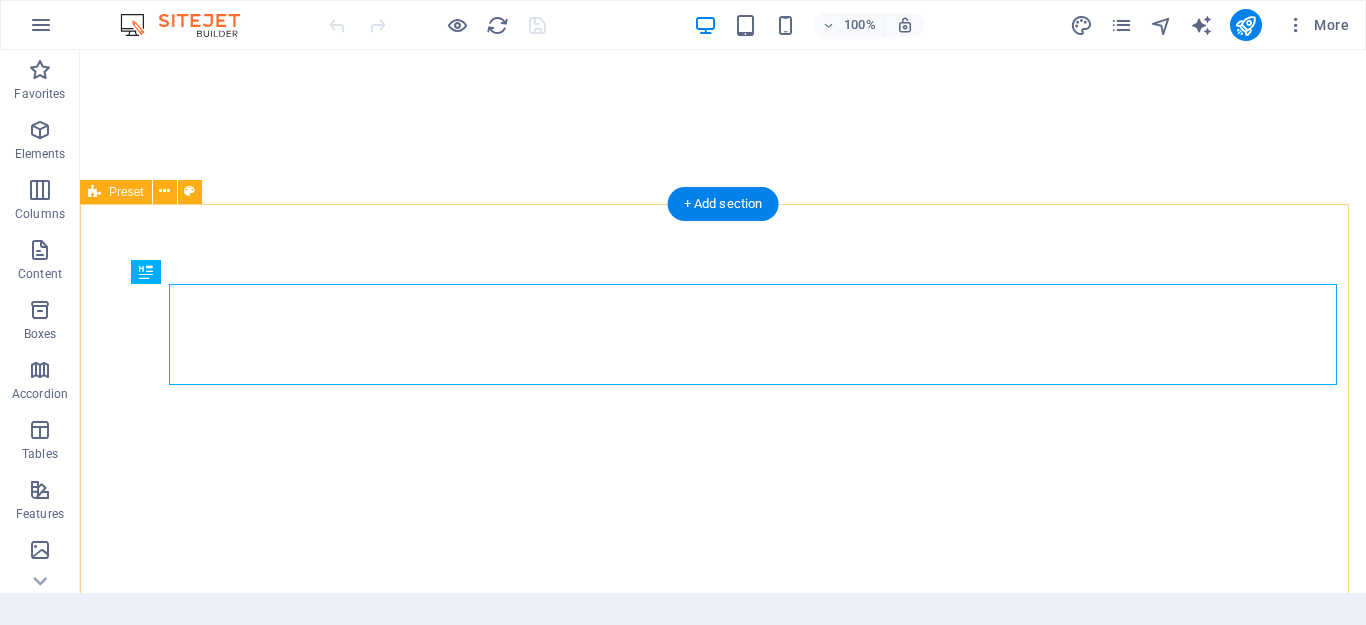 scroll, scrollTop: 0, scrollLeft: 0, axis: both 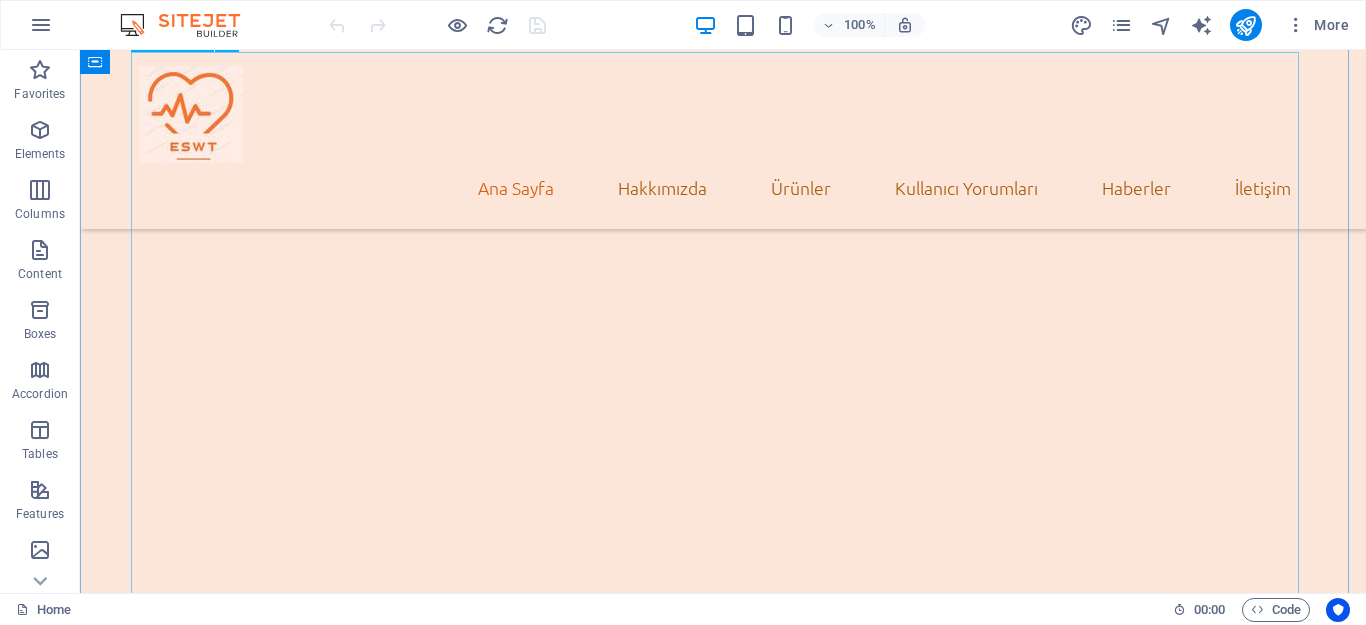 click at bounding box center [723, 551] 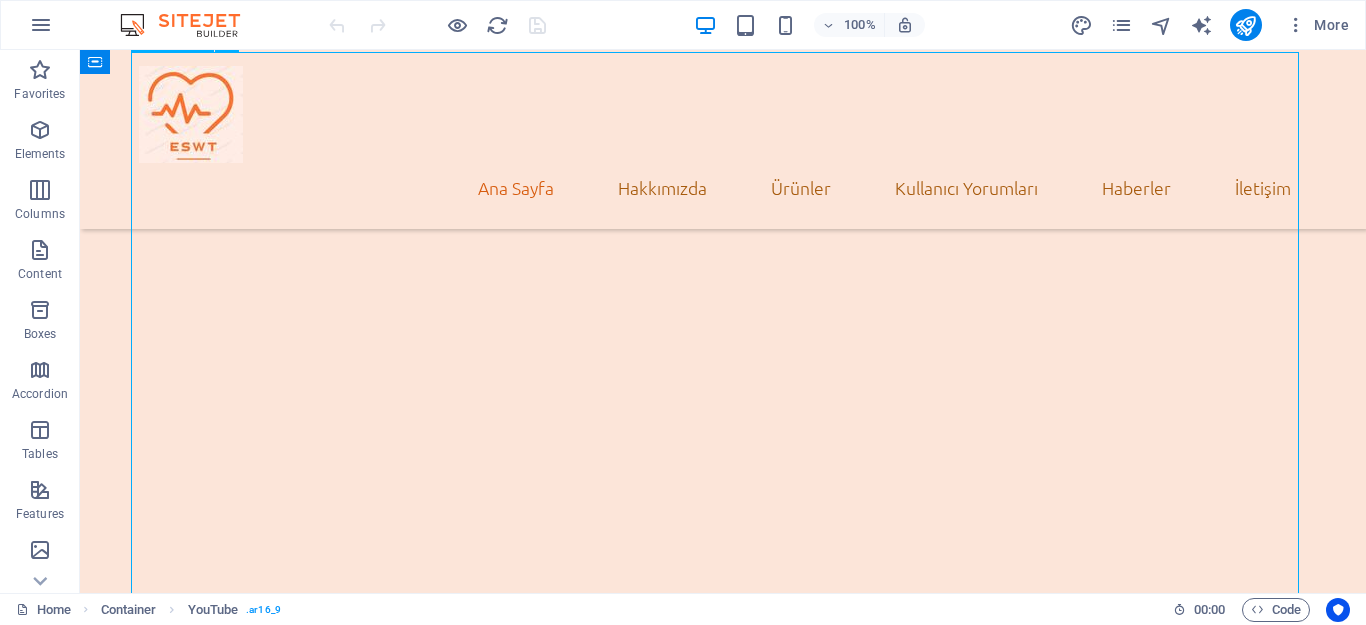 click at bounding box center [723, 551] 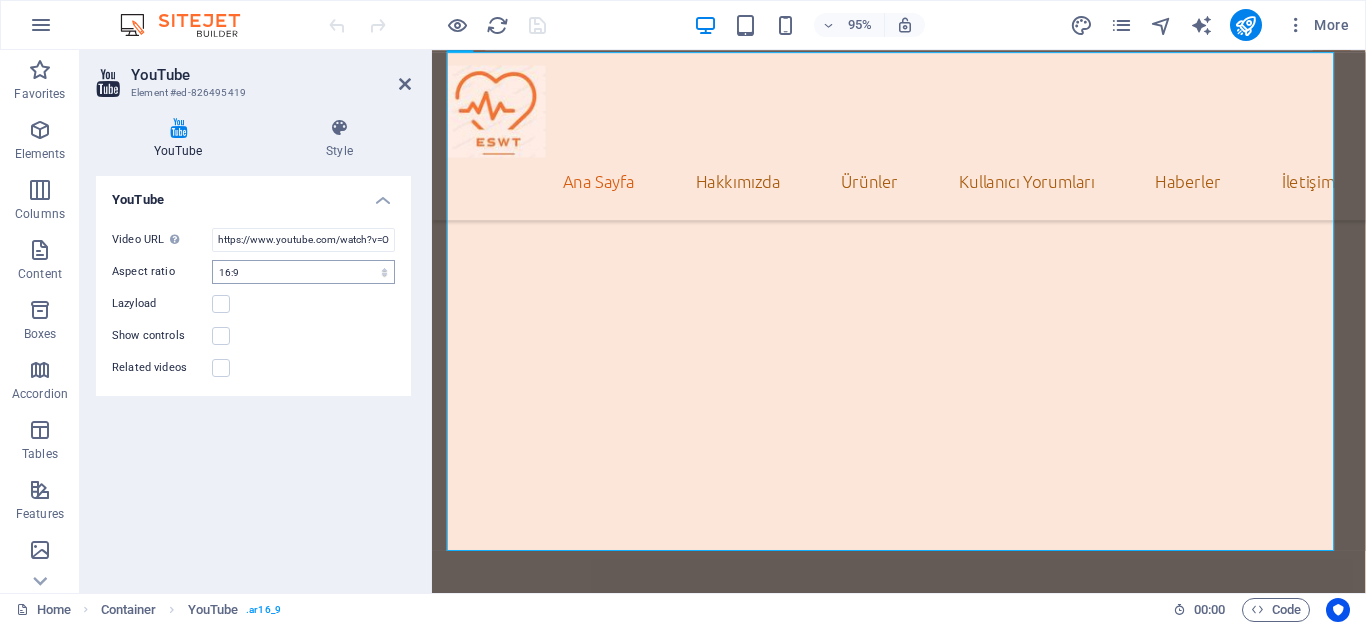 scroll, scrollTop: 321, scrollLeft: 0, axis: vertical 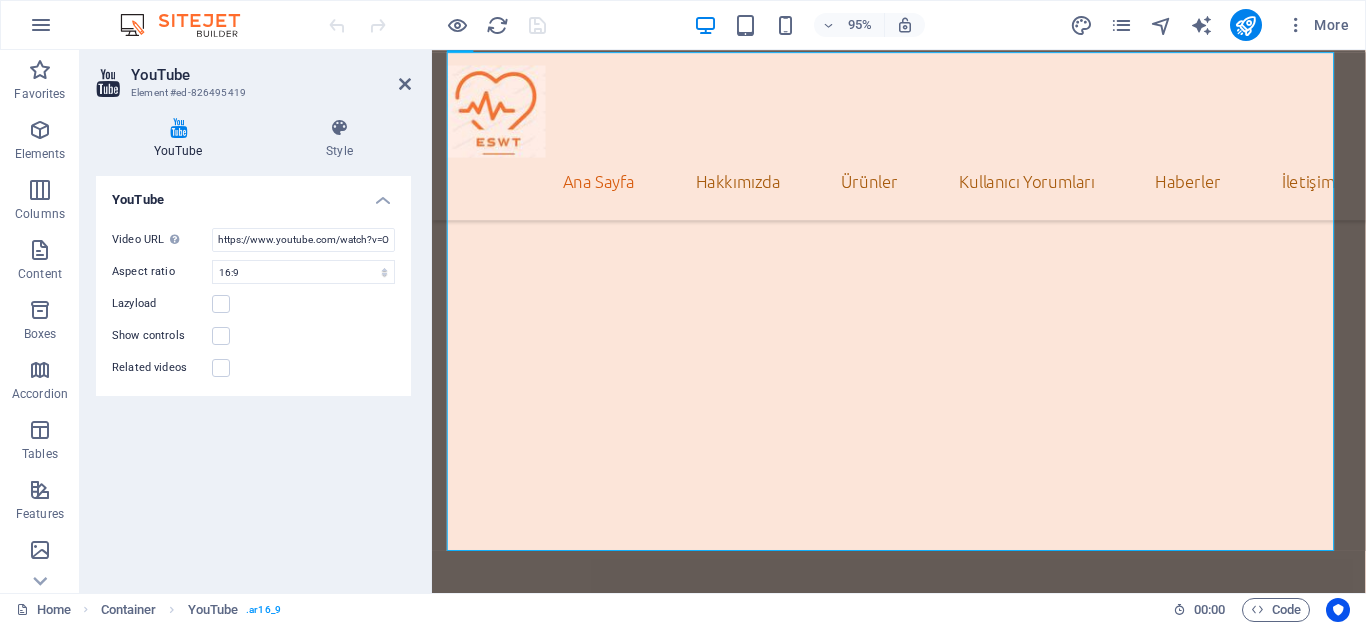 drag, startPoint x: 157, startPoint y: 304, endPoint x: 120, endPoint y: 302, distance: 37.054016 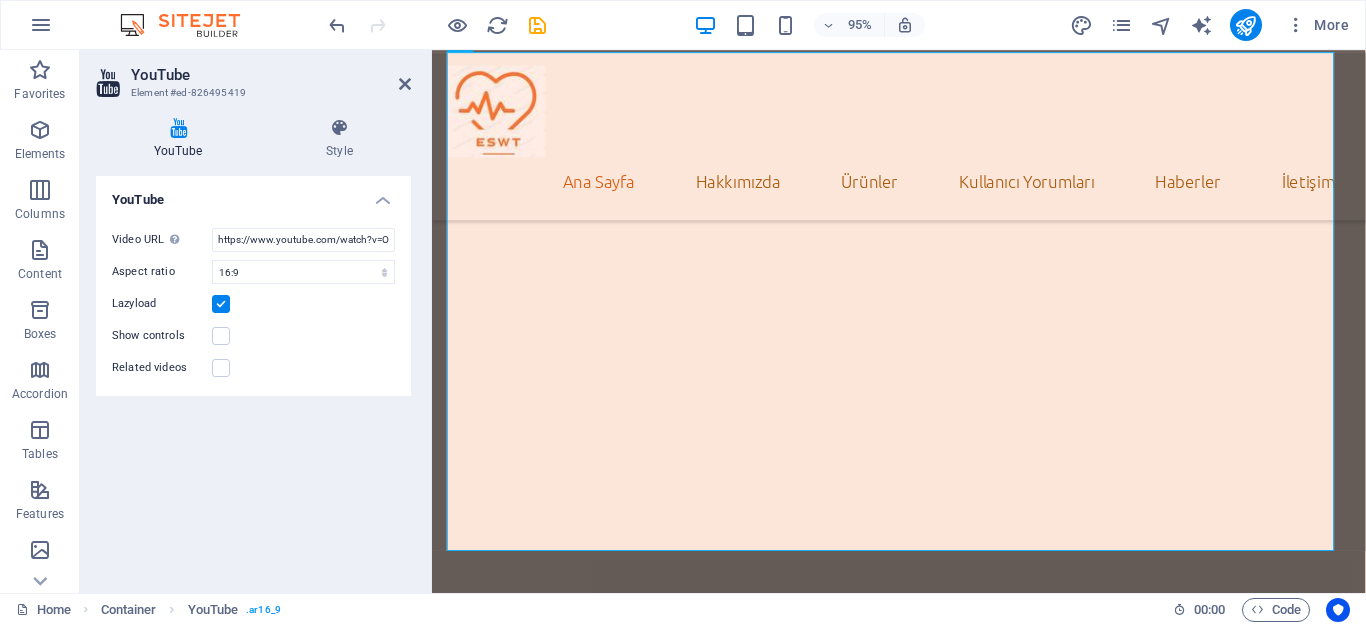 drag, startPoint x: 175, startPoint y: 369, endPoint x: 104, endPoint y: 361, distance: 71.44928 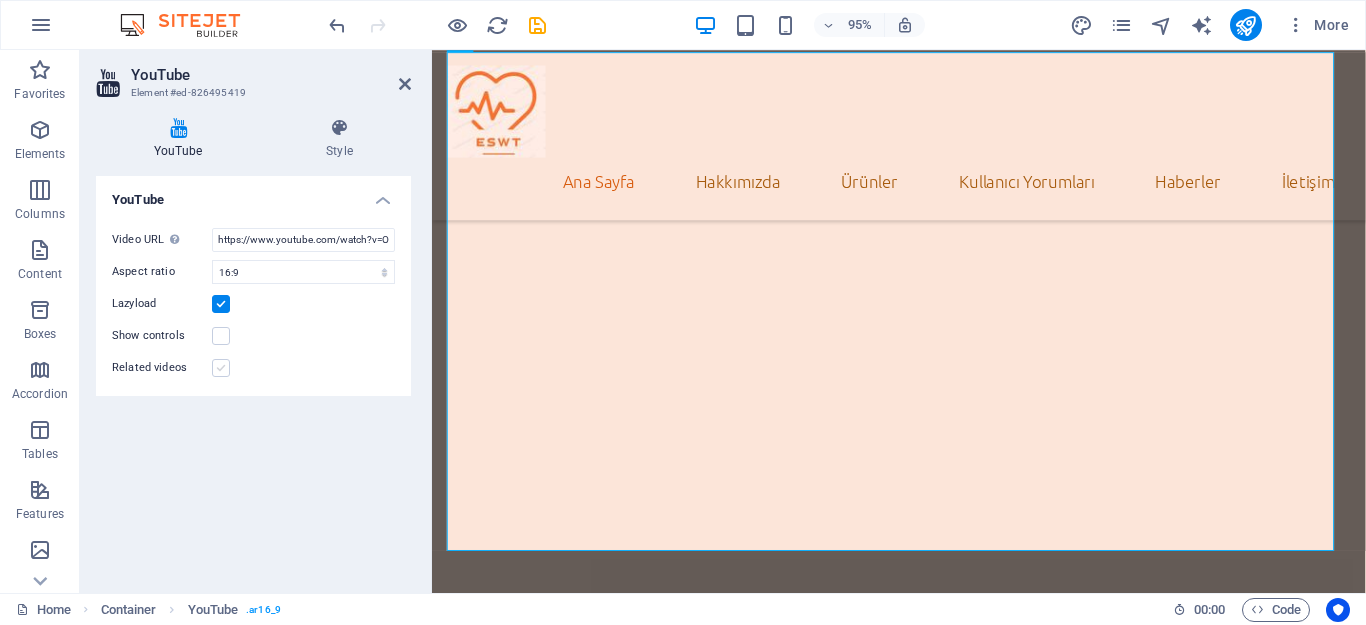 click at bounding box center [221, 368] 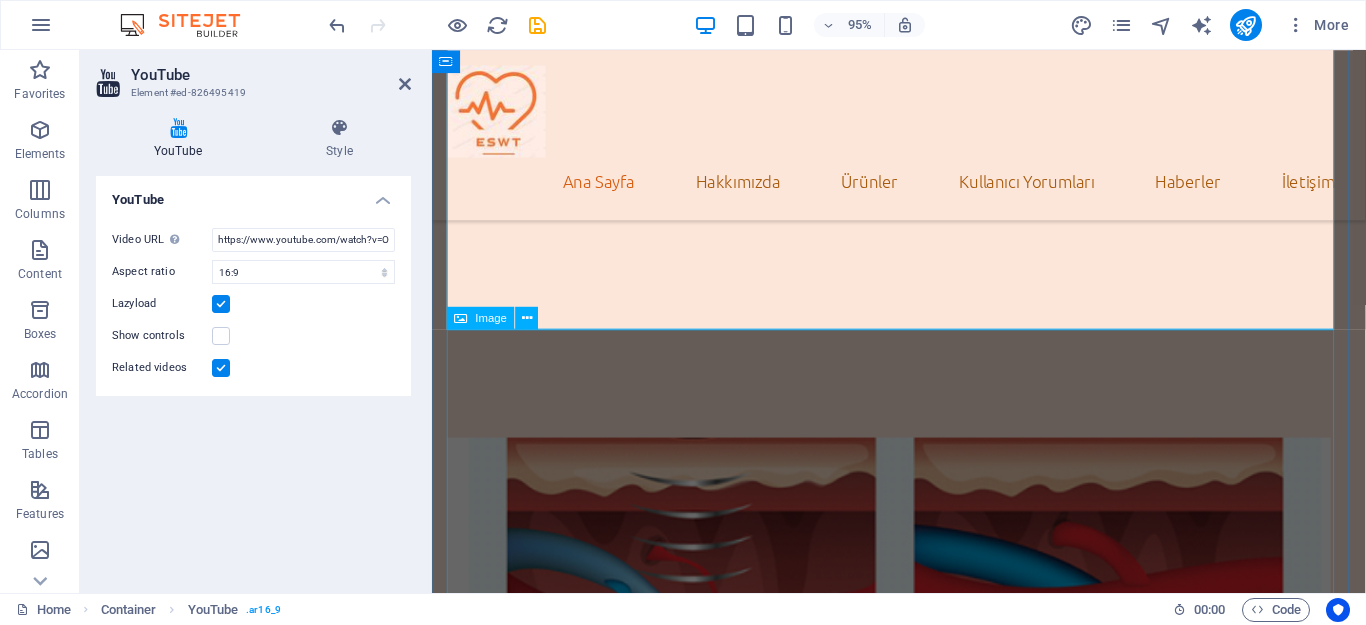 scroll, scrollTop: 321, scrollLeft: 0, axis: vertical 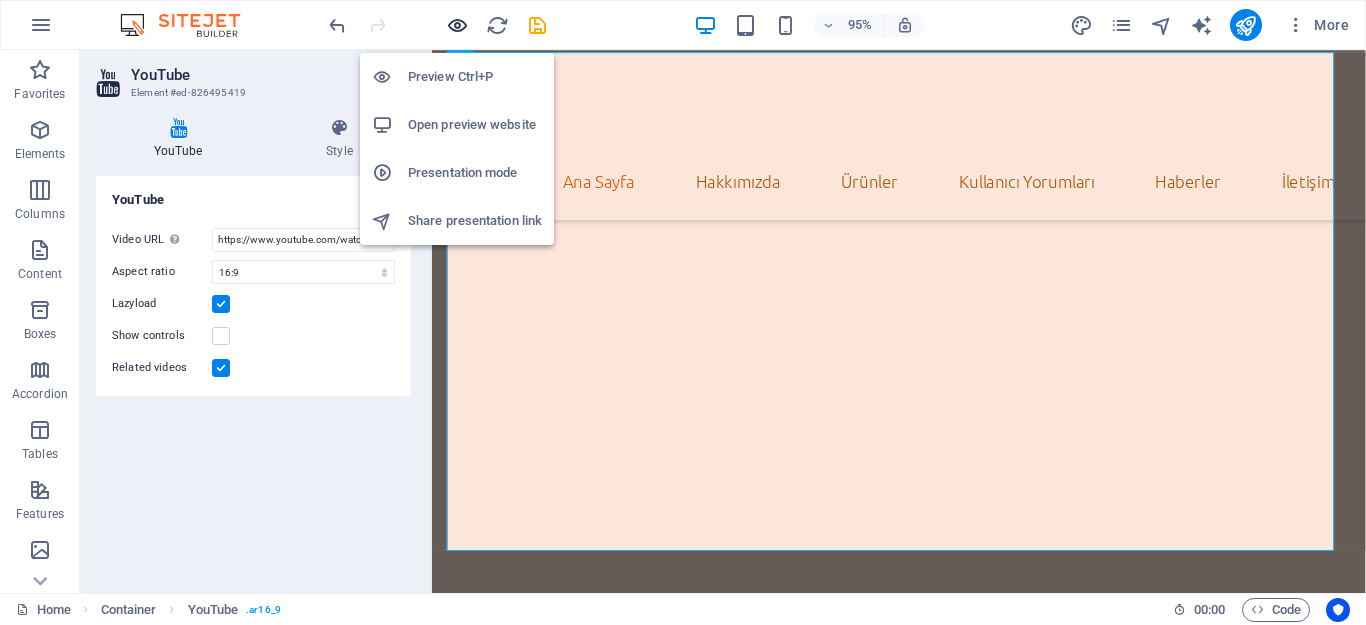 click at bounding box center [457, 25] 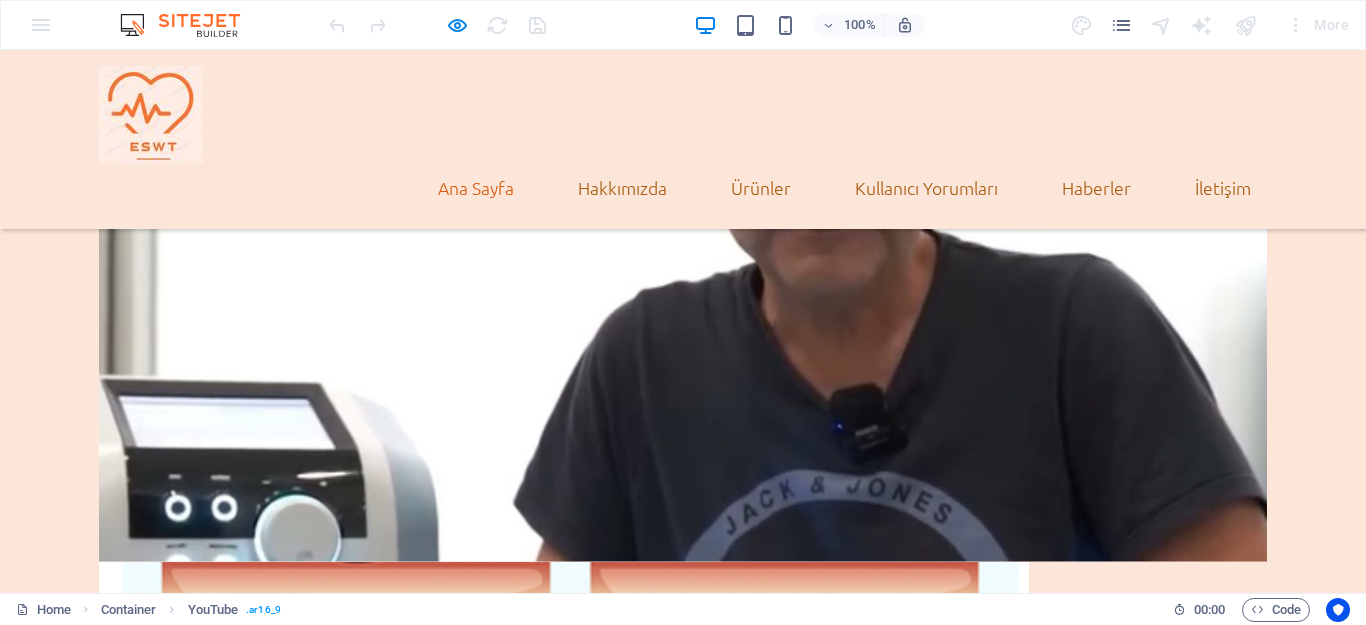 scroll, scrollTop: 200, scrollLeft: 0, axis: vertical 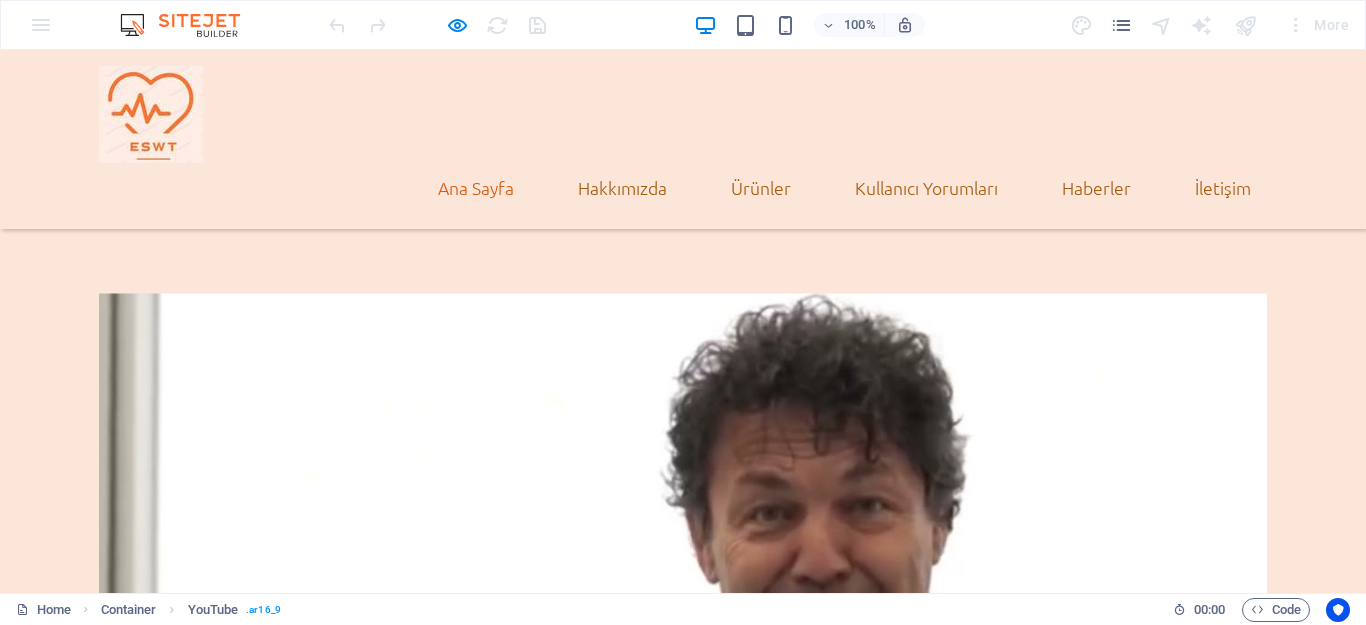 click at bounding box center (683, 622) 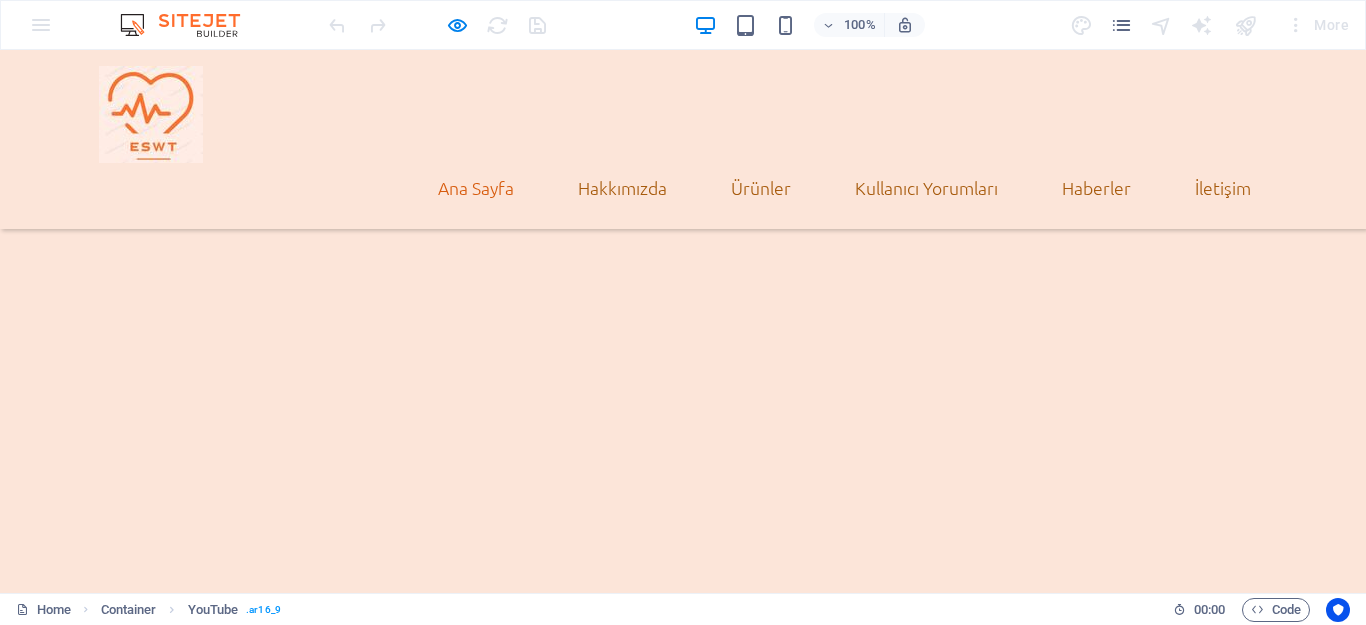 scroll, scrollTop: 500, scrollLeft: 0, axis: vertical 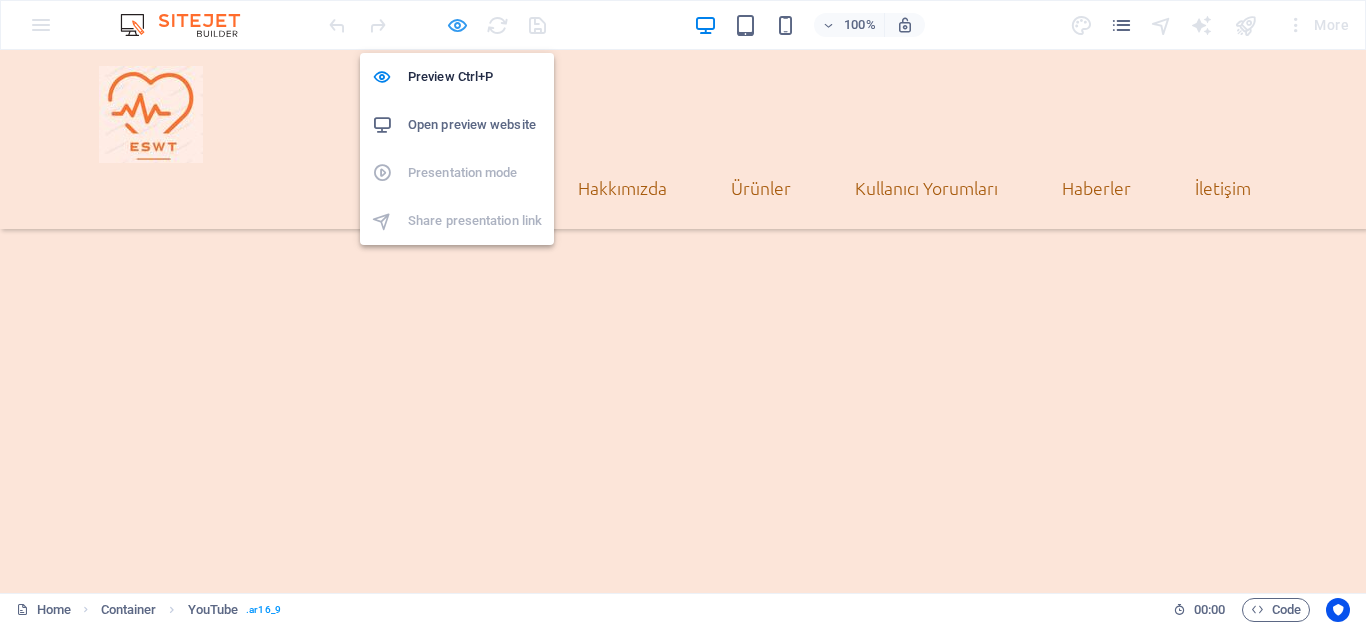 click at bounding box center (457, 25) 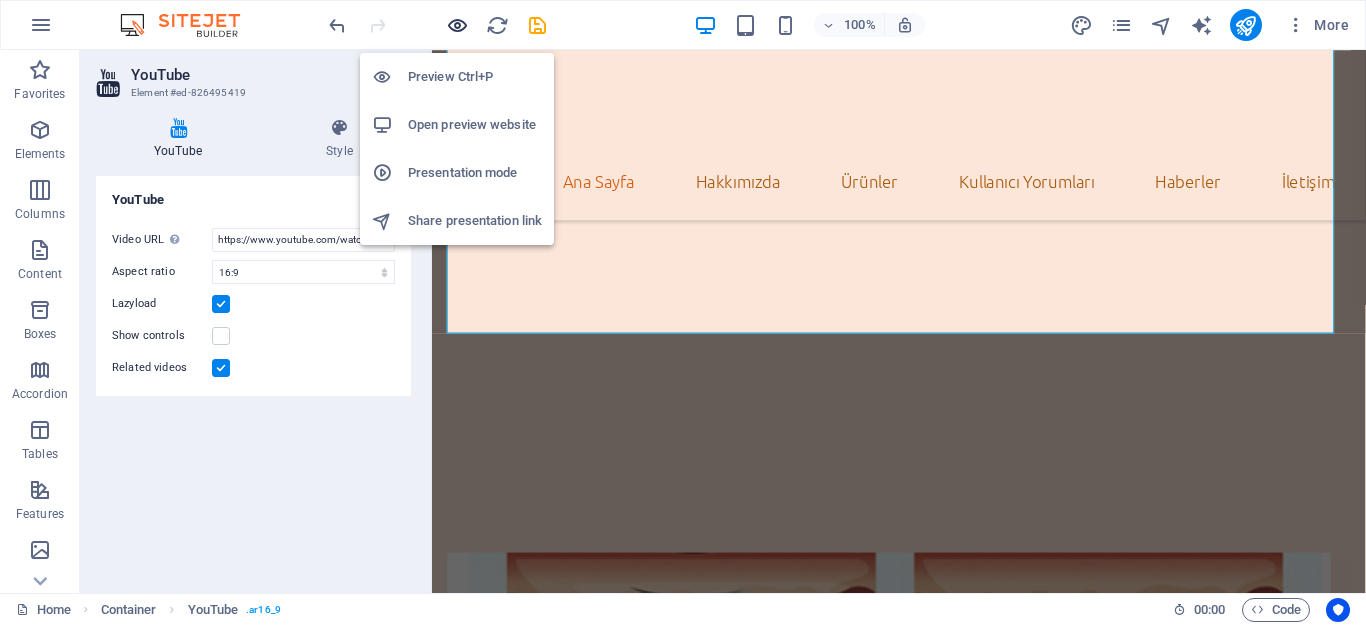 scroll, scrollTop: 550, scrollLeft: 0, axis: vertical 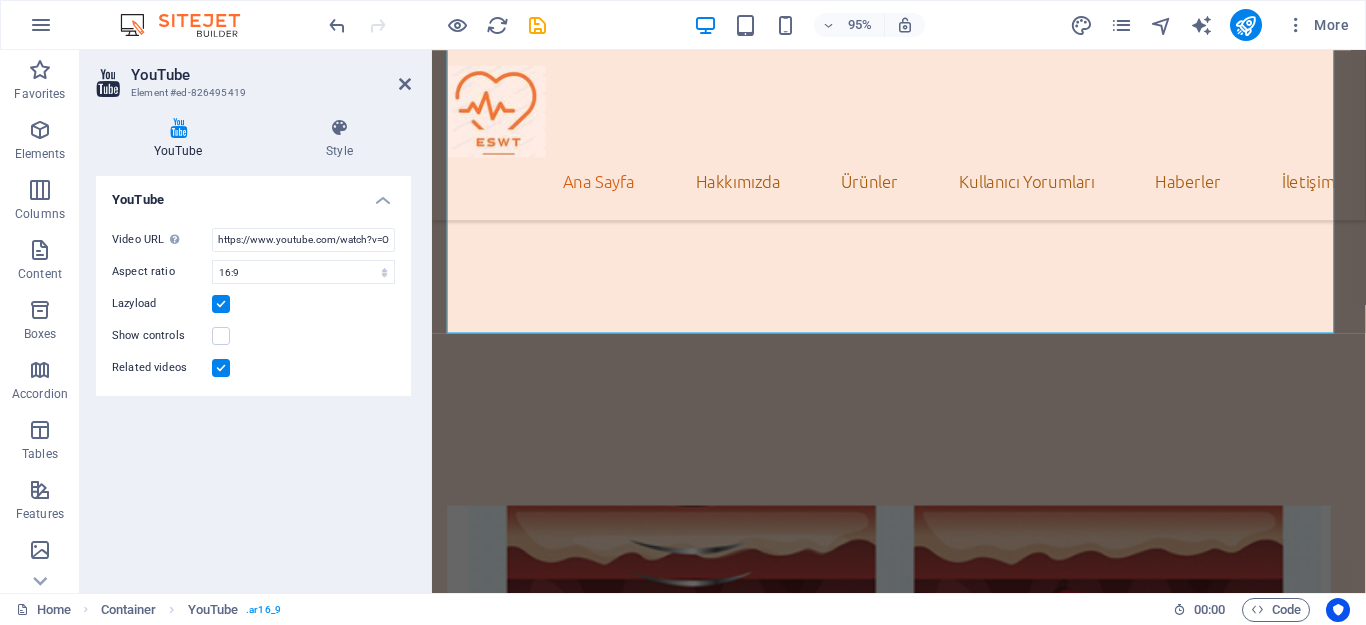 click at bounding box center (221, 368) 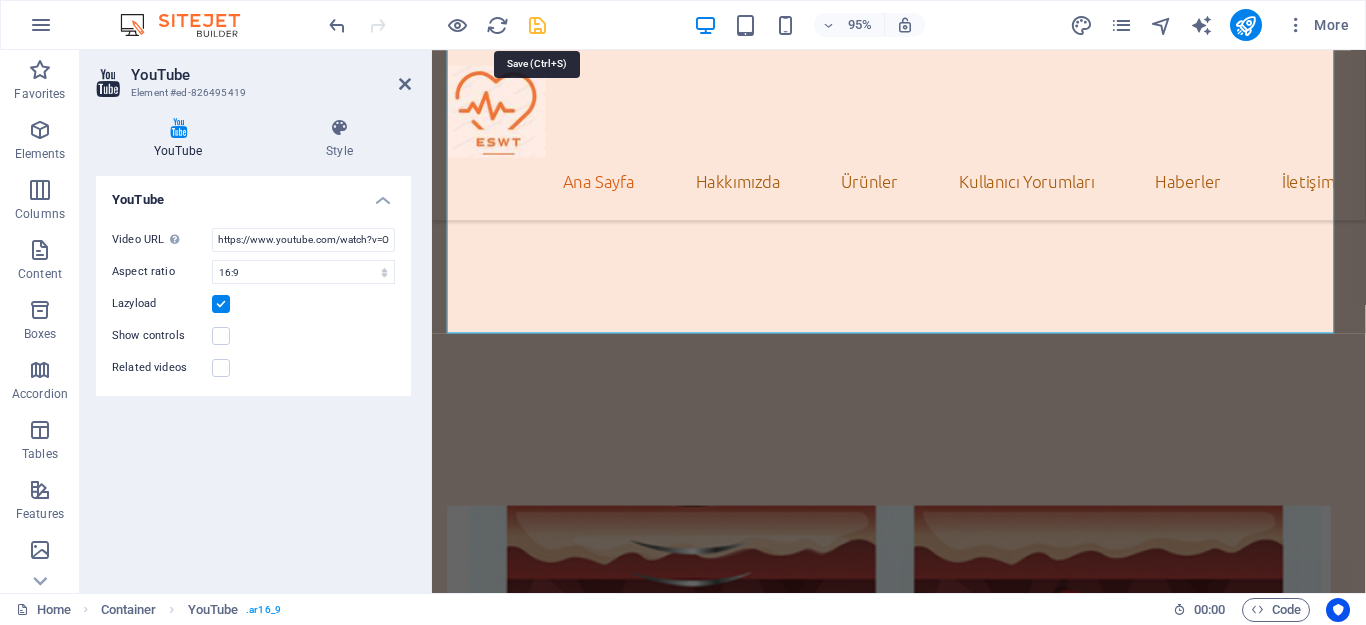 click at bounding box center [537, 25] 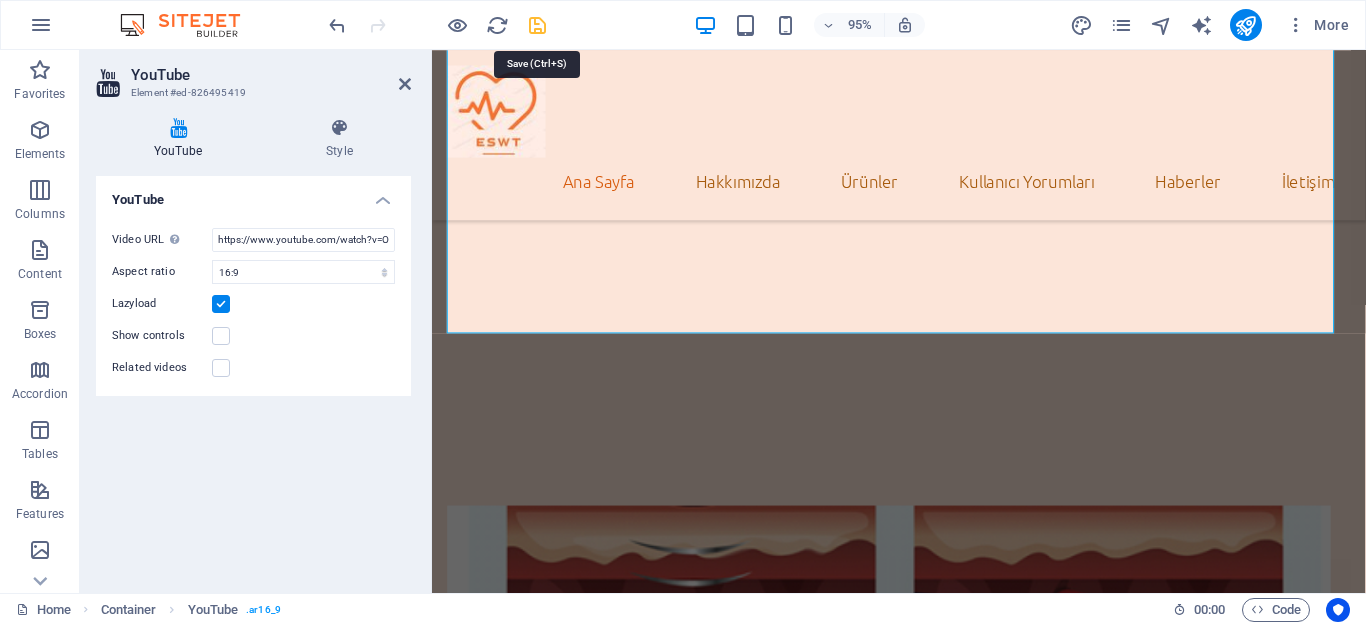 select on "ar16_9" 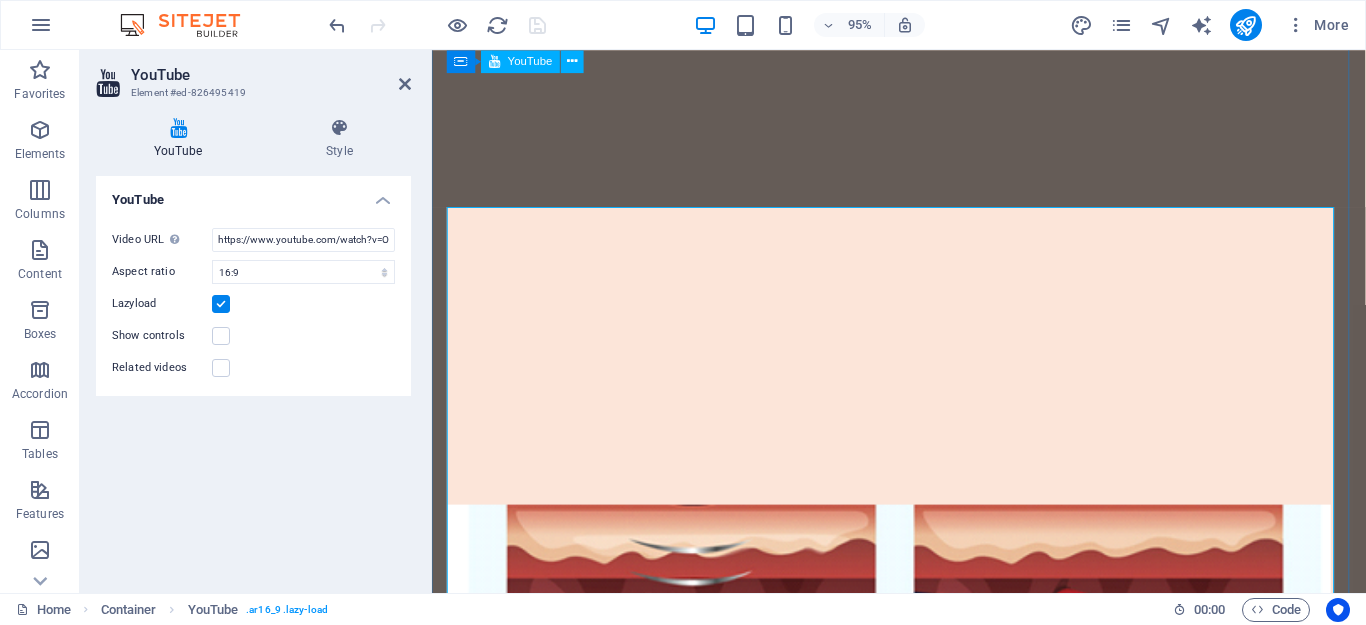 scroll, scrollTop: 150, scrollLeft: 0, axis: vertical 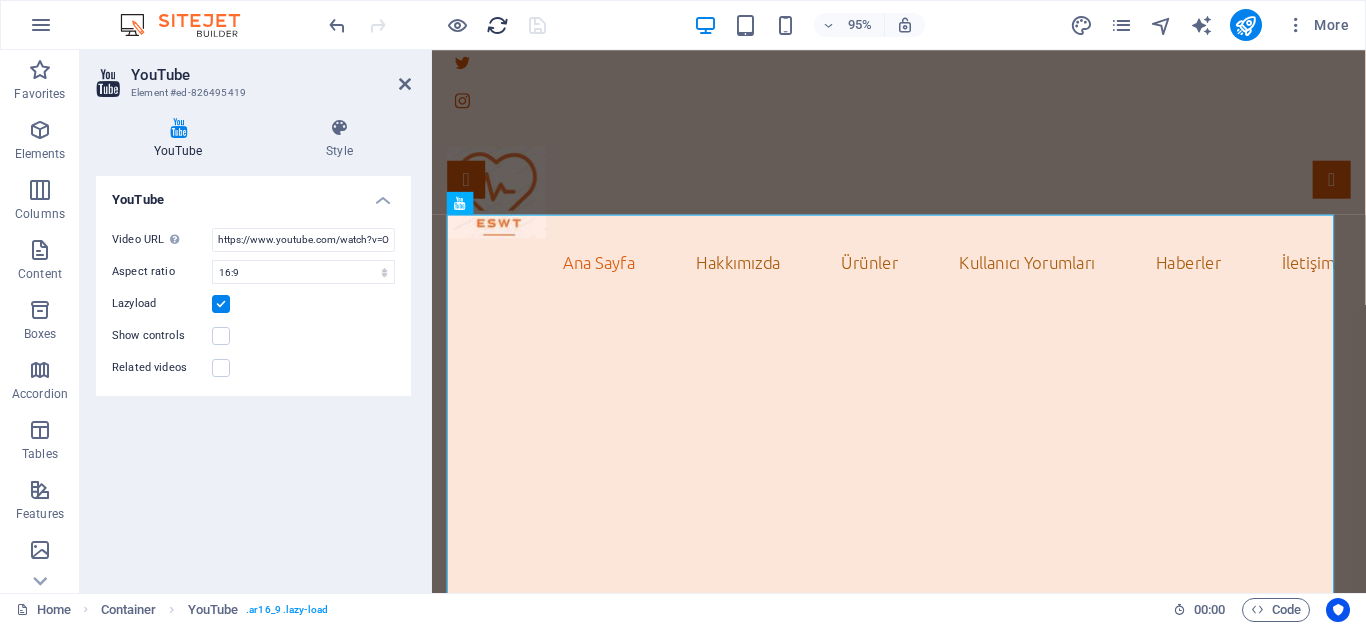 click at bounding box center [497, 25] 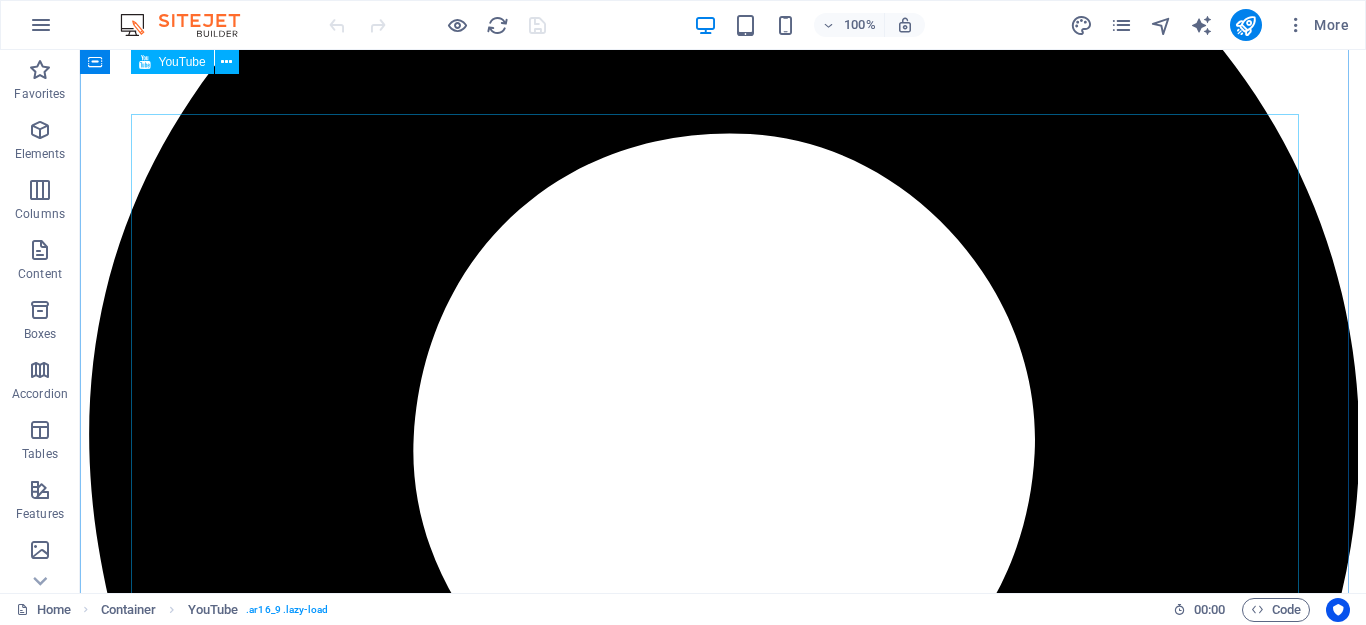 scroll, scrollTop: 200, scrollLeft: 0, axis: vertical 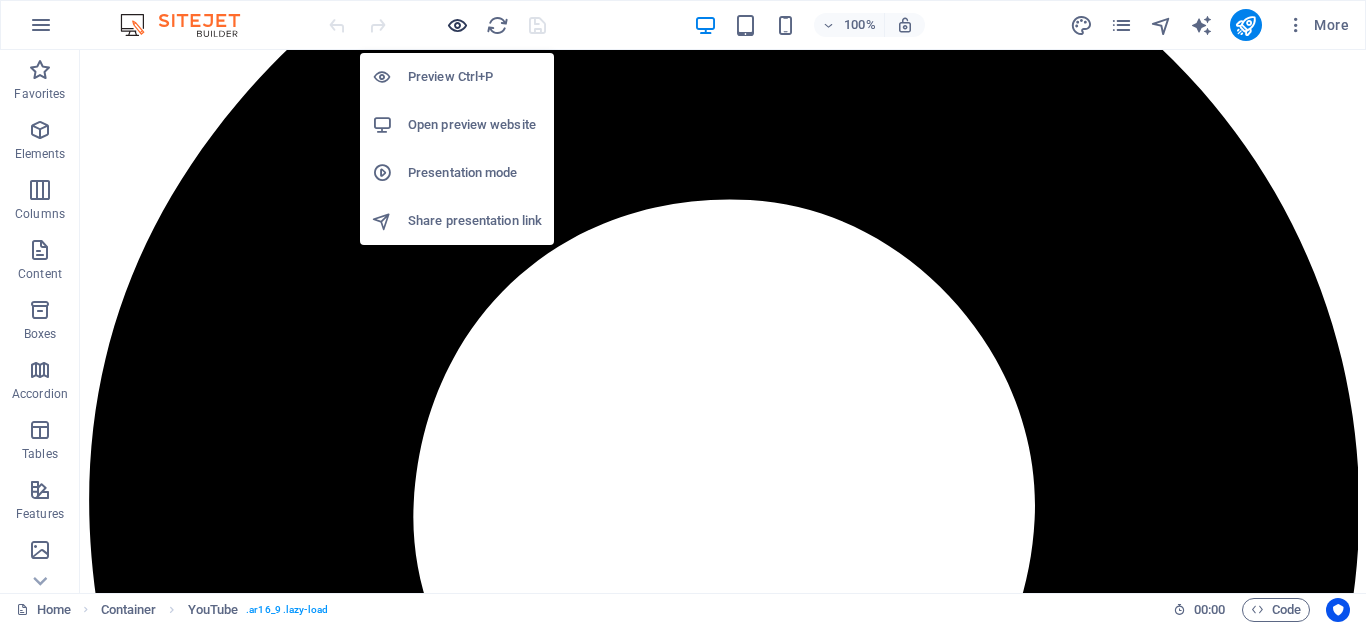 click at bounding box center (457, 25) 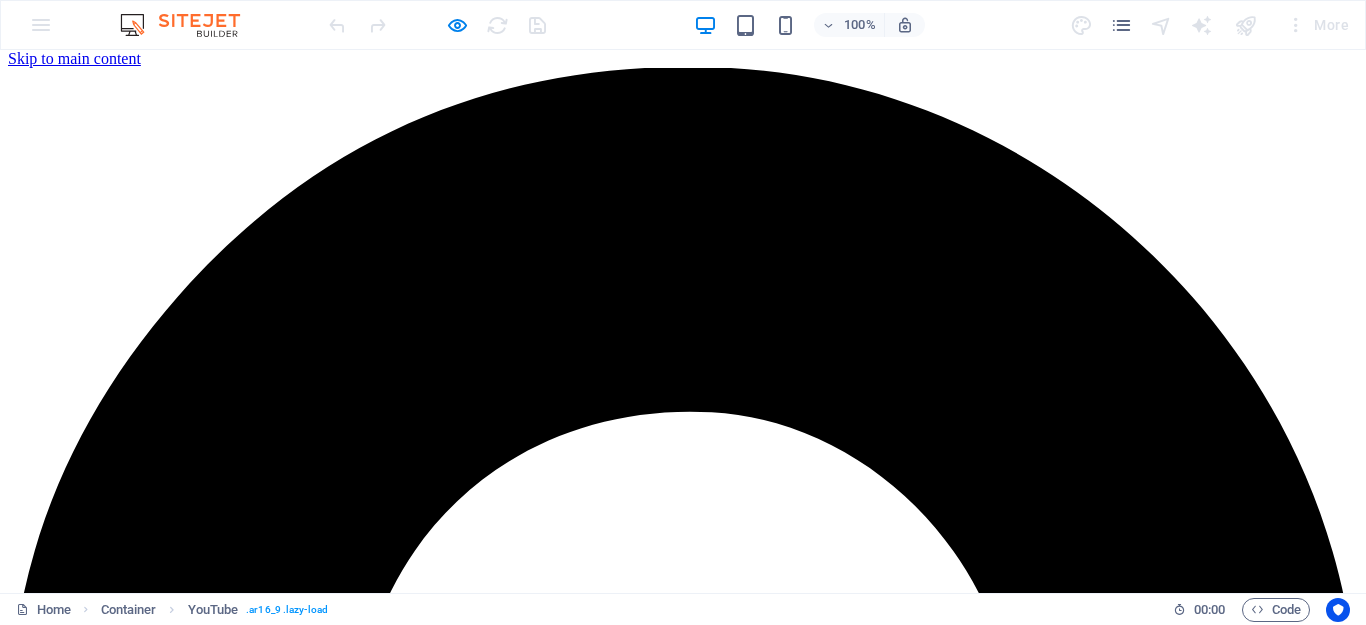 scroll, scrollTop: 0, scrollLeft: 0, axis: both 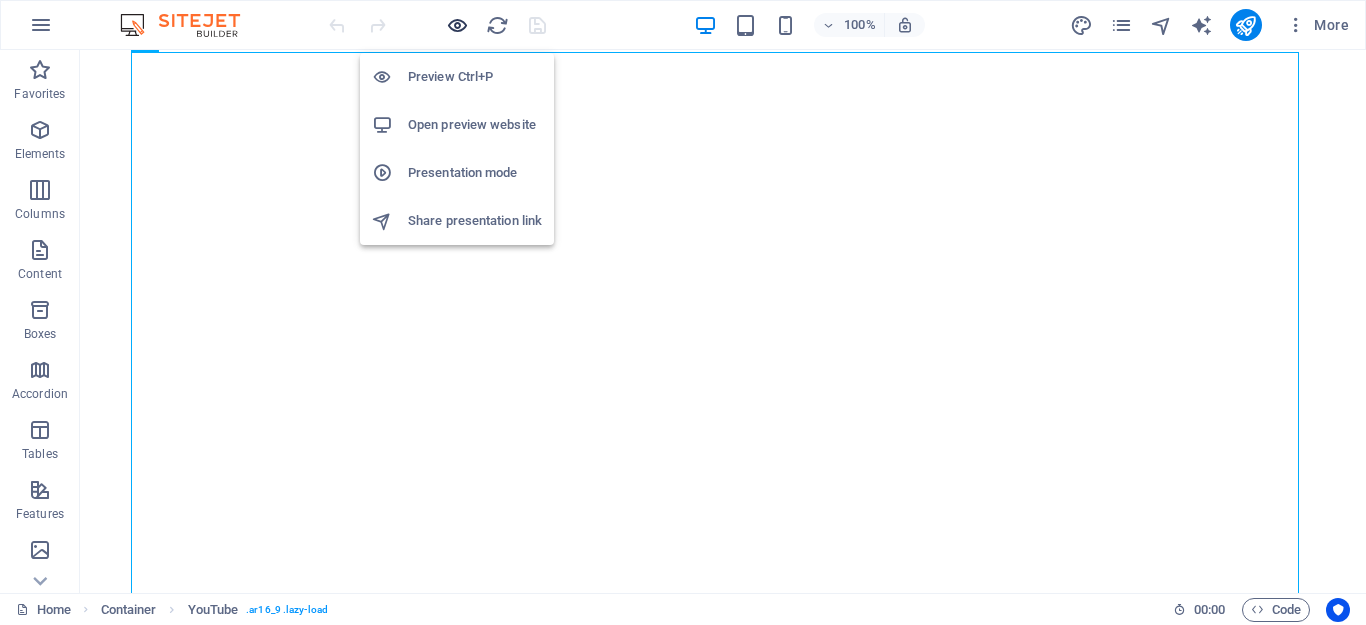click at bounding box center [457, 25] 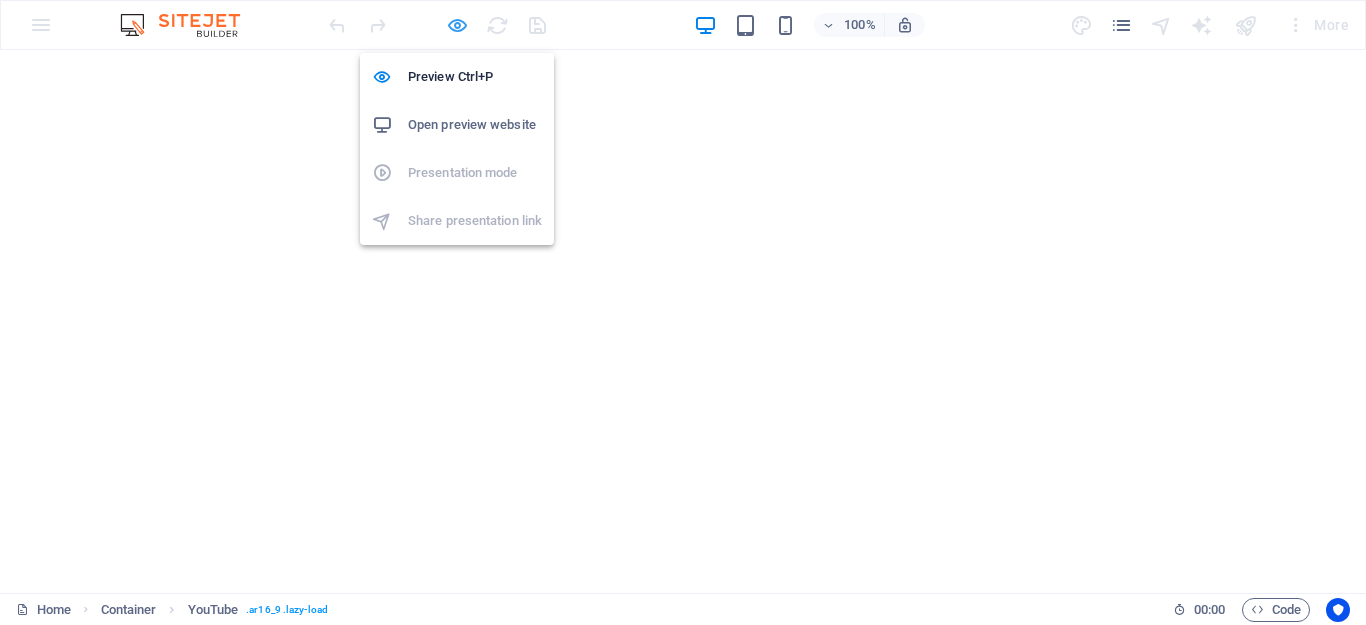 click at bounding box center (457, 25) 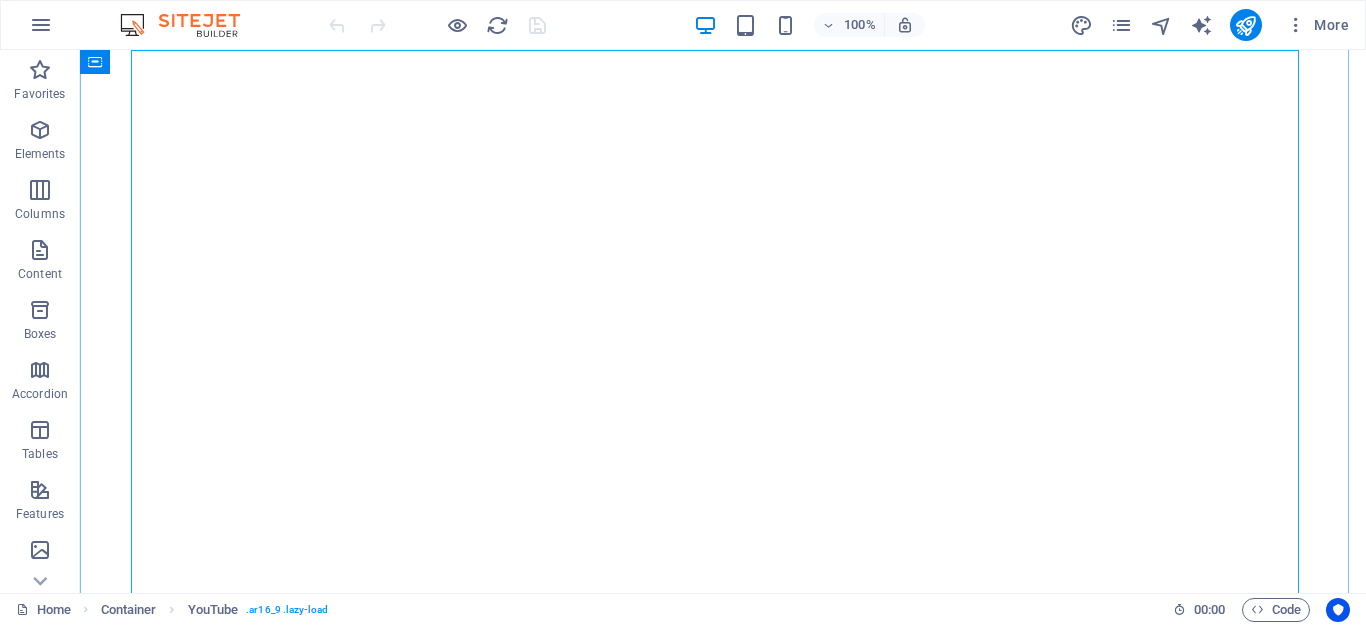 select on "ar16_9" 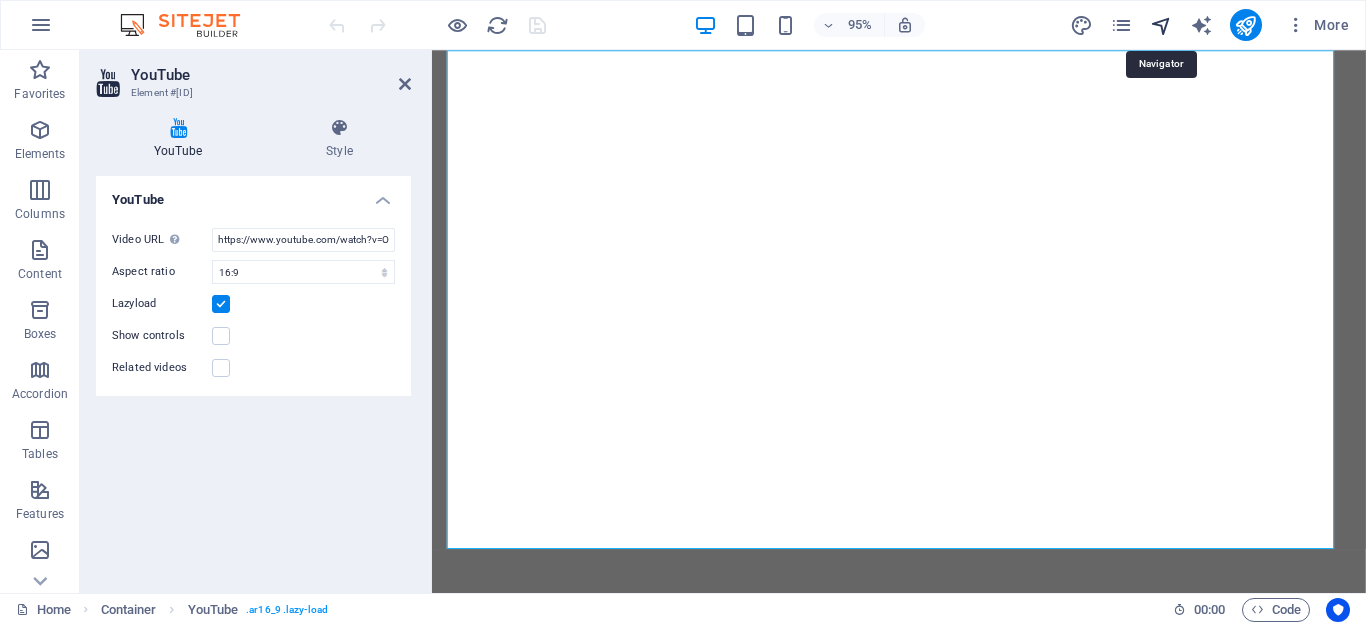 click at bounding box center (1161, 25) 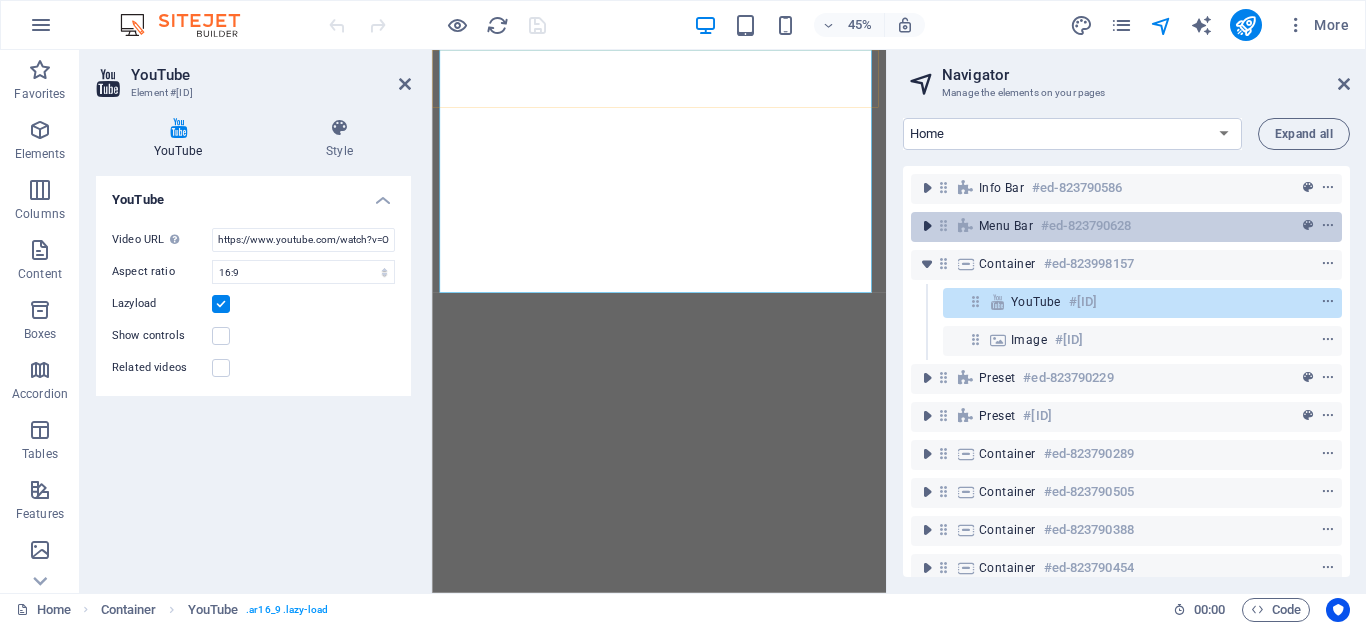 click at bounding box center [927, 226] 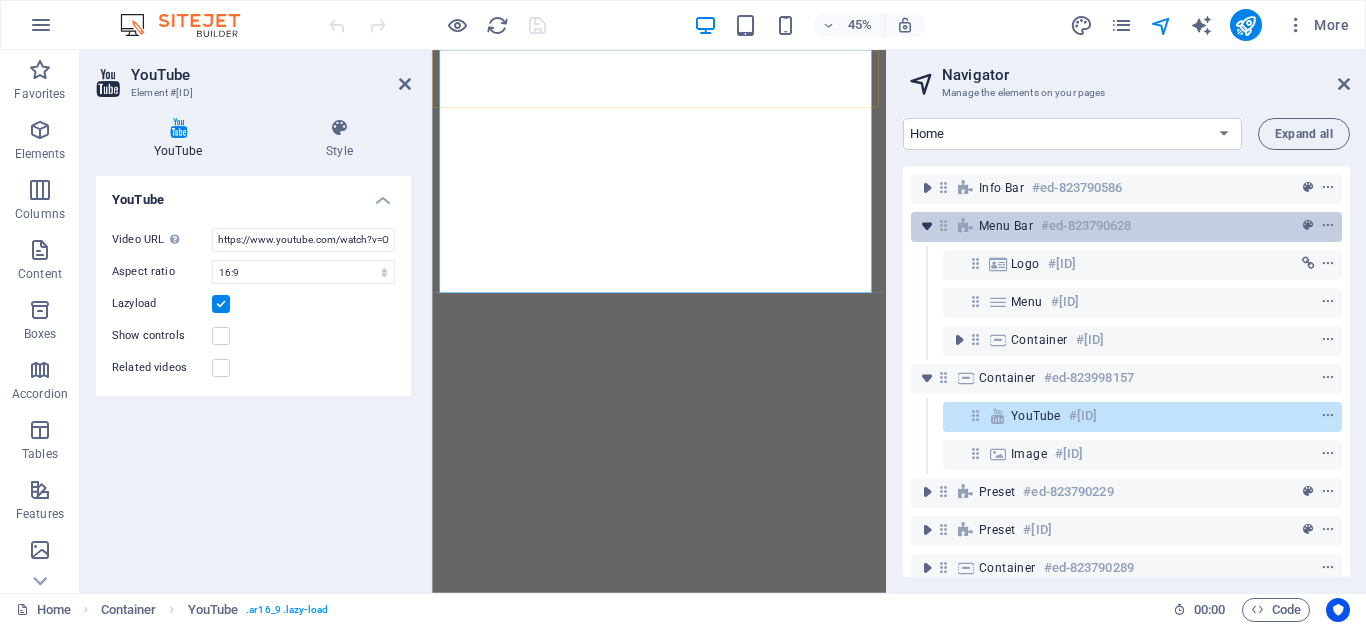 click at bounding box center (927, 226) 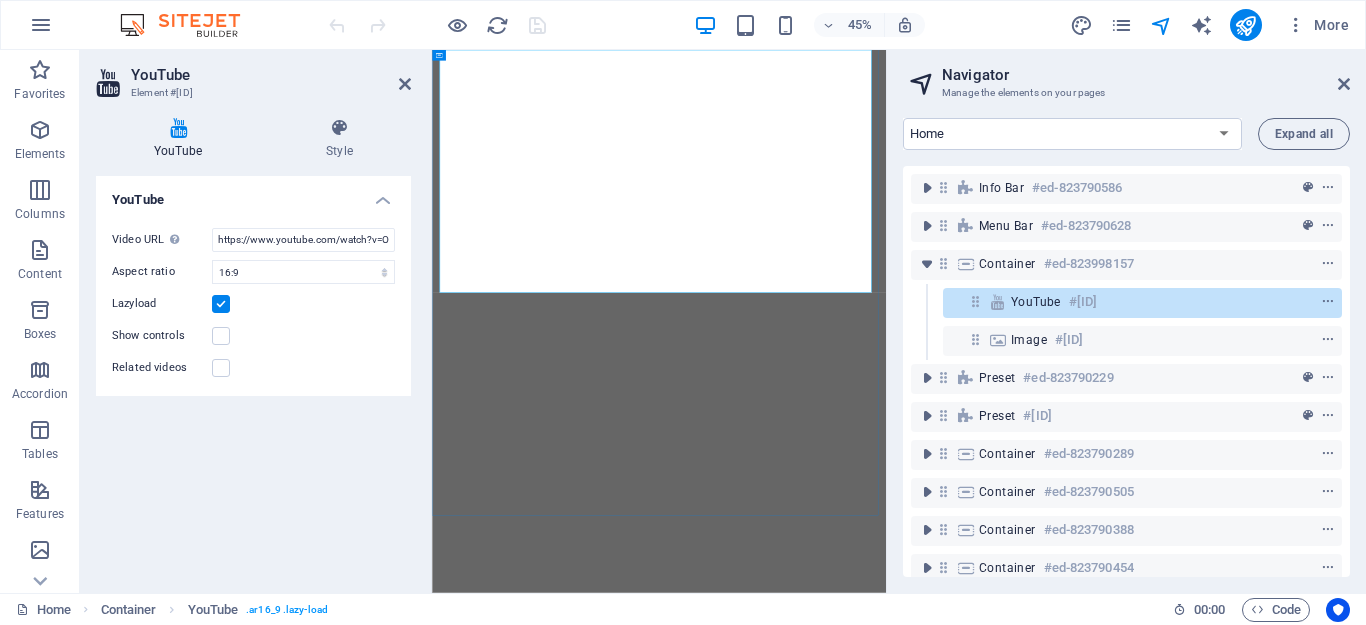 drag, startPoint x: 1091, startPoint y: 332, endPoint x: 1097, endPoint y: 299, distance: 33.54102 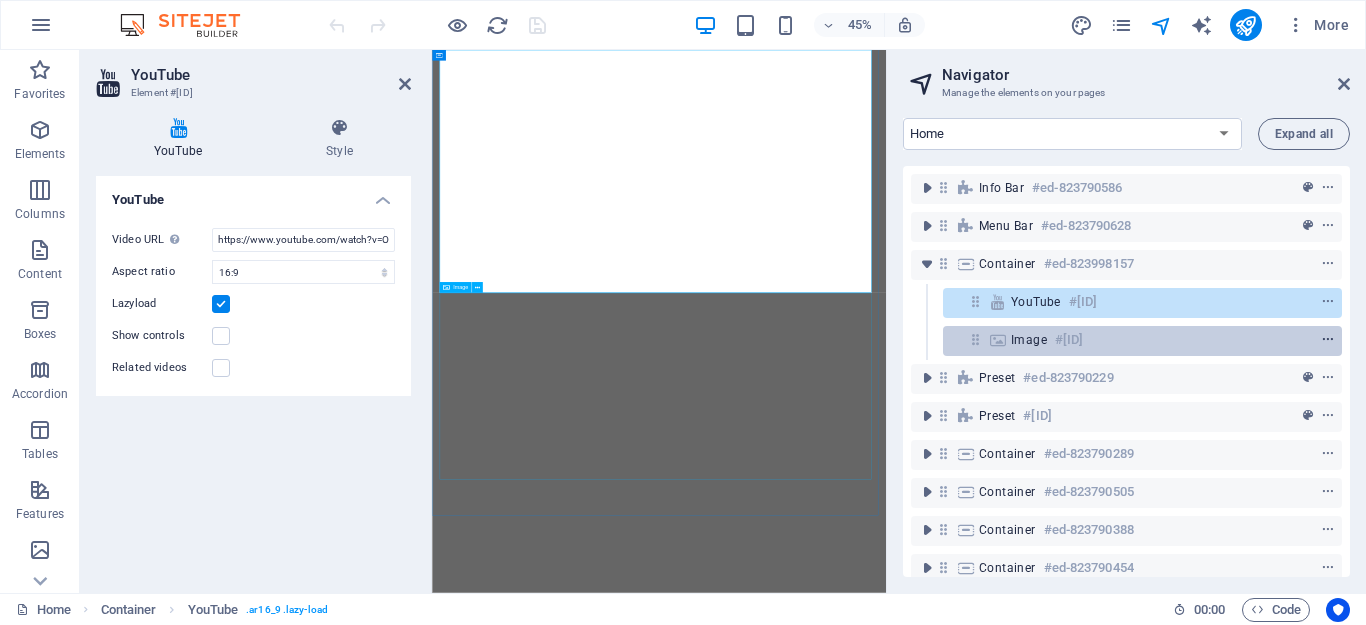 click at bounding box center (1328, 340) 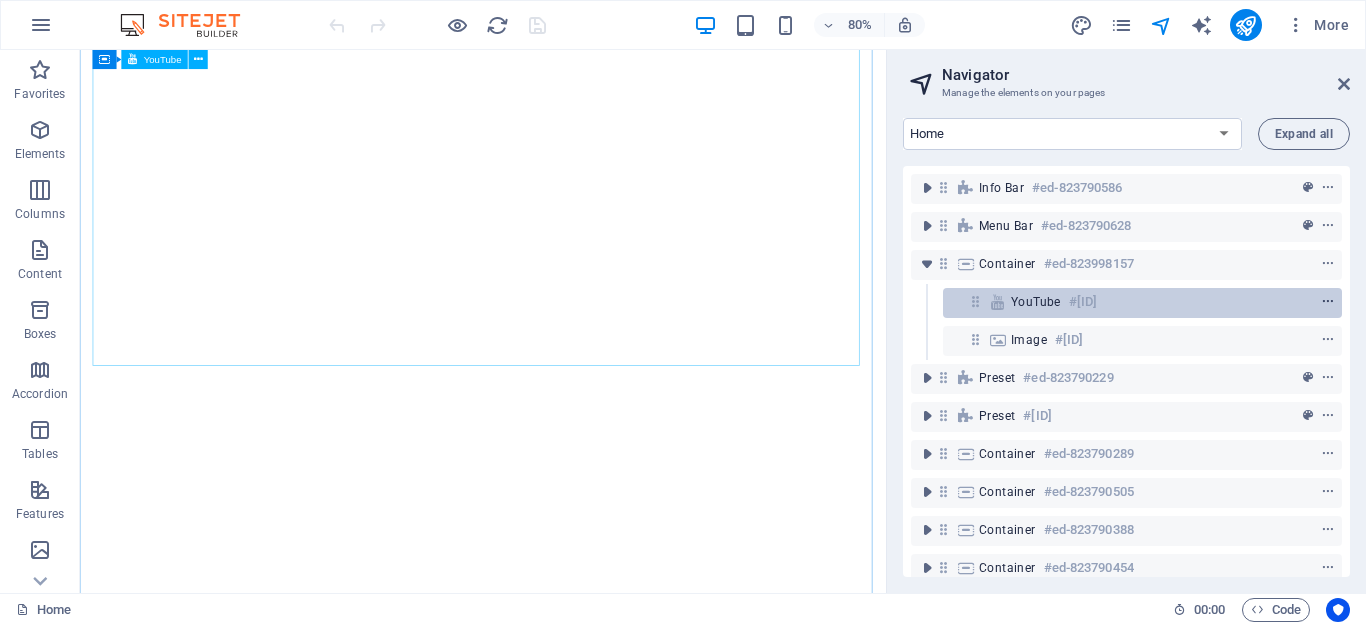 click at bounding box center [1328, 302] 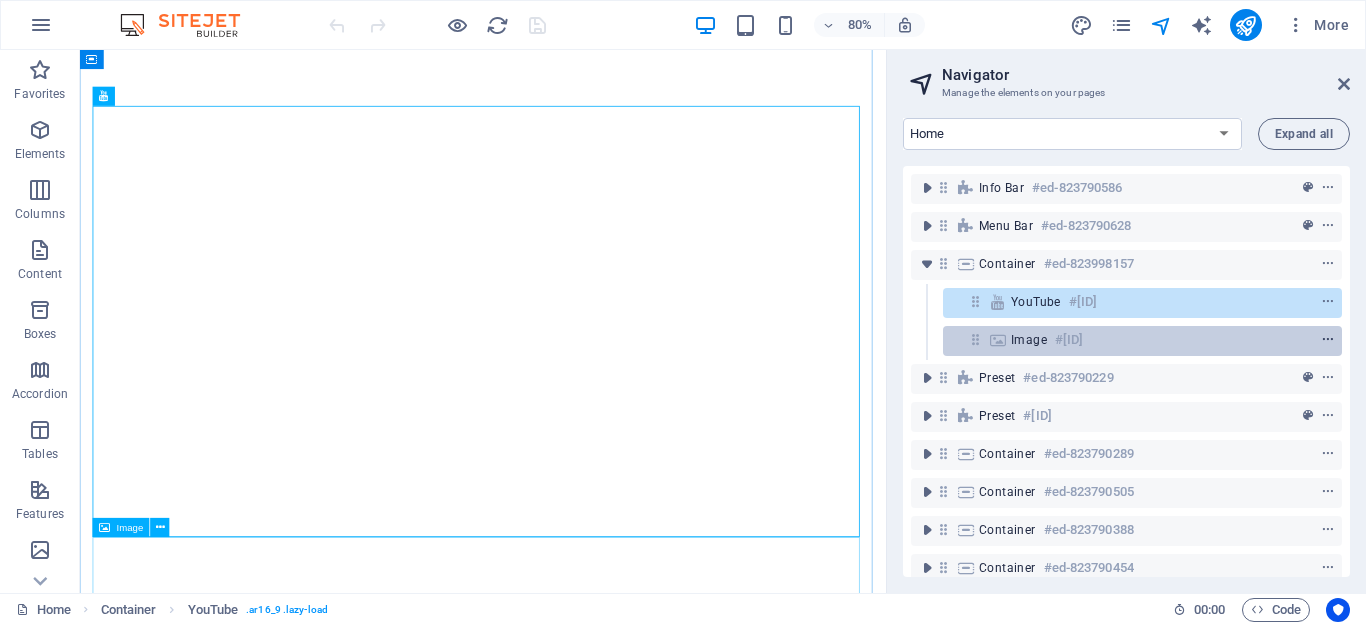 click at bounding box center [1328, 340] 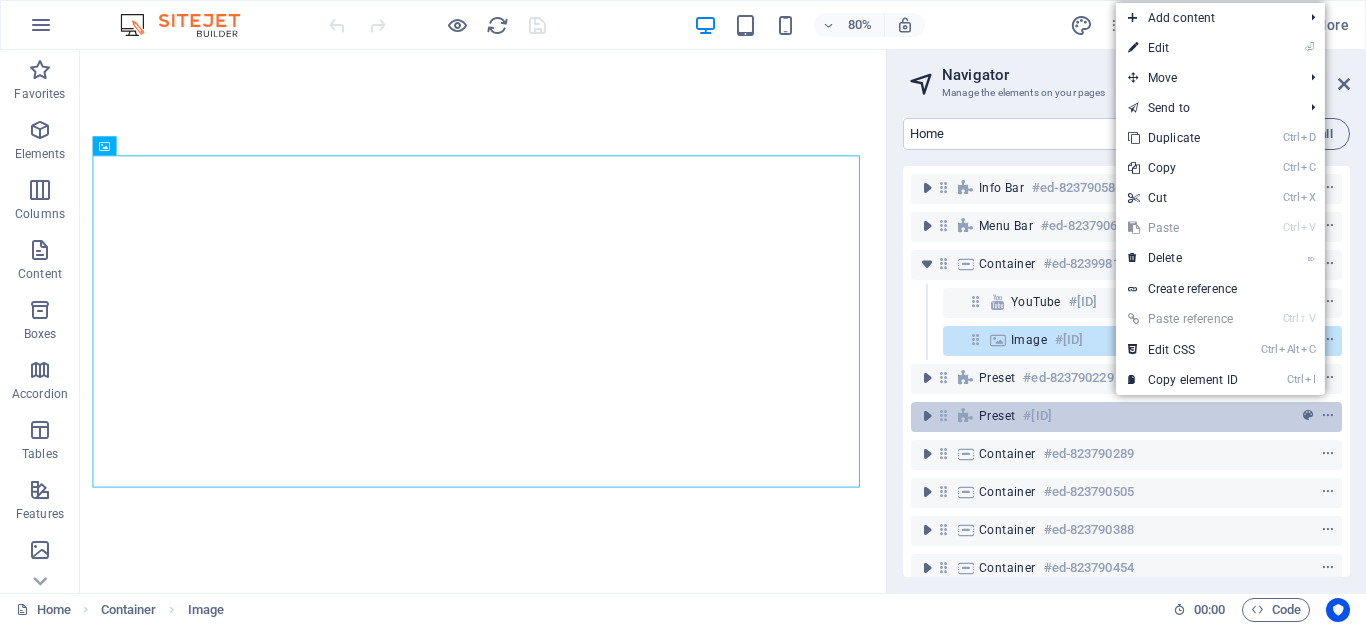 click on "Preset #[ID]" at bounding box center (1126, 417) 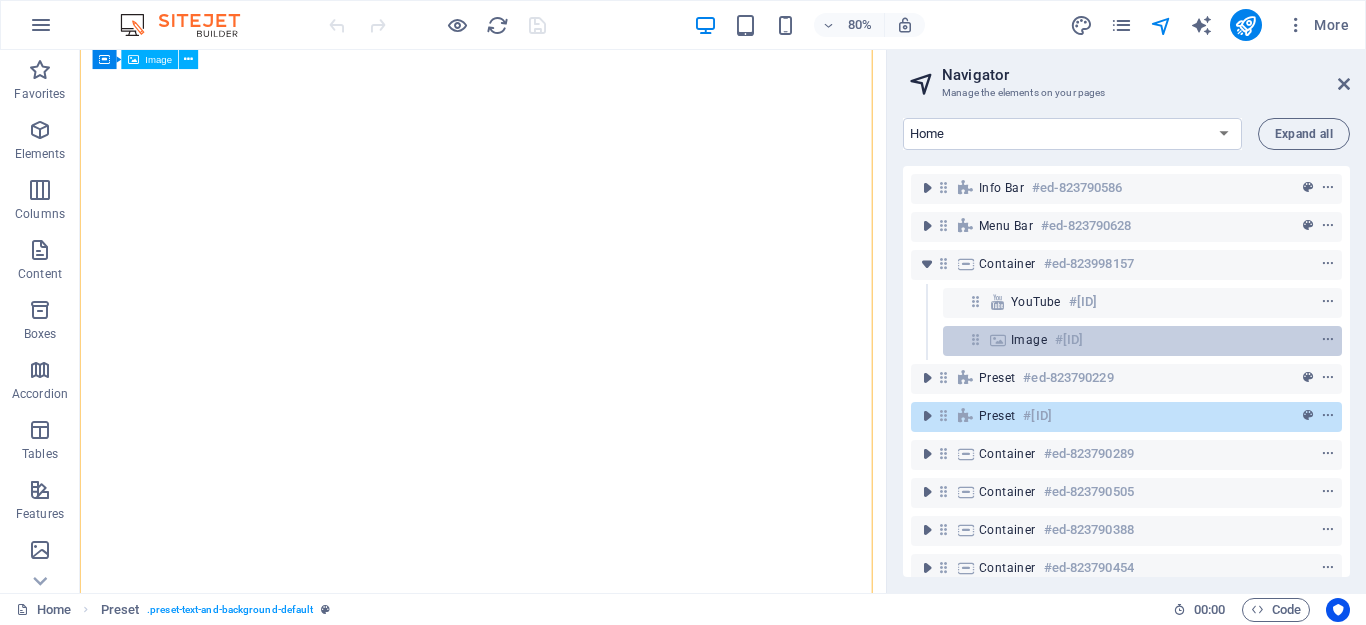 click on "Image #[ID]" at bounding box center [1126, 340] 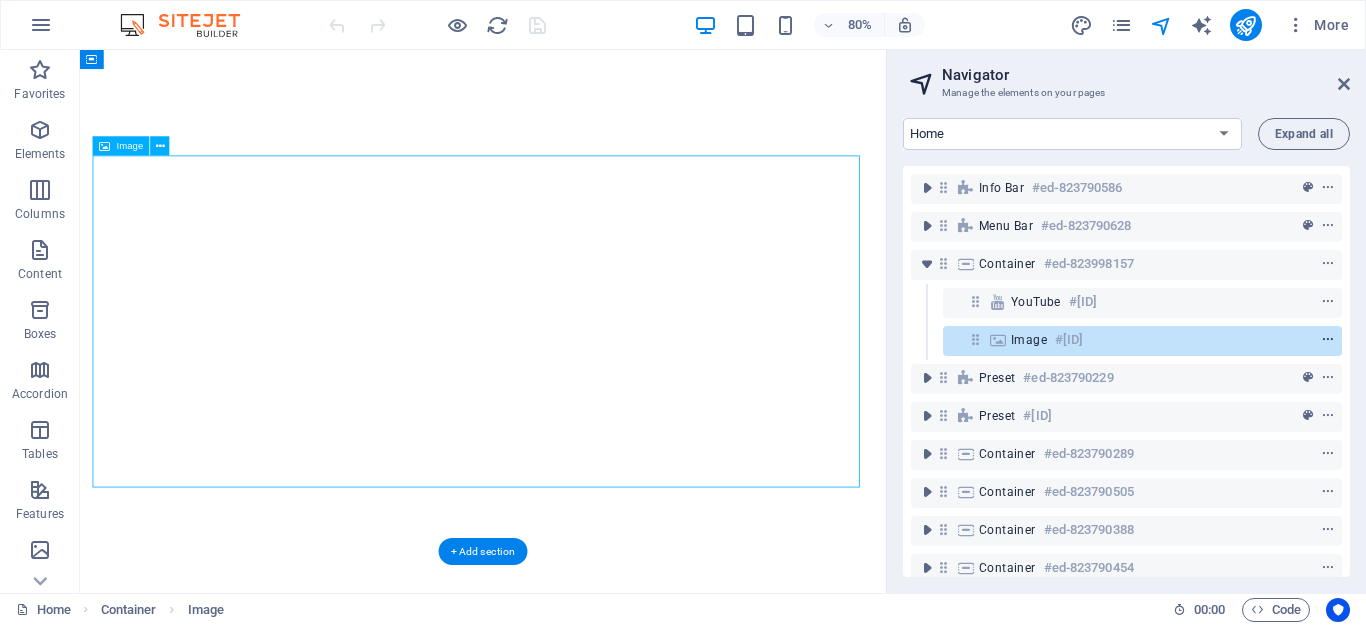 click at bounding box center (1328, 340) 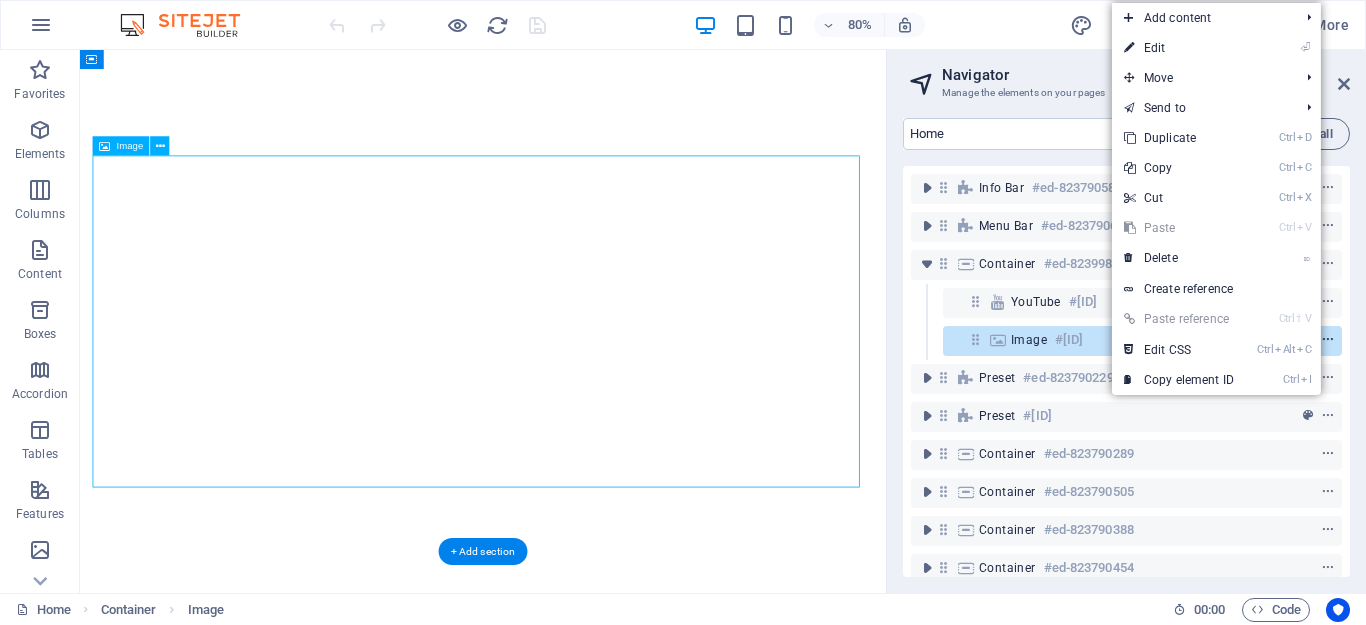 click at bounding box center (1328, 340) 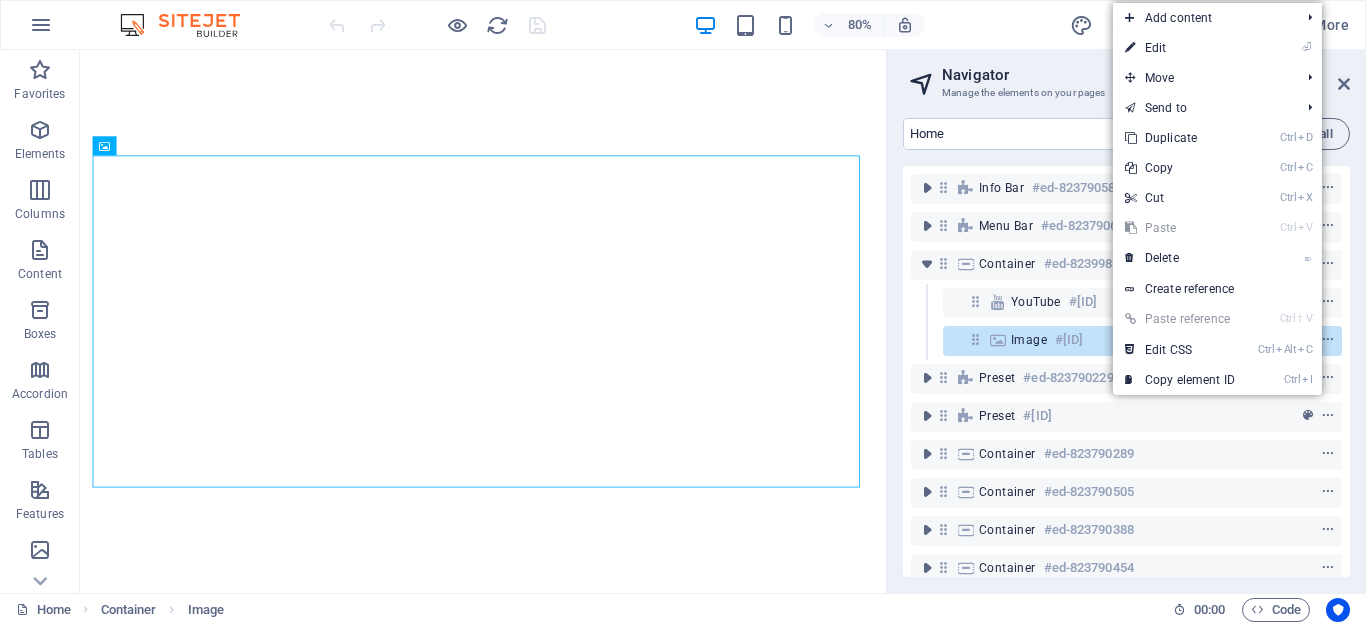 click on "Ctrl ⇧ V  Paste reference" at bounding box center (1180, 319) 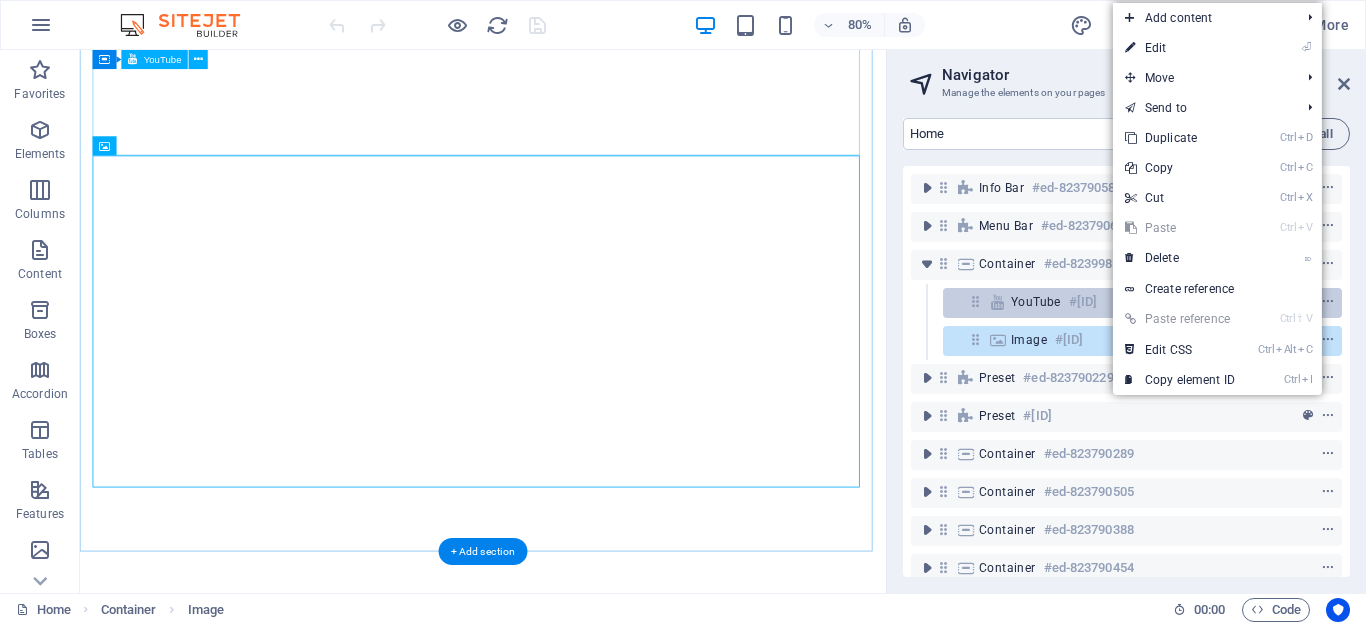 click on "#[ID]" at bounding box center (1083, 302) 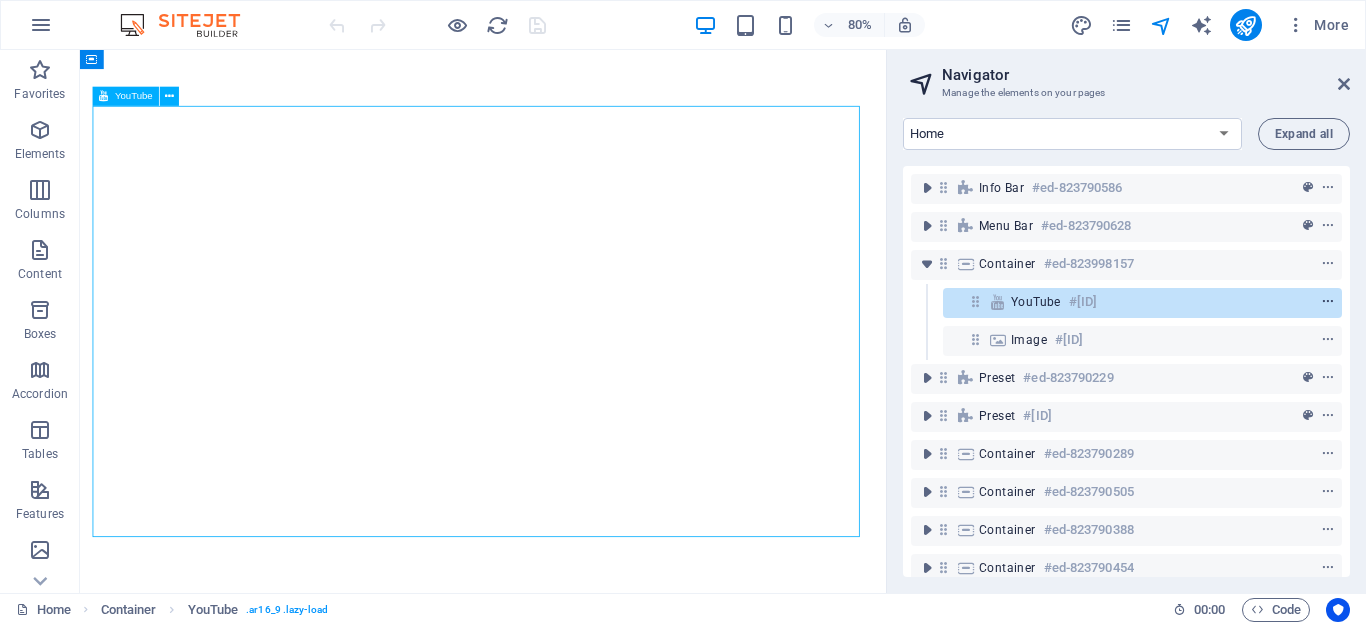 click at bounding box center [1328, 302] 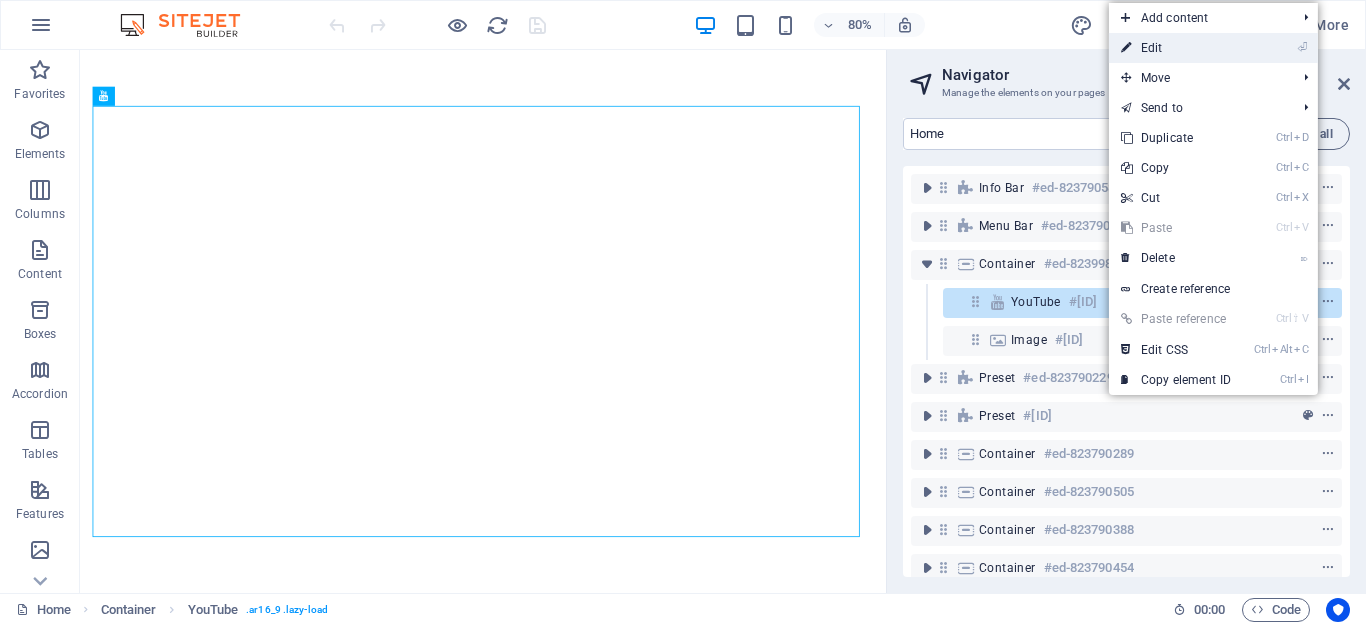 click on "⏎  Edit" at bounding box center [1176, 48] 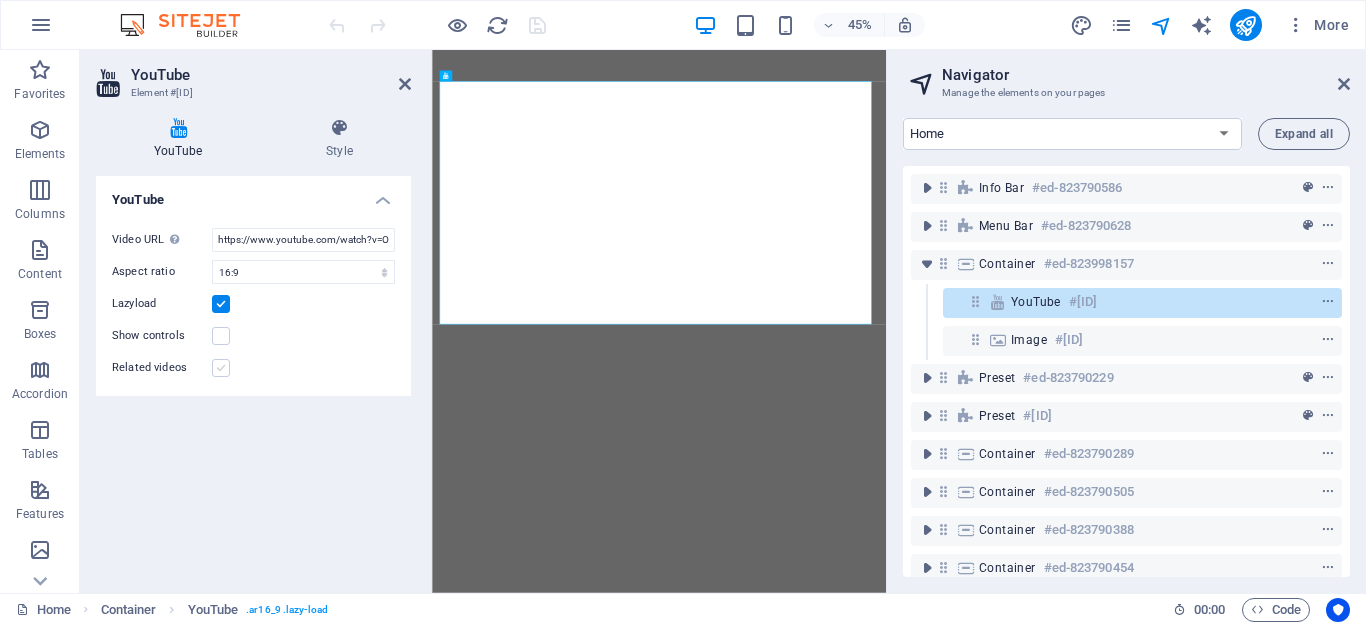 click at bounding box center (221, 368) 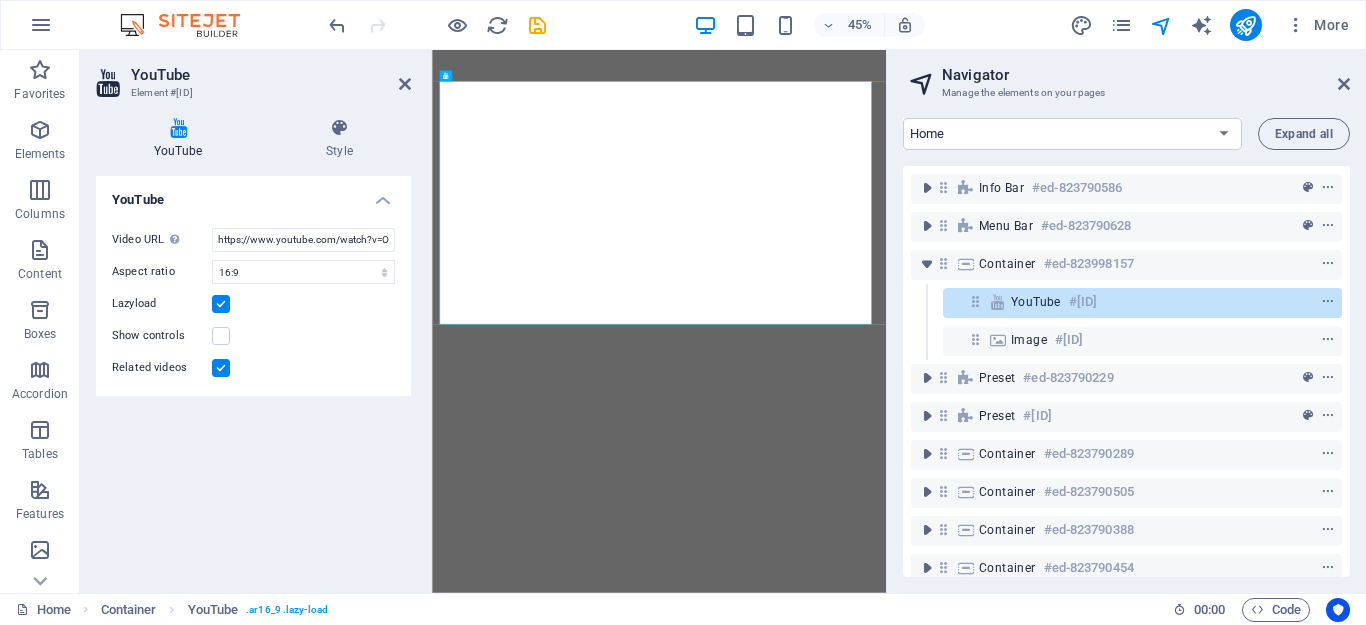 click at bounding box center (221, 368) 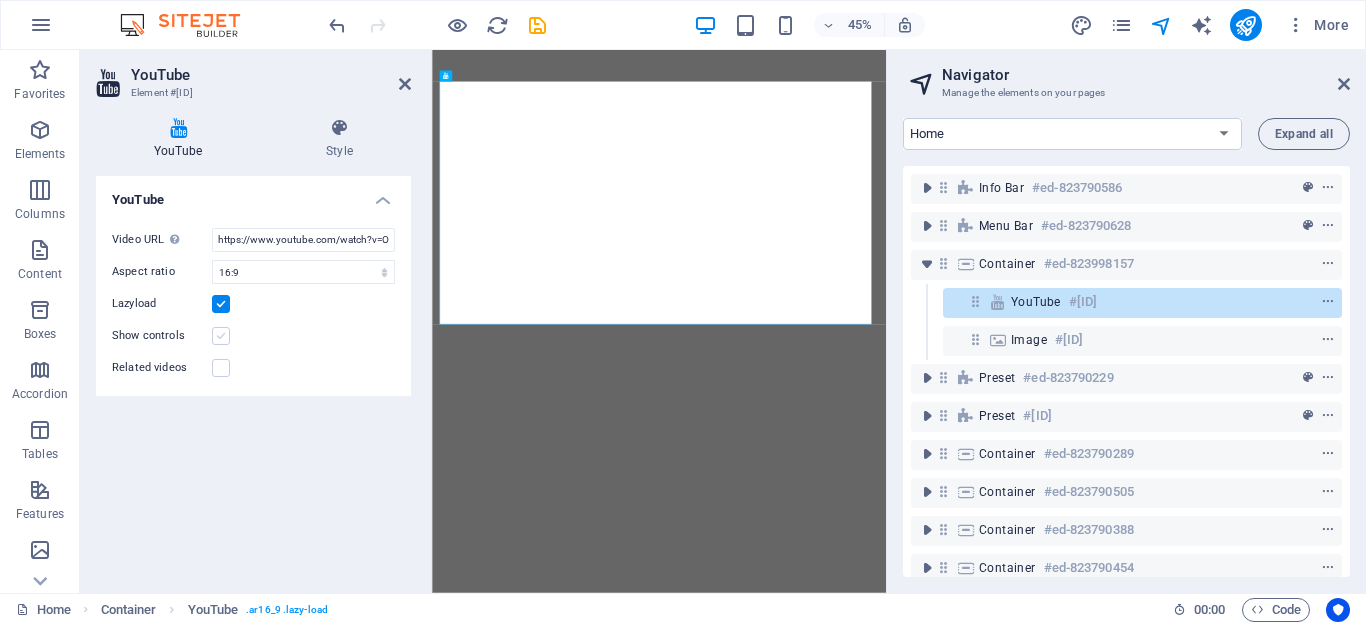 click at bounding box center (221, 336) 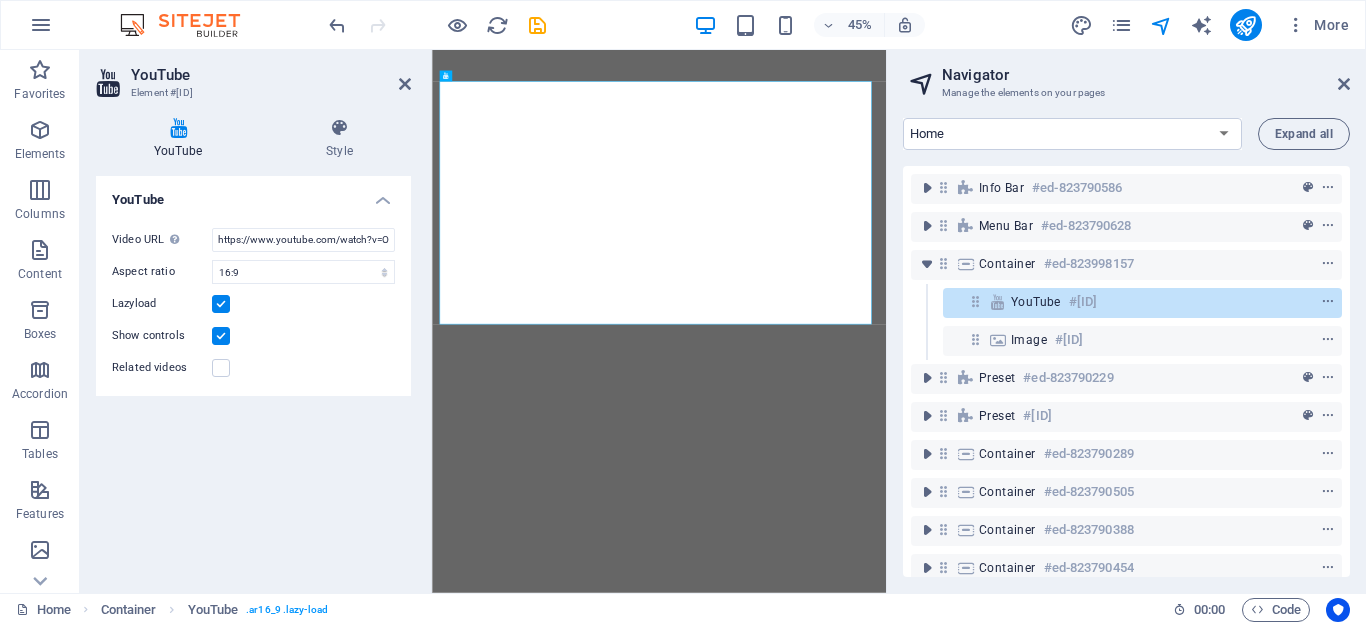 click at bounding box center (221, 336) 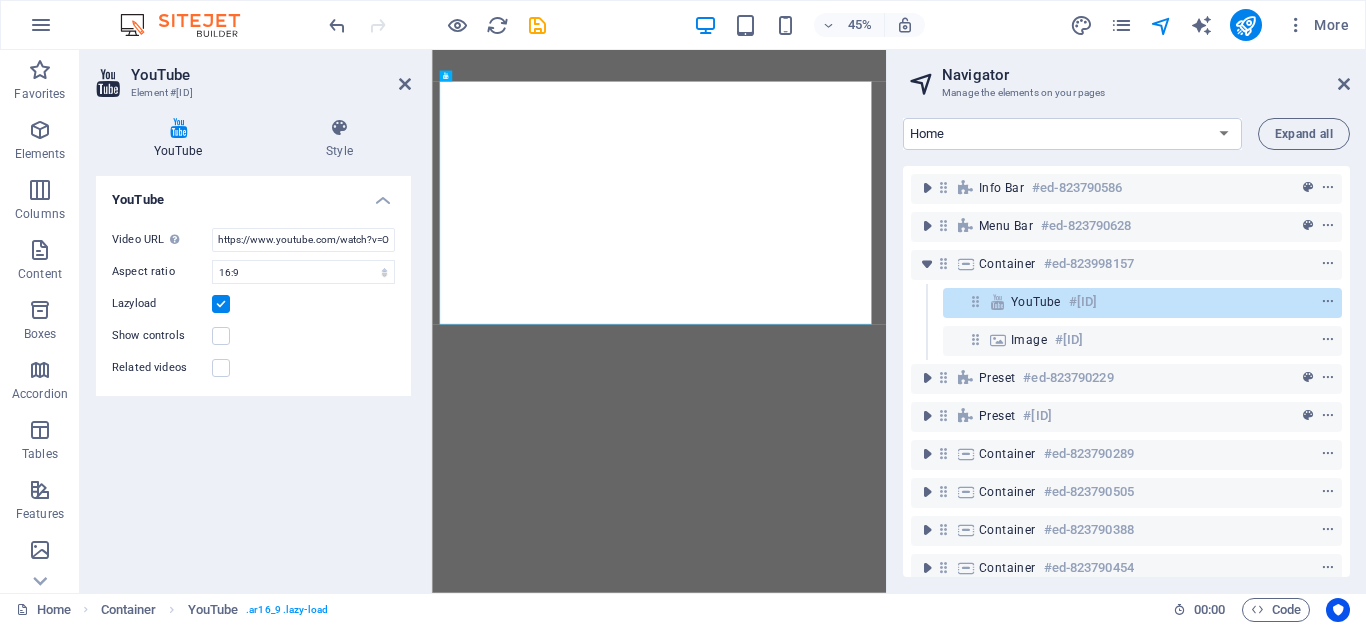 click at bounding box center (221, 304) 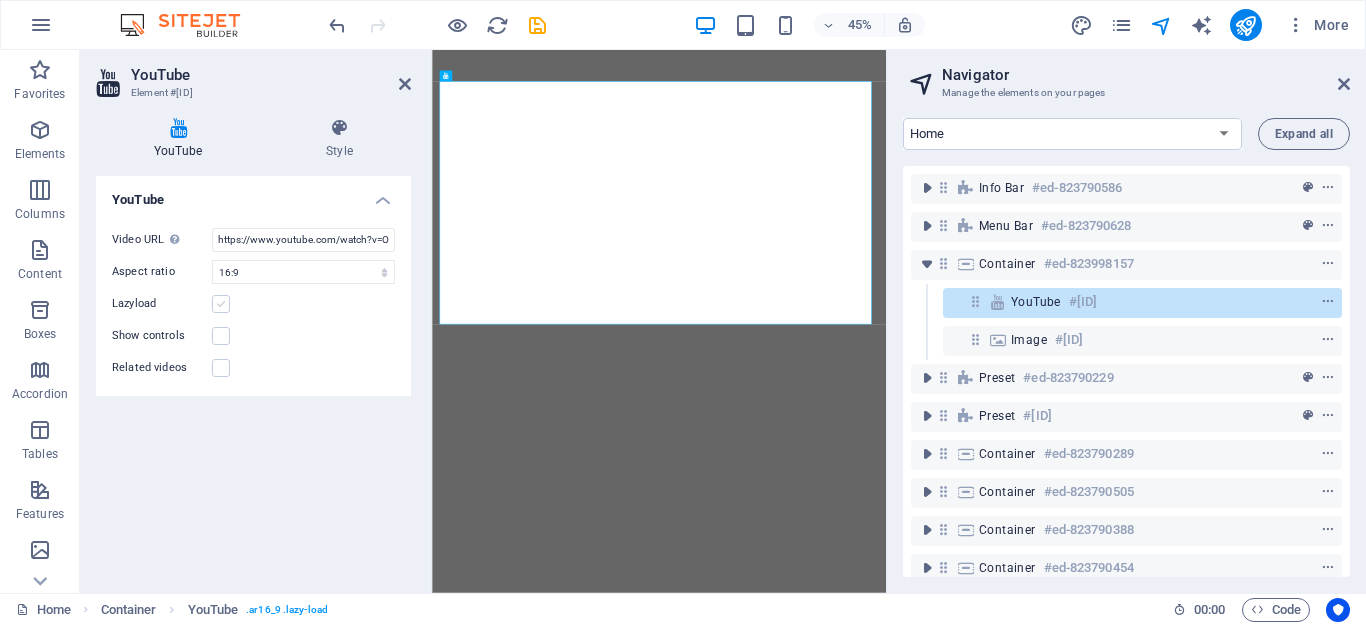 click at bounding box center [221, 304] 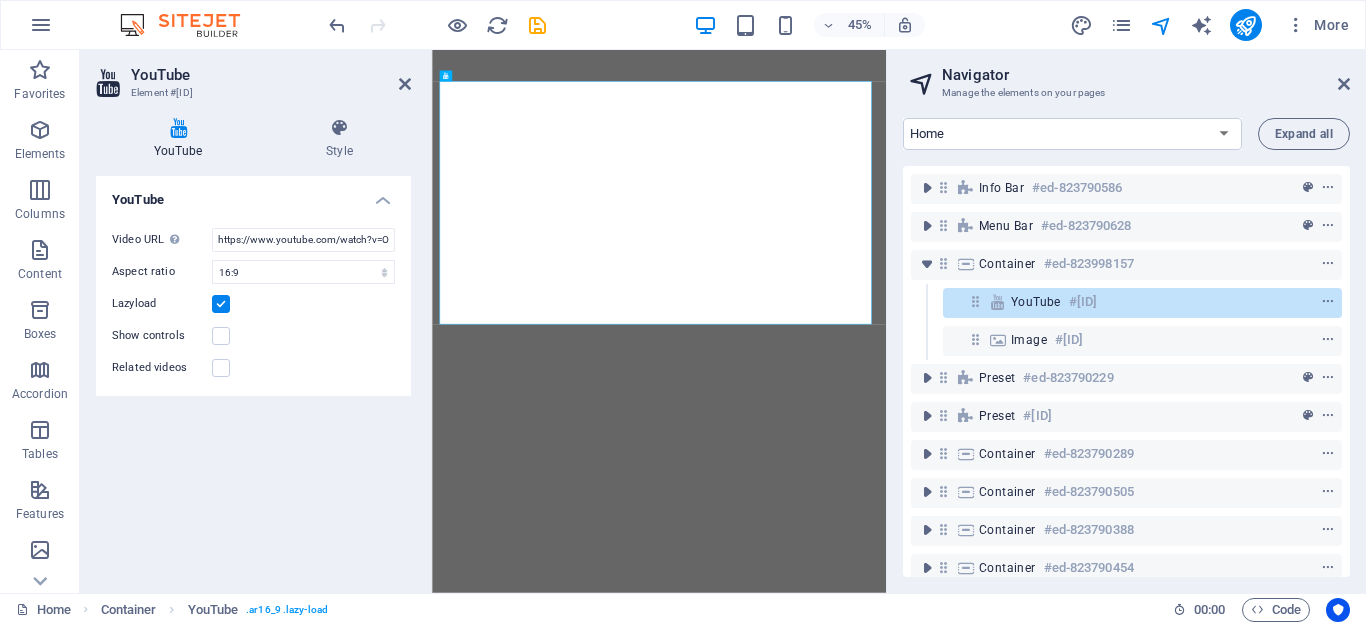 click at bounding box center (221, 304) 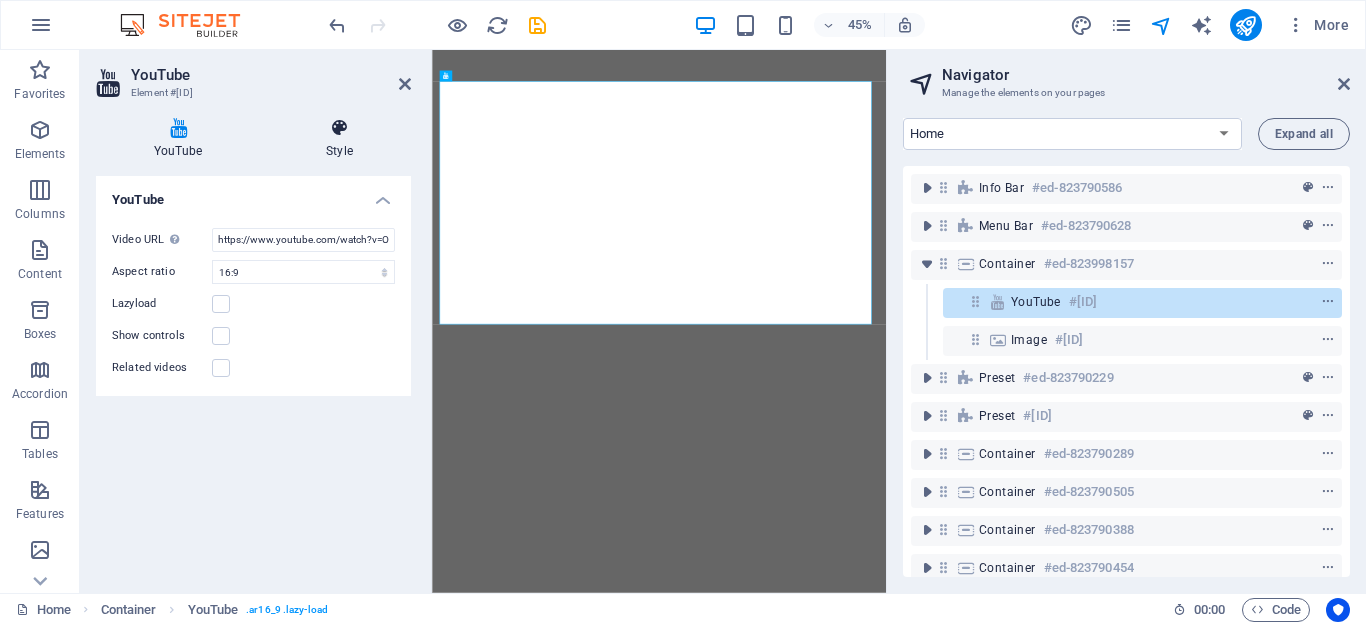 click at bounding box center [339, 128] 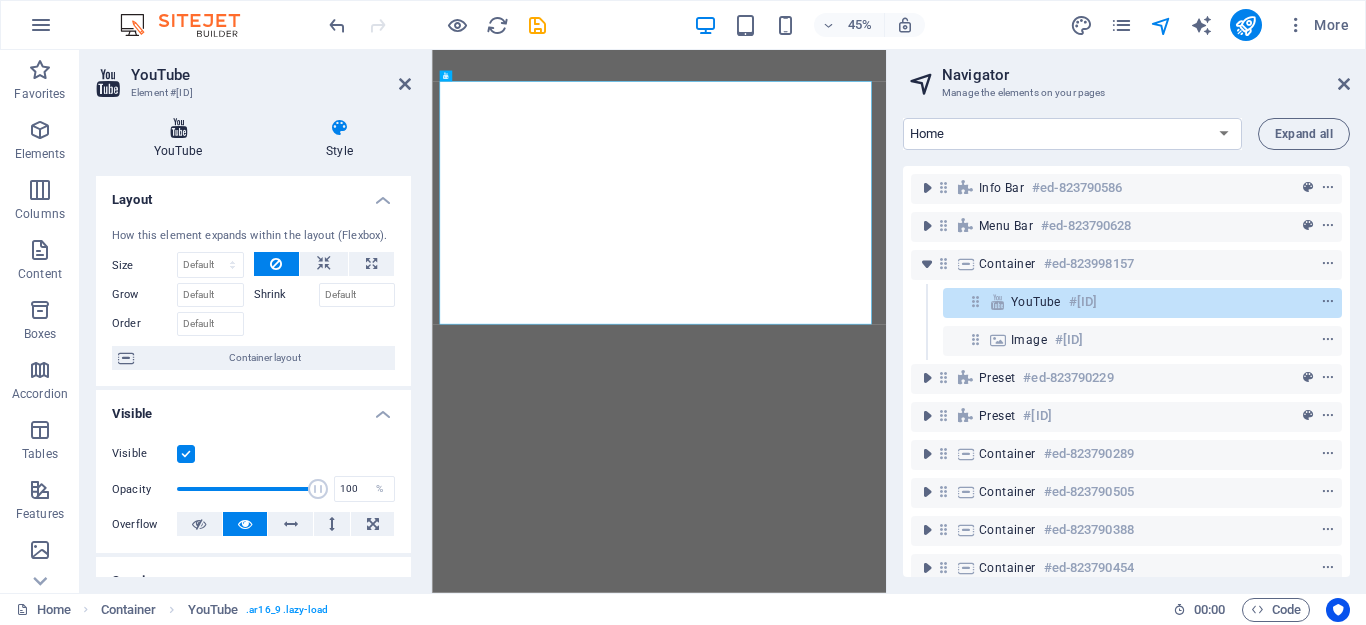 click at bounding box center [178, 128] 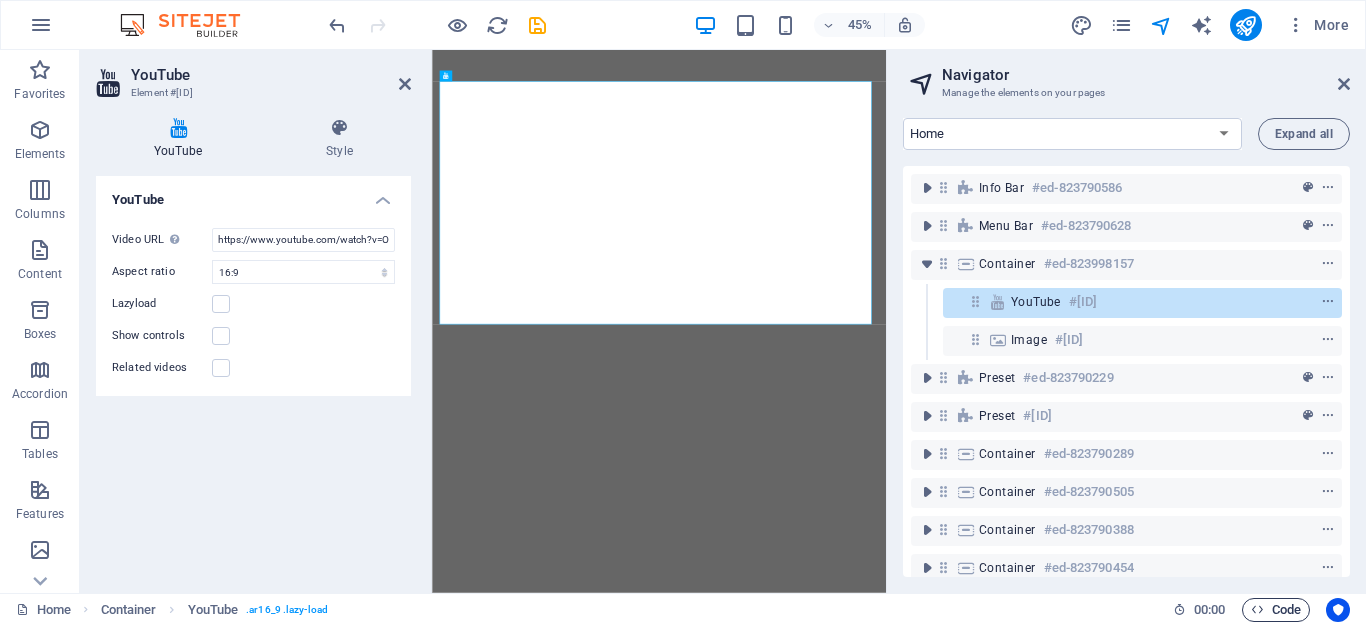 click on "Code" at bounding box center [1276, 610] 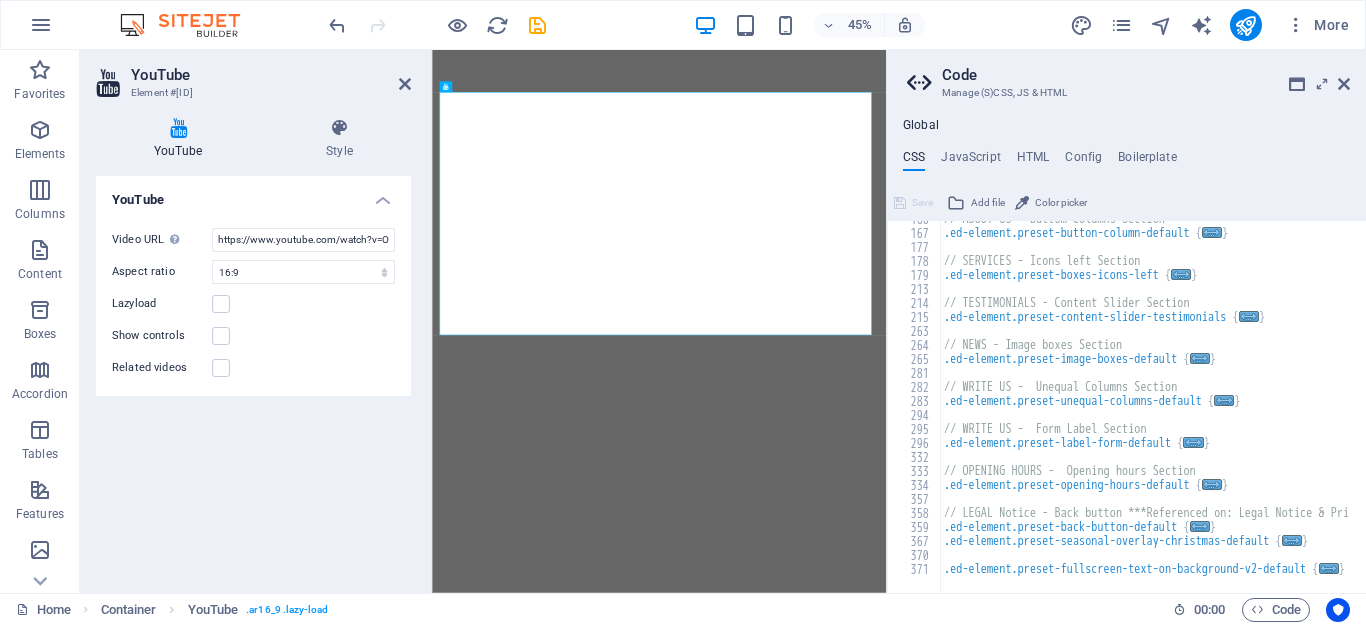 scroll, scrollTop: 1059, scrollLeft: 0, axis: vertical 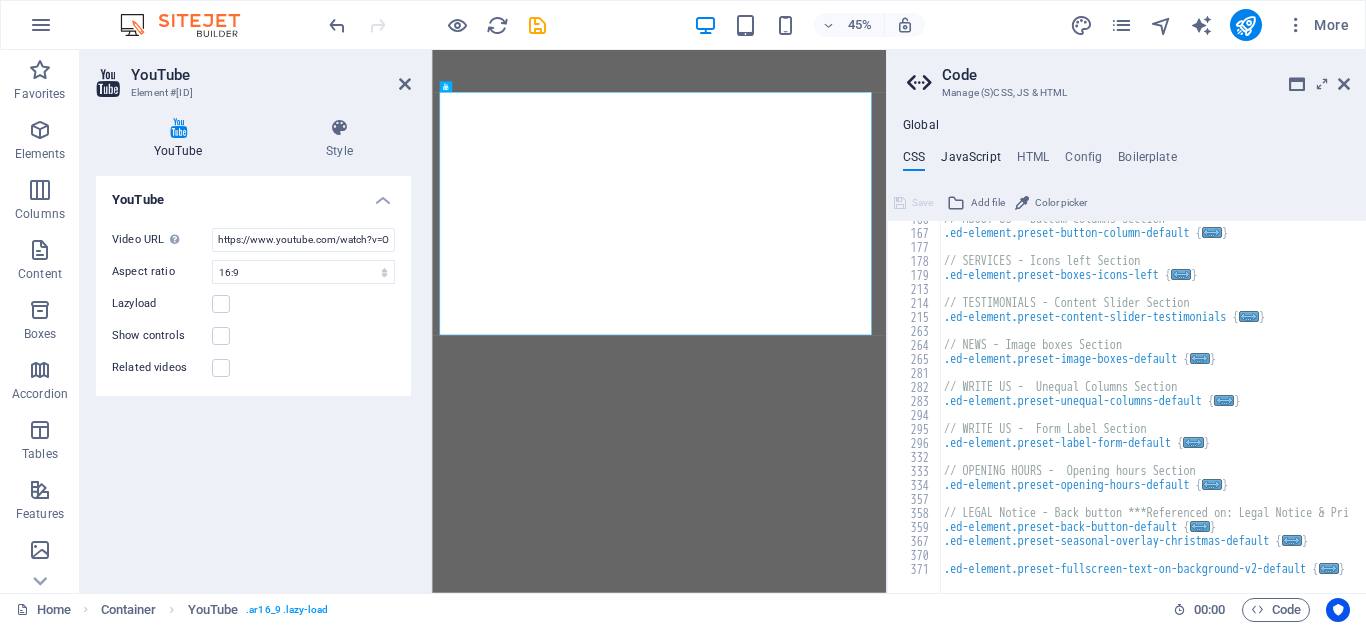 click on "JavaScript" at bounding box center [970, 161] 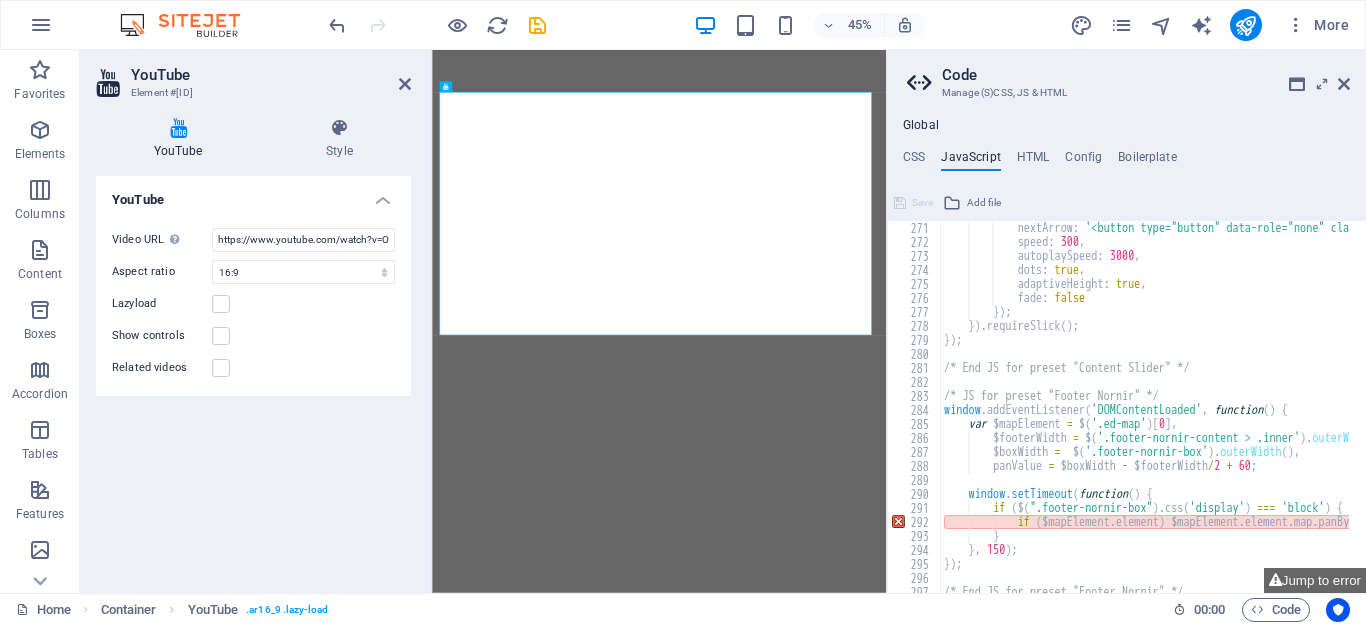 scroll, scrollTop: 3780, scrollLeft: 0, axis: vertical 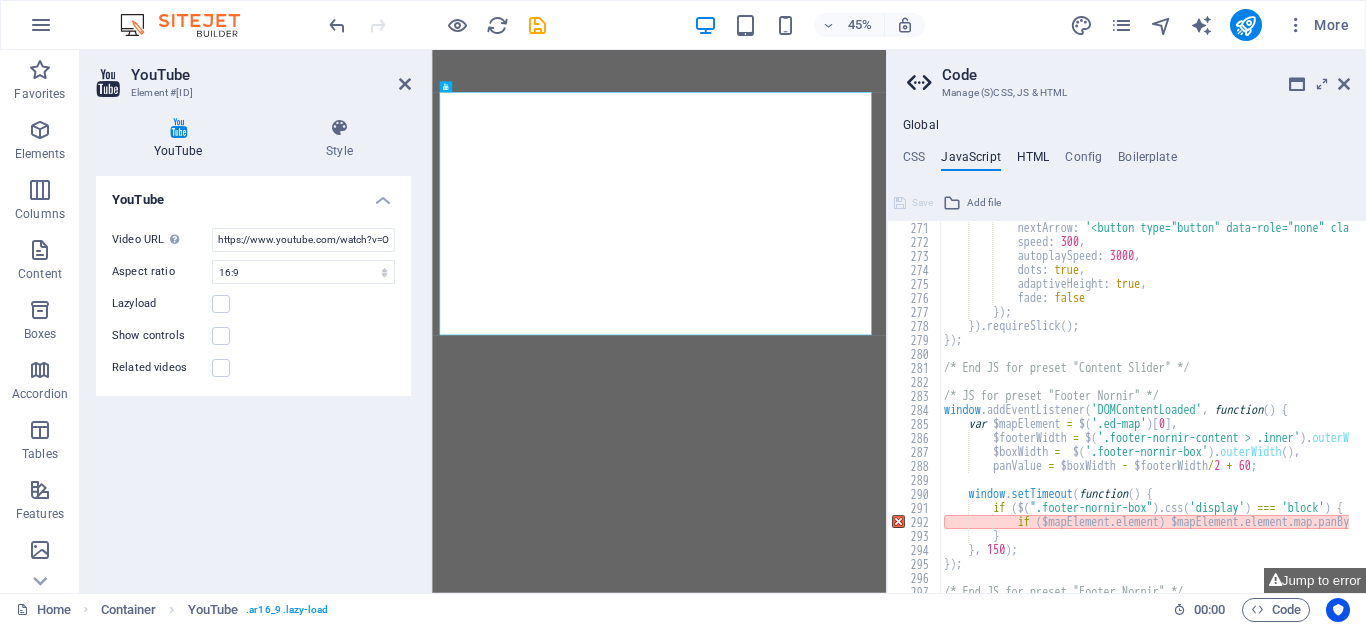 click on "HTML" at bounding box center [1033, 161] 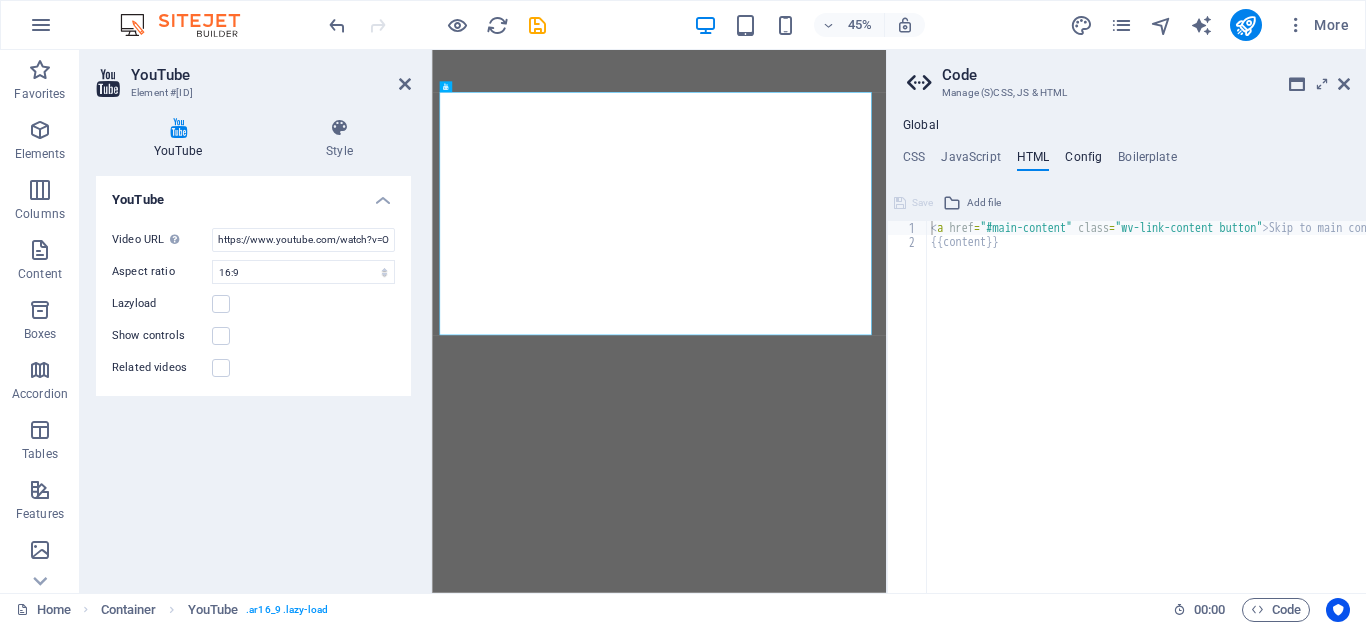 click on "Config" at bounding box center (1083, 161) 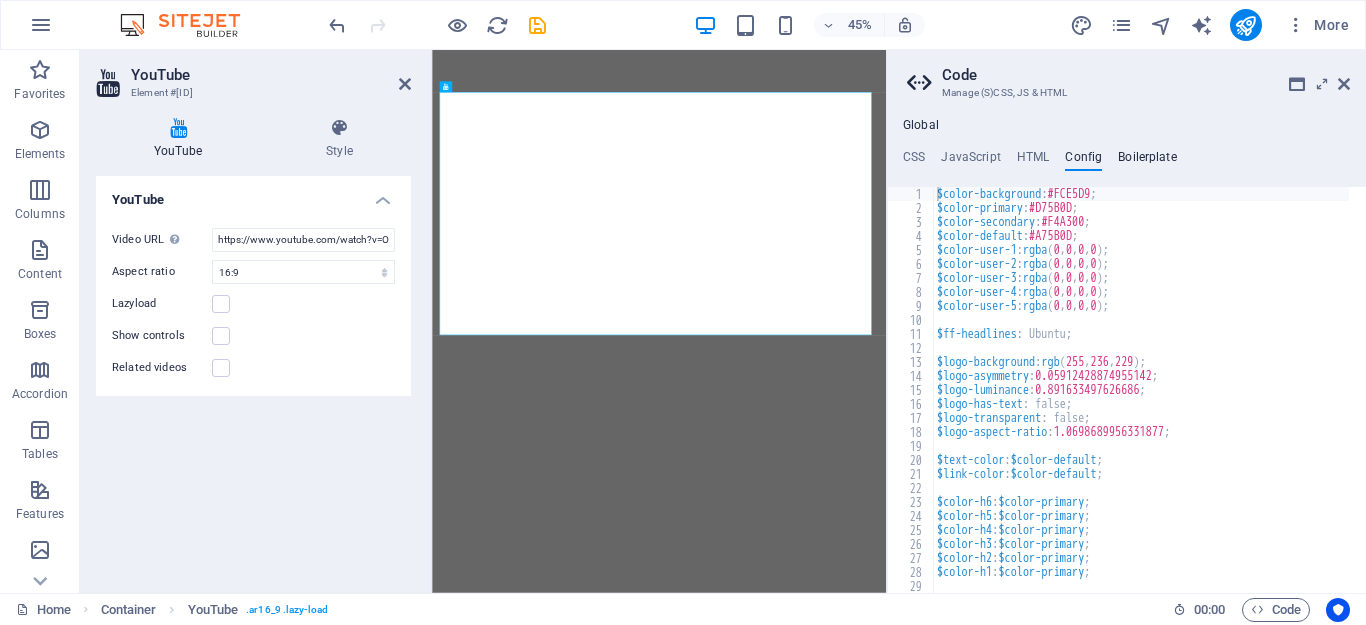 click on "Boilerplate" at bounding box center (1147, 161) 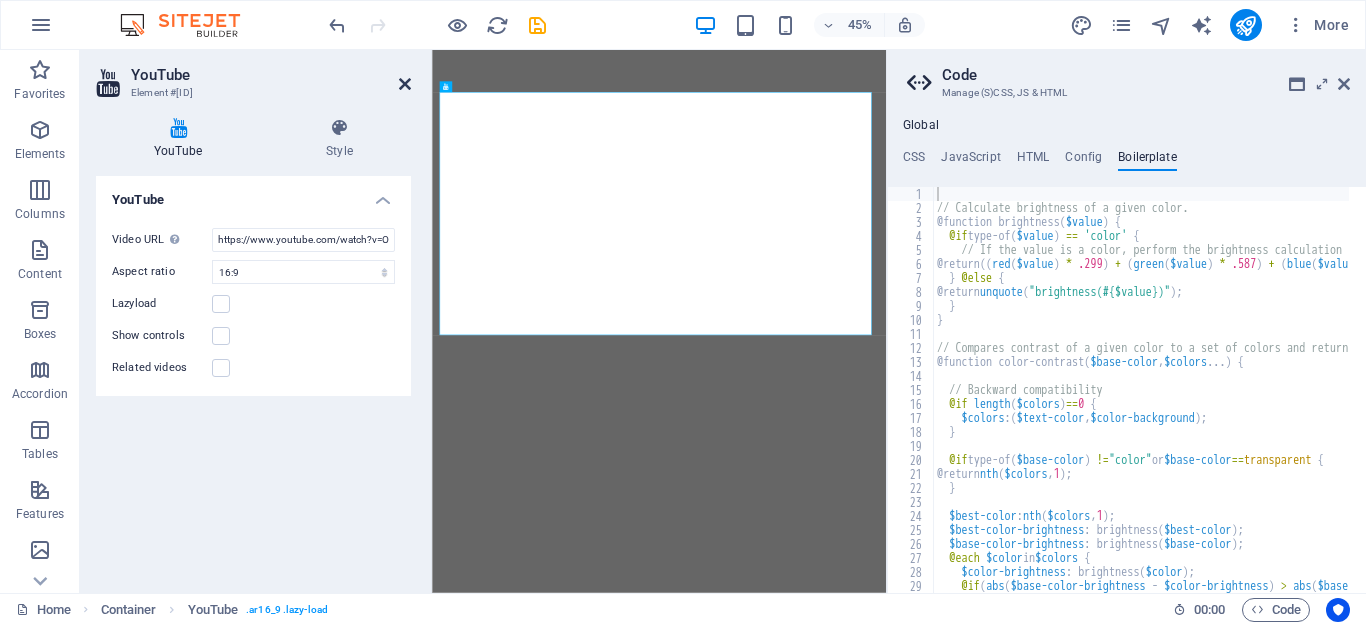 click at bounding box center [405, 84] 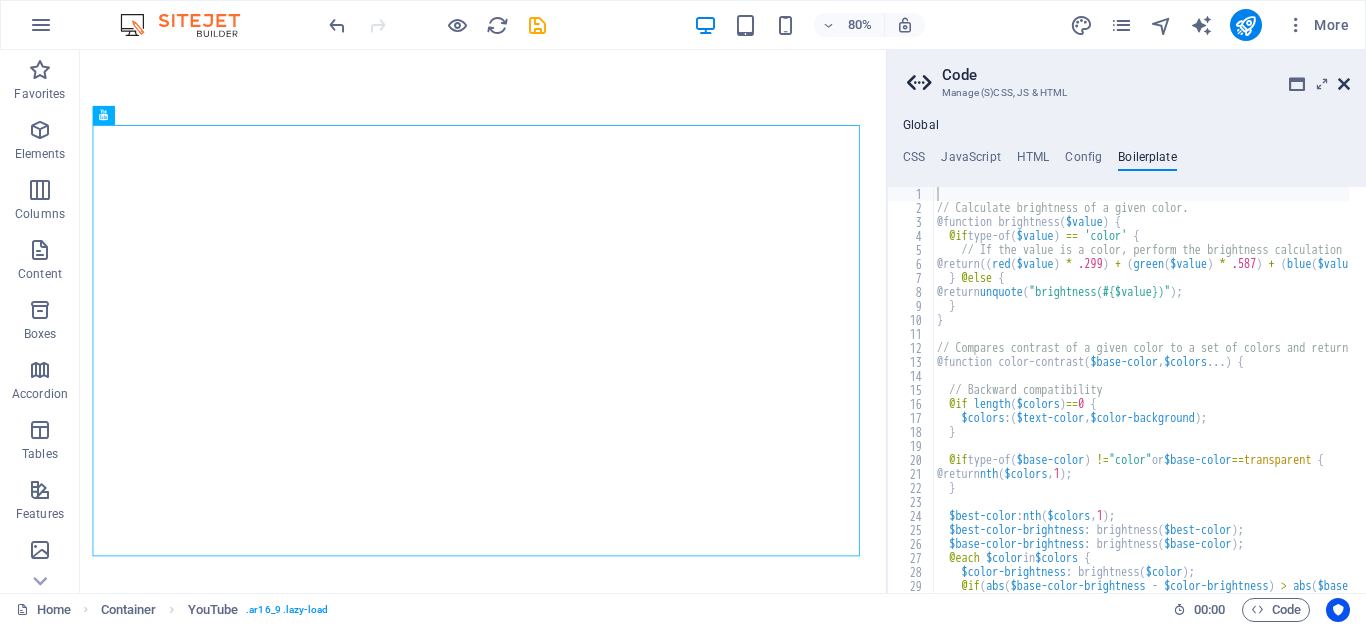 click at bounding box center [1344, 84] 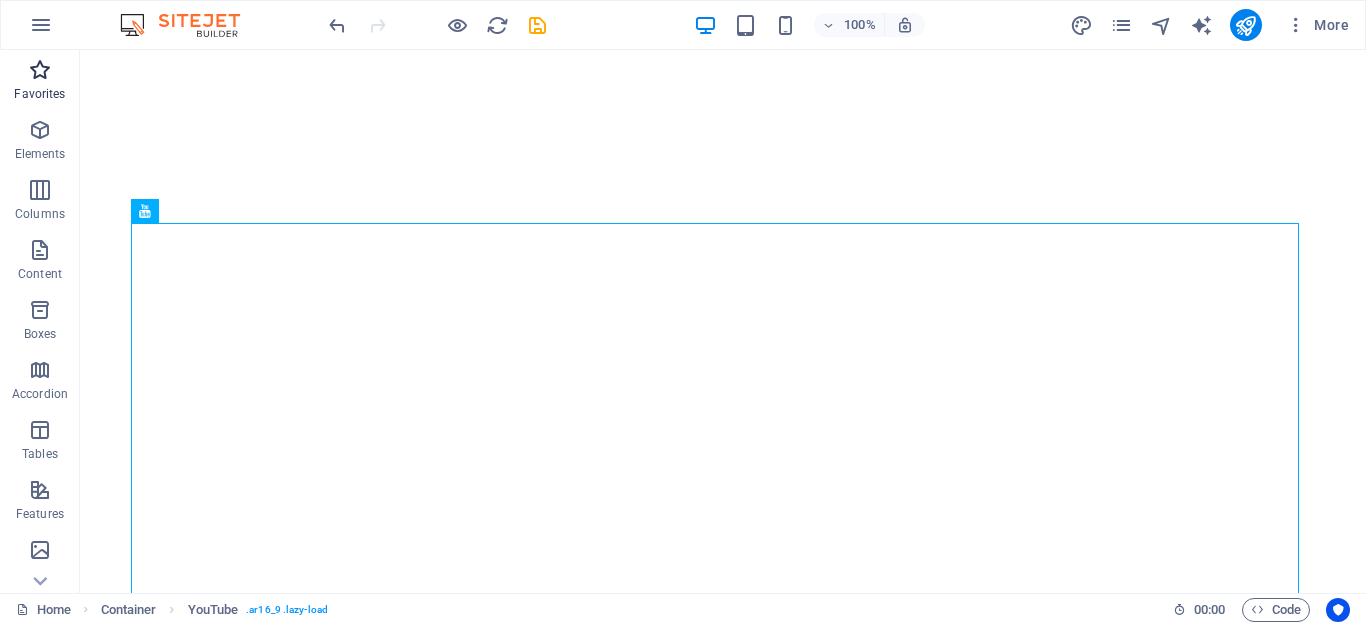 click on "Favorites" at bounding box center (39, 94) 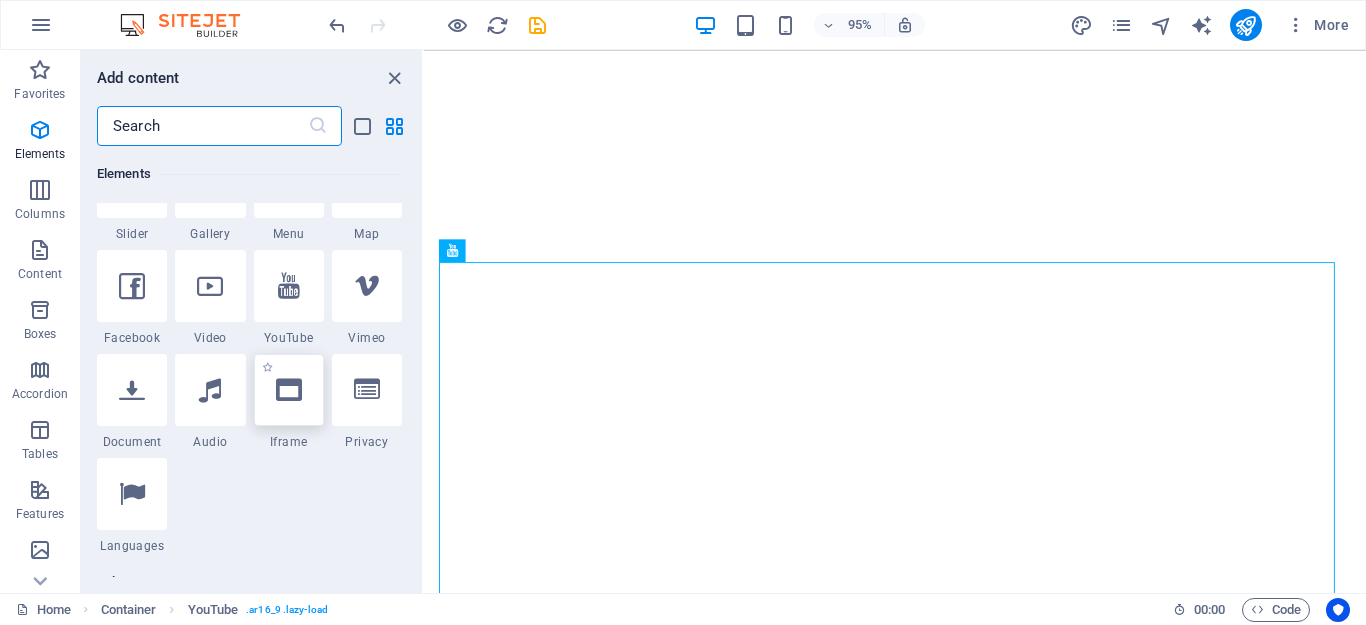 scroll, scrollTop: 600, scrollLeft: 0, axis: vertical 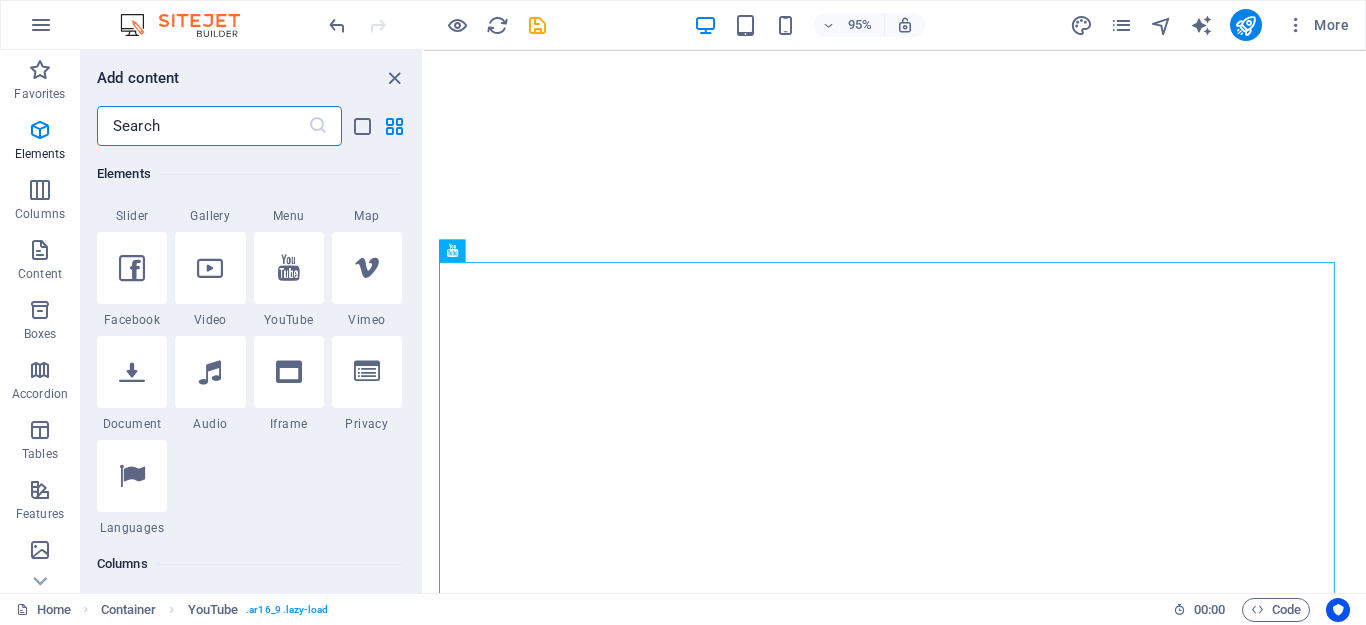 click at bounding box center (289, 268) 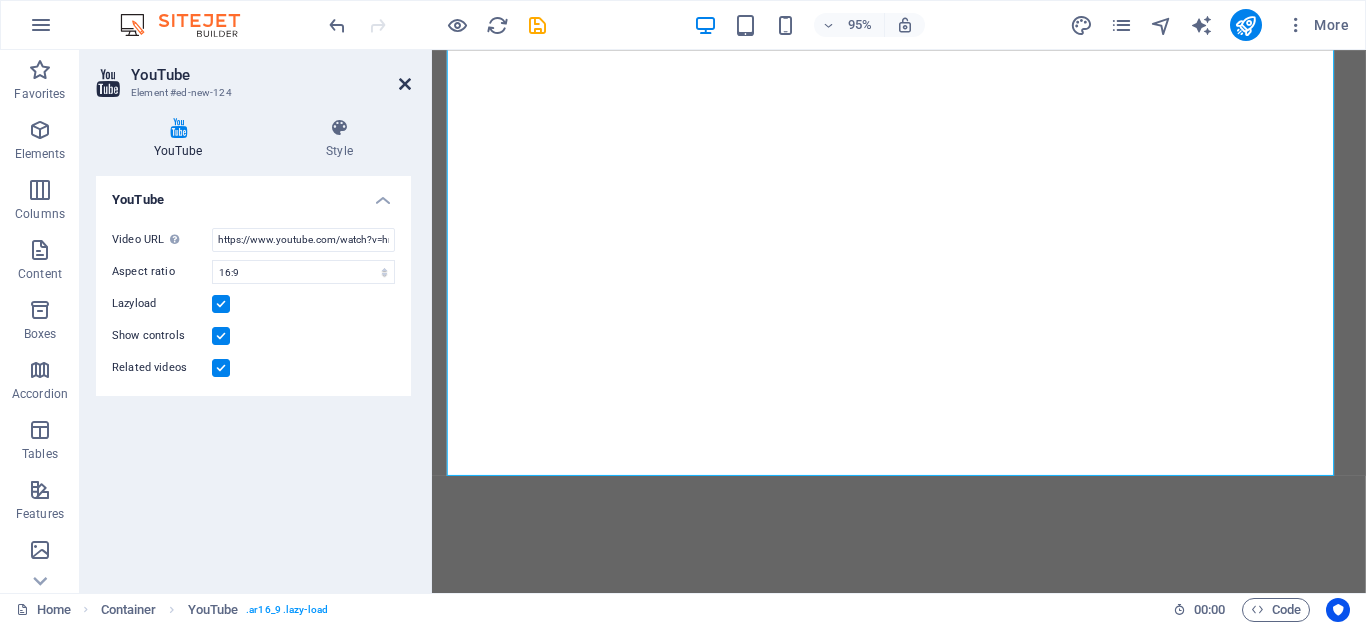 click at bounding box center [405, 84] 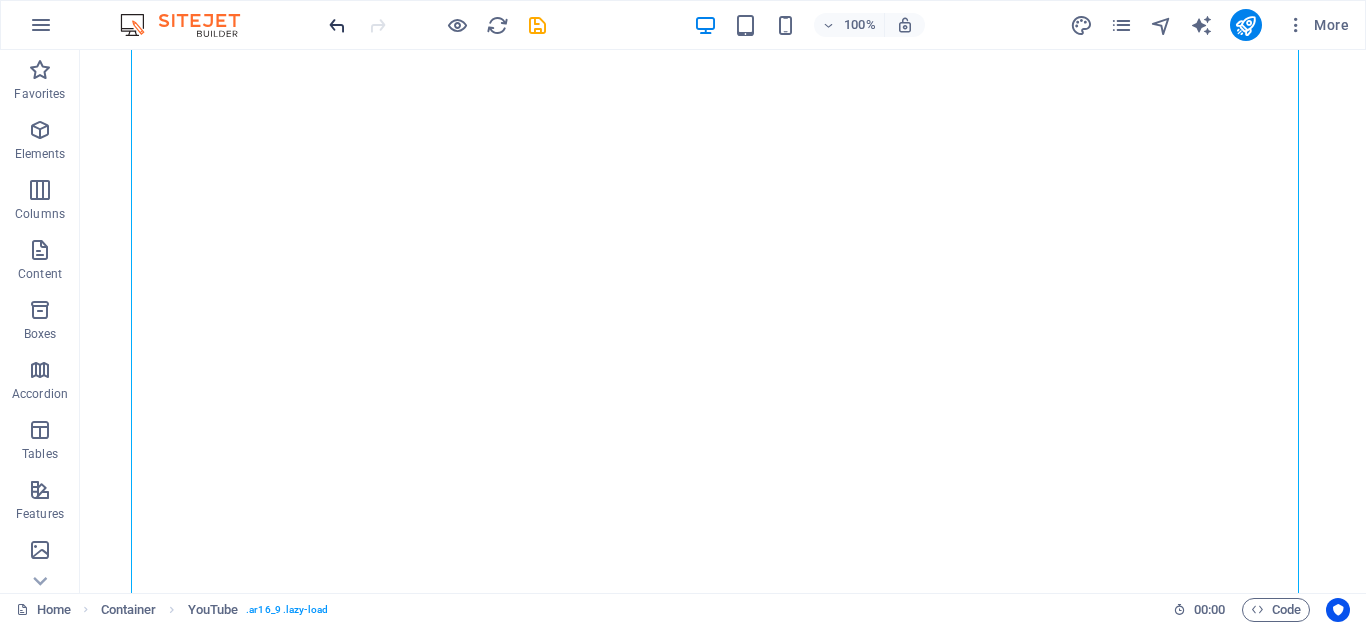 click at bounding box center [337, 25] 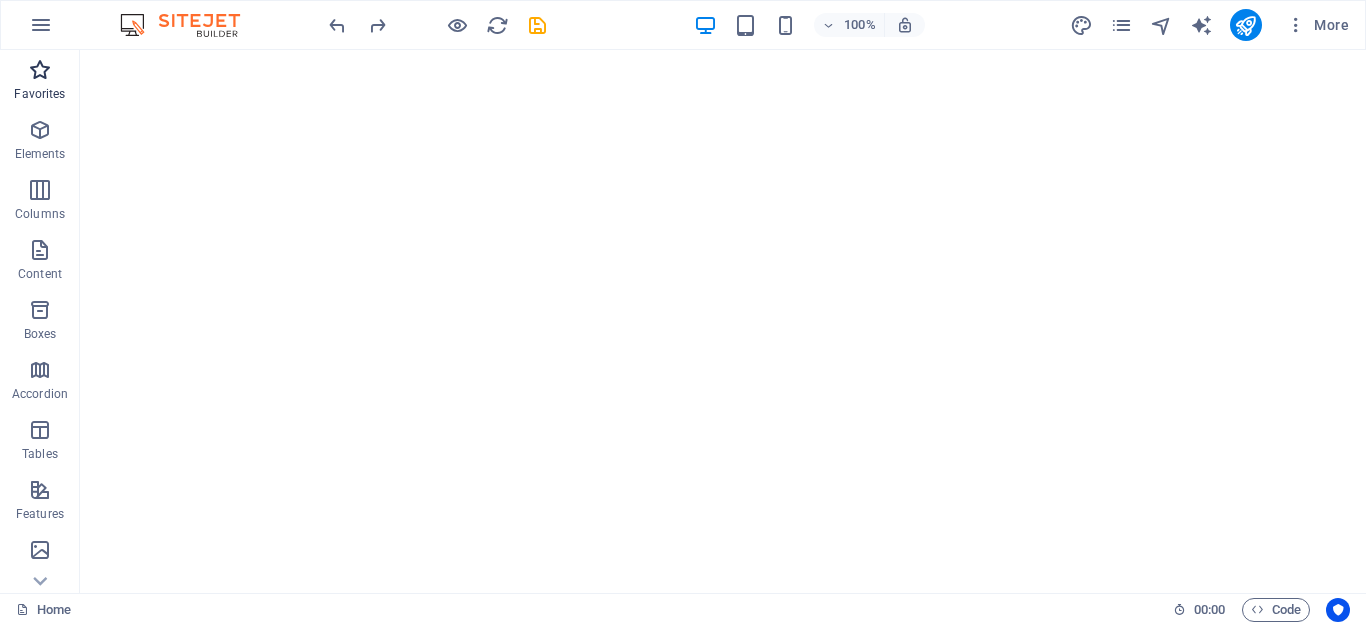 click on "Favorites" at bounding box center (40, 82) 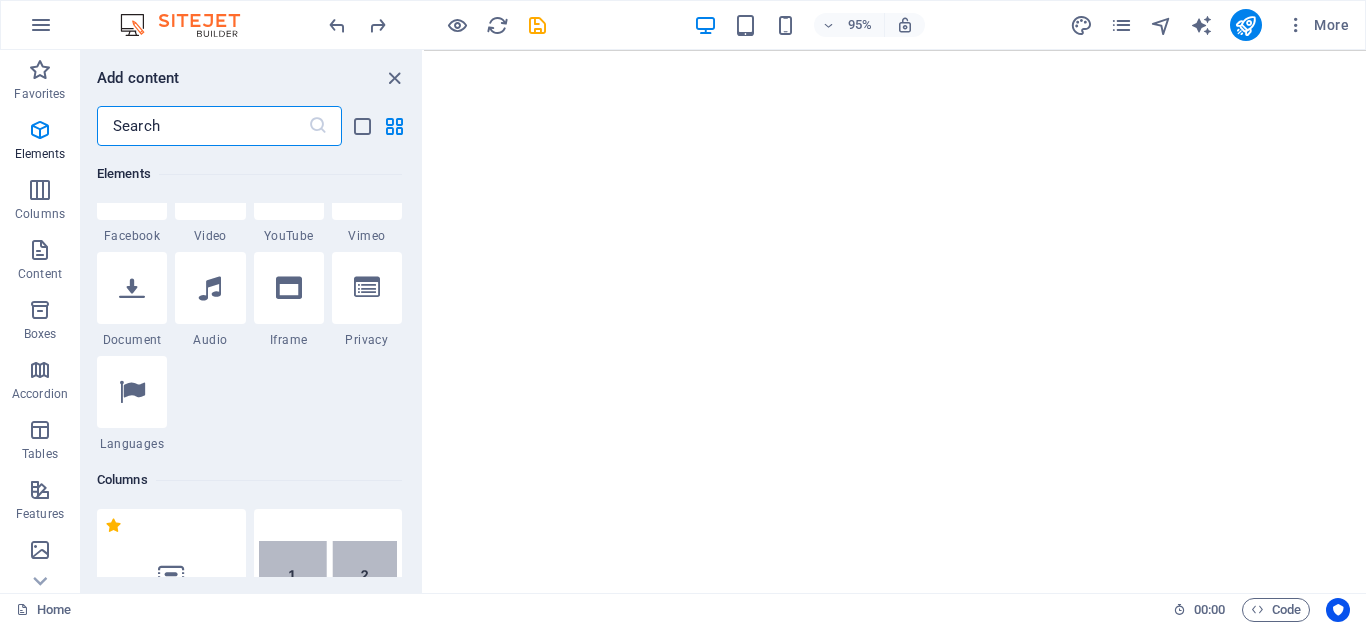 scroll, scrollTop: 700, scrollLeft: 0, axis: vertical 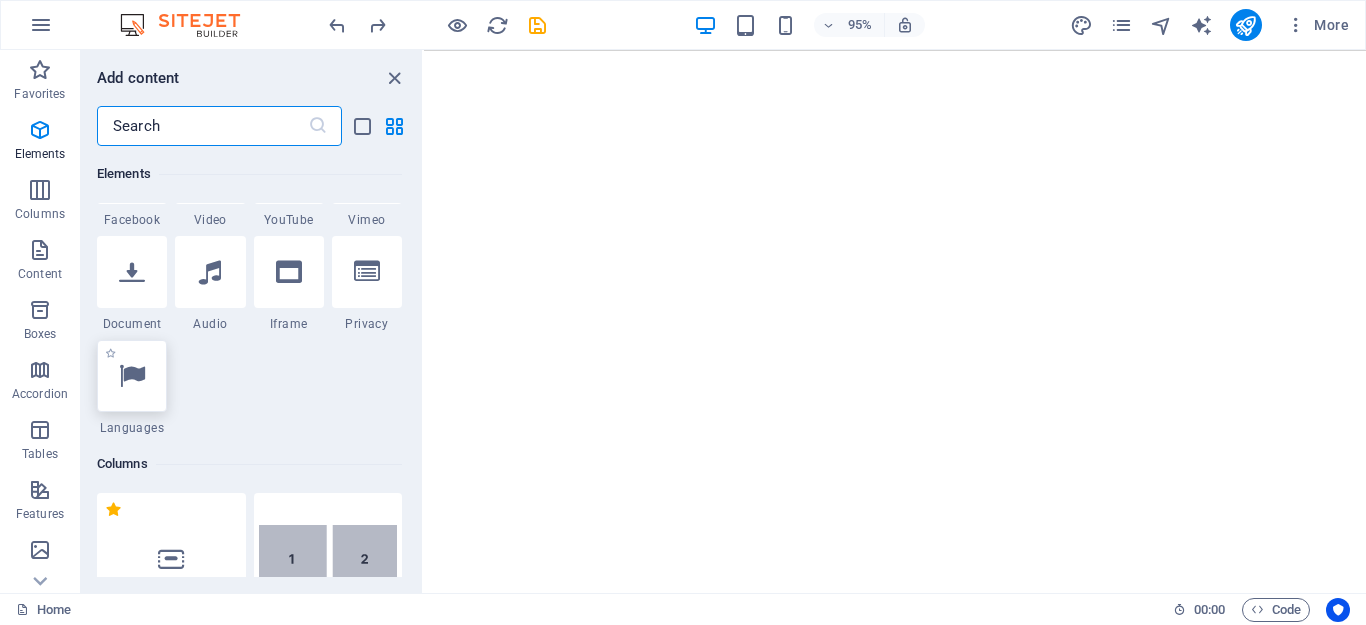 click at bounding box center (132, 376) 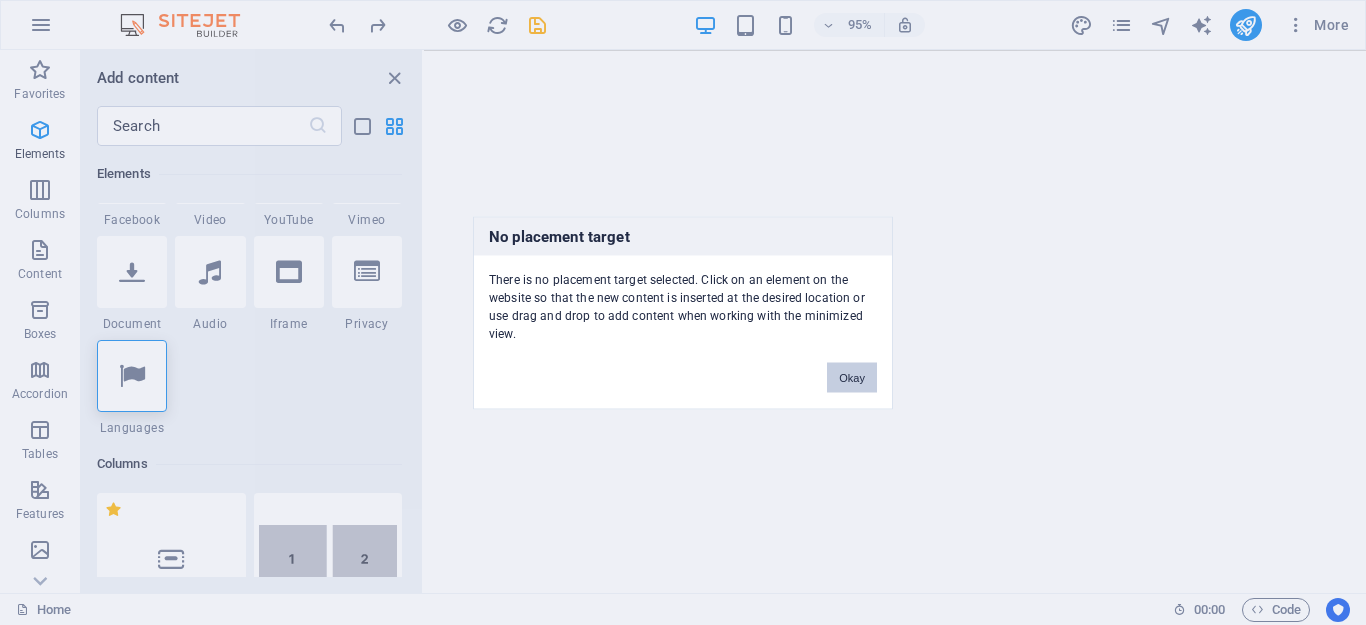 click on "Okay" at bounding box center [852, 377] 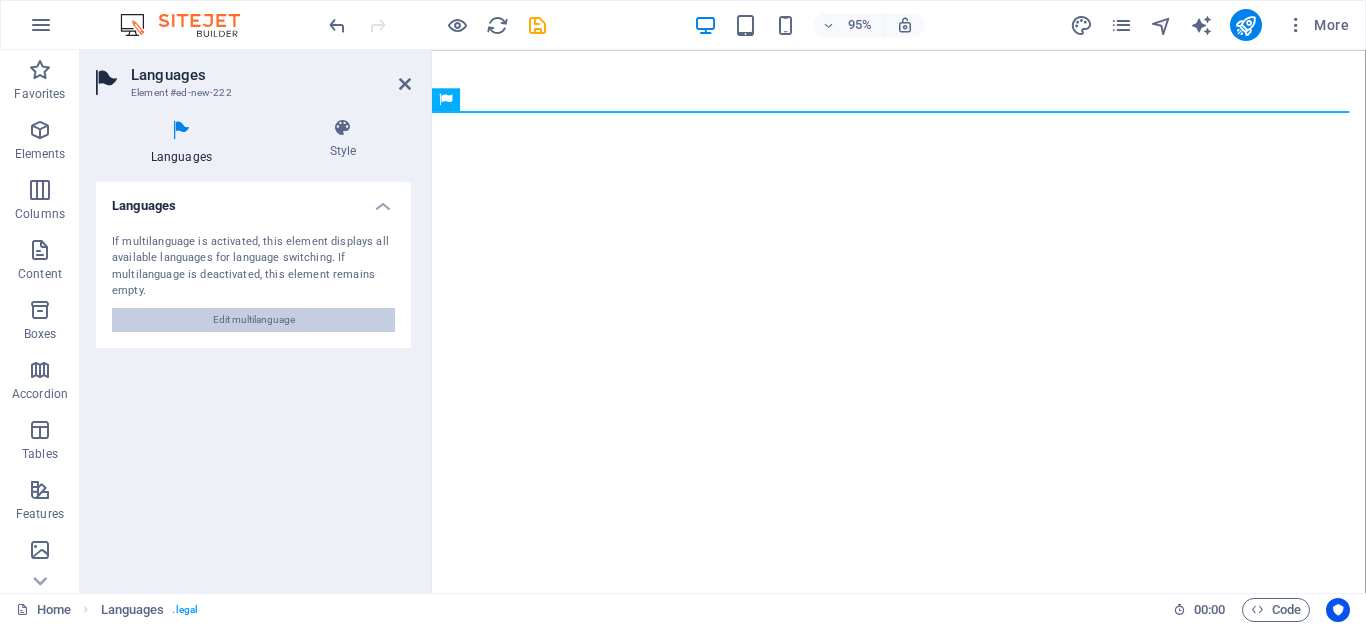 click on "Edit multilanguage" at bounding box center [254, 320] 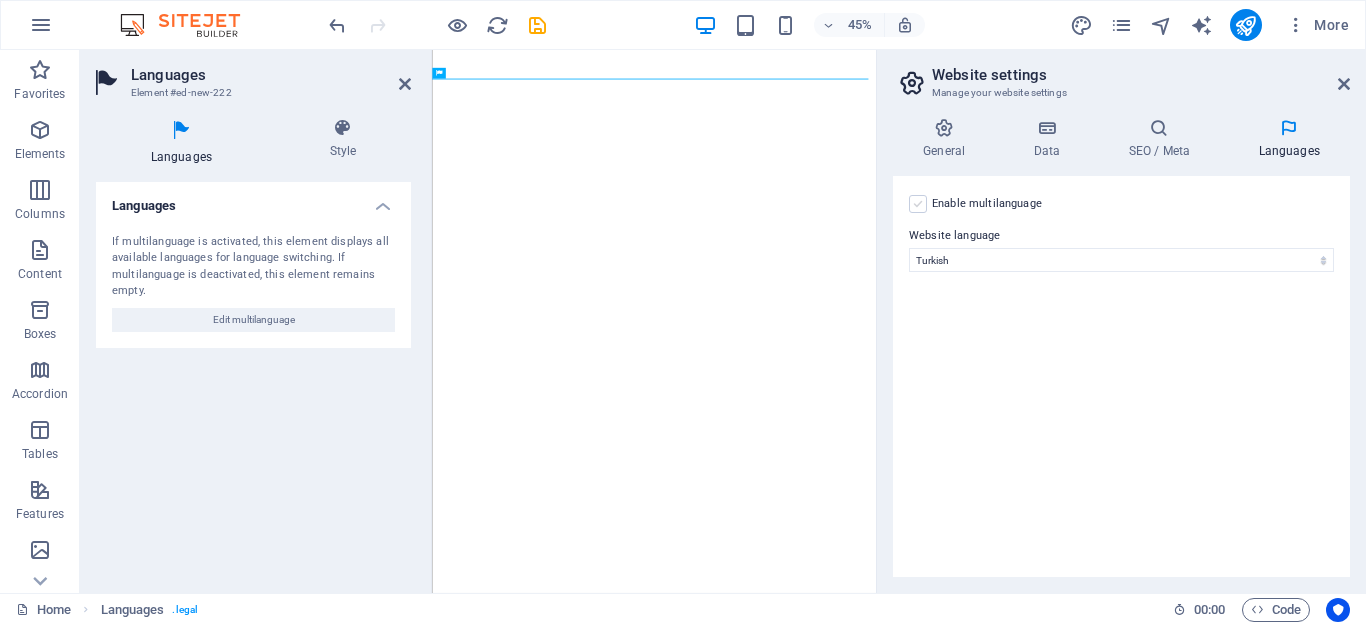 click at bounding box center (918, 204) 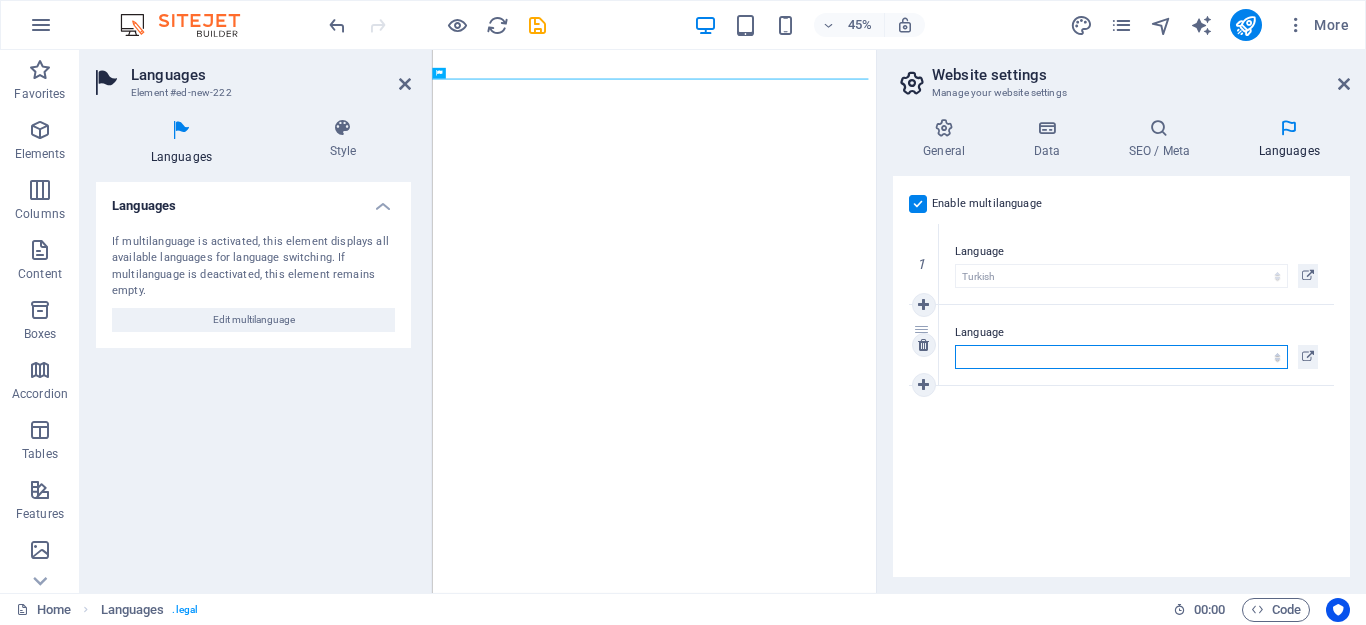 click on "Abkhazian Afar Afrikaans Akan Albanian Amharic Arabic Aragonese Armenian Assamese Avaric Avestan Aymara Azerbaijani Bambara Bashkir Basque Belarusian Bengali Bihari languages Bislama Bokmål Bosnian Breton Bulgarian Burmese Catalan Central Khmer Chamorro Chechen Chinese Church Slavic Chuvash Cornish Corsican Cree Croatian Czech Danish Dutch Dzongkha English Esperanto Estonian Ewe Faroese Farsi (Persian) Fijian Finnish French Fulah Gaelic Galician Ganda Georgian German Greek Greenlandic Guaraní Gujarati Haitian Creole Hausa Hebrew Herero Hindi Hiri Motu Hungarian Icelandic Ido Igbo Indonesian Interlingua Interlingue Inuktitut Inupiaq Irish Italian Japanese Javanese Kannada Kanuri Kashmiri Kazakh Kikuyu Kinyarwanda Komi Kongo Korean Kurdish Kwanyama Kyrgyz Lao Latin Latvian Limburgish Lingala Lithuanian Luba-Katanga Luxembourgish Macedonian Malagasy Malay Malayalam Maldivian Maltese Manx Maori Marathi Marshallese Mongolian Nauru Navajo Ndonga Nepali North Ndebele Northern Sami Norwegian Norwegian Nynorsk Nuosu" at bounding box center (1121, 357) 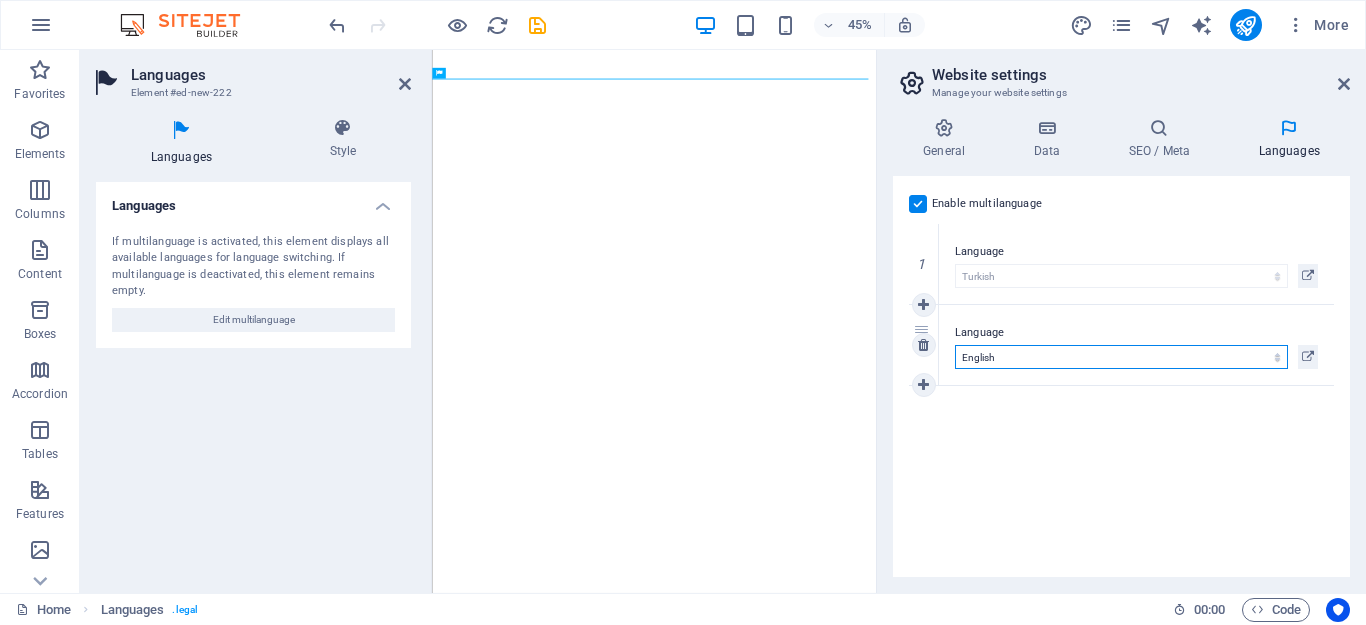 click on "Abkhazian Afar Afrikaans Akan Albanian Amharic Arabic Aragonese Armenian Assamese Avaric Avestan Aymara Azerbaijani Bambara Bashkir Basque Belarusian Bengali Bihari languages Bislama Bokmål Bosnian Breton Bulgarian Burmese Catalan Central Khmer Chamorro Chechen Chinese Church Slavic Chuvash Cornish Corsican Cree Croatian Czech Danish Dutch Dzongkha English Esperanto Estonian Ewe Faroese Farsi (Persian) Fijian Finnish French Fulah Gaelic Galician Ganda Georgian German Greek Greenlandic Guaraní Gujarati Haitian Creole Hausa Hebrew Herero Hindi Hiri Motu Hungarian Icelandic Ido Igbo Indonesian Interlingua Interlingue Inuktitut Inupiaq Irish Italian Japanese Javanese Kannada Kanuri Kashmiri Kazakh Kikuyu Kinyarwanda Komi Kongo Korean Kurdish Kwanyama Kyrgyz Lao Latin Latvian Limburgish Lingala Lithuanian Luba-Katanga Luxembourgish Macedonian Malagasy Malay Malayalam Maldivian Maltese Manx Maori Marathi Marshallese Mongolian Nauru Navajo Ndonga Nepali North Ndebele Northern Sami Norwegian Norwegian Nynorsk Nuosu" at bounding box center (1121, 357) 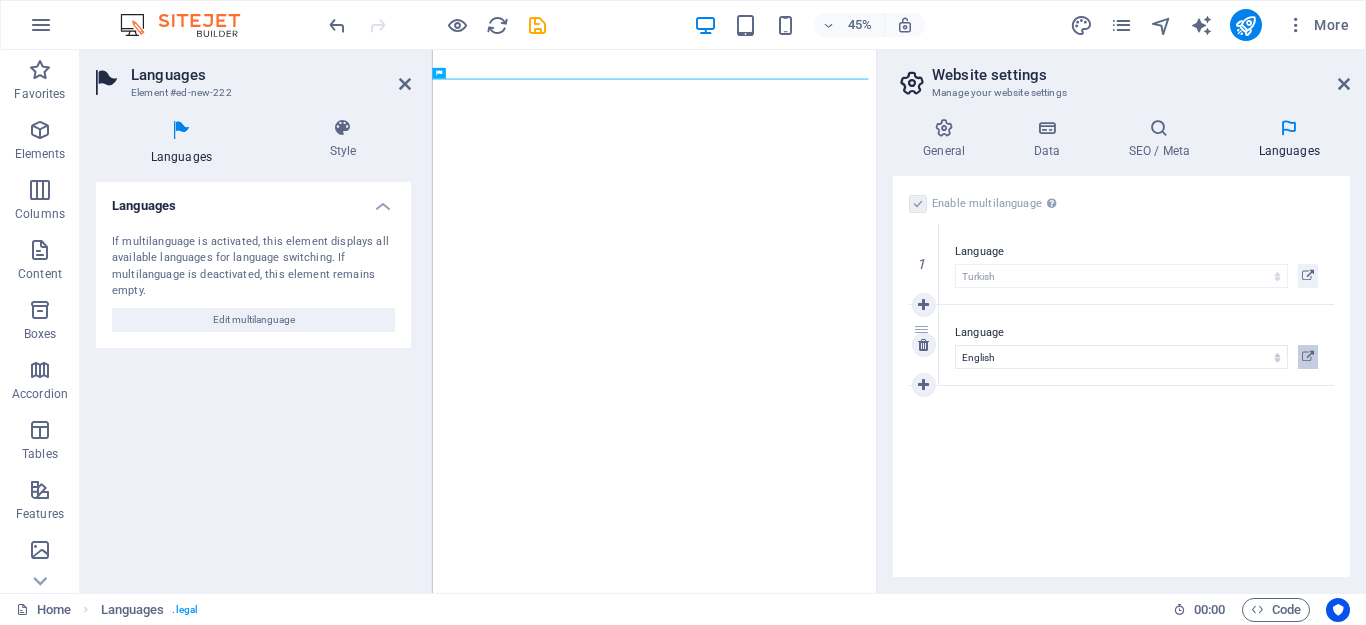 click at bounding box center (1308, 357) 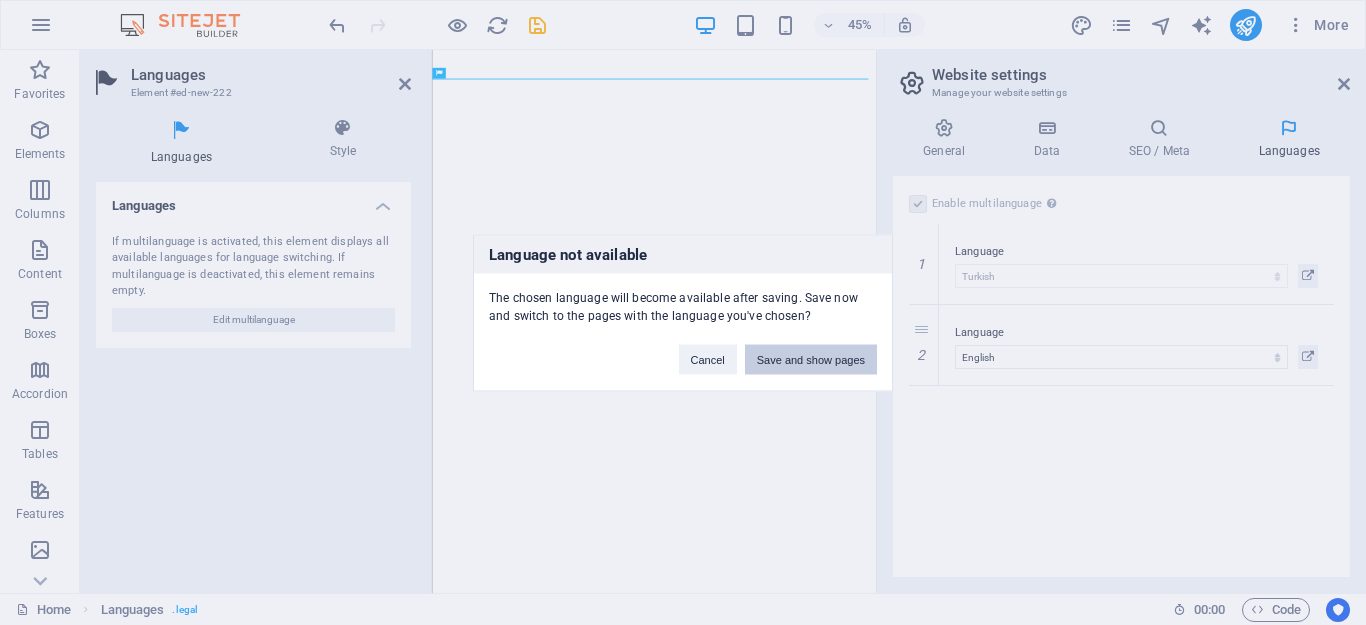 click on "Save and show pages" at bounding box center [811, 359] 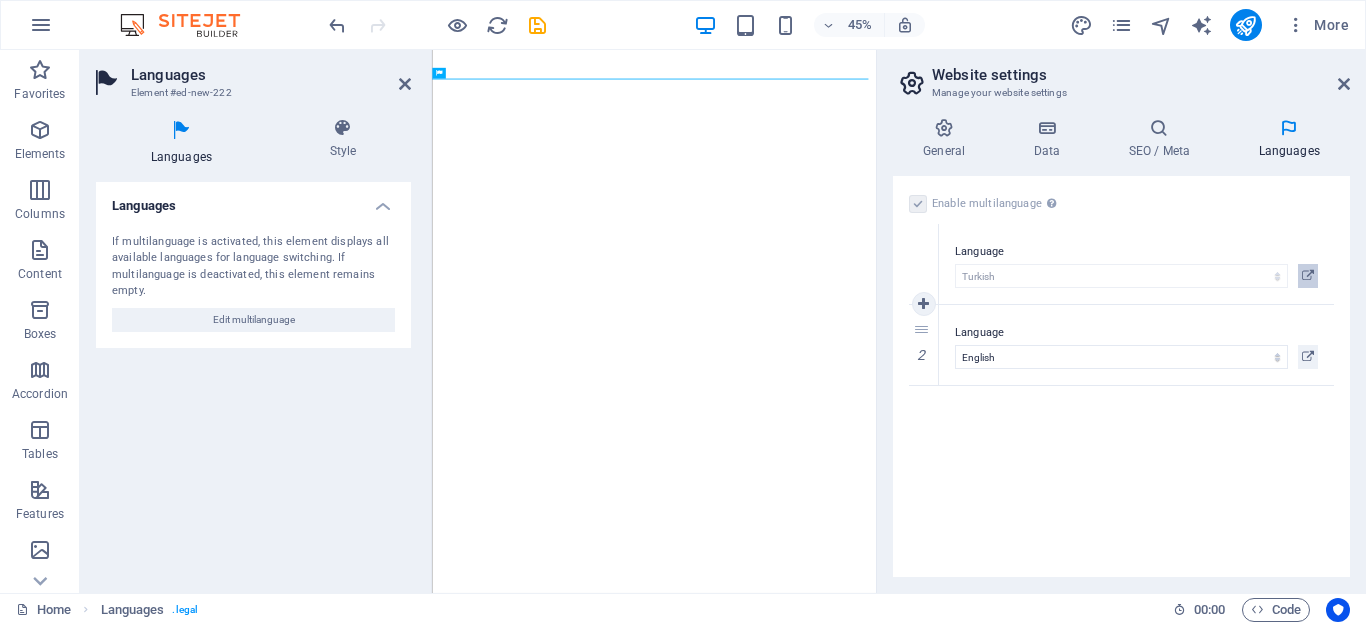 click at bounding box center (1308, 276) 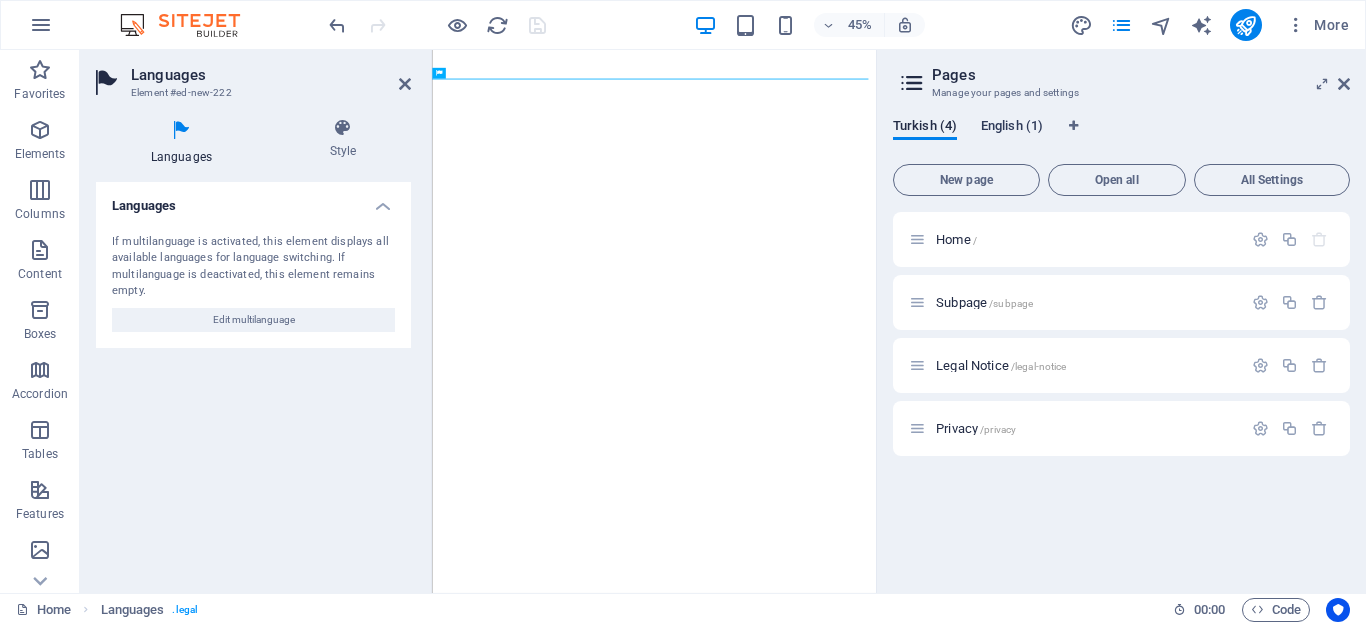 click on "English (1)" at bounding box center [1012, 128] 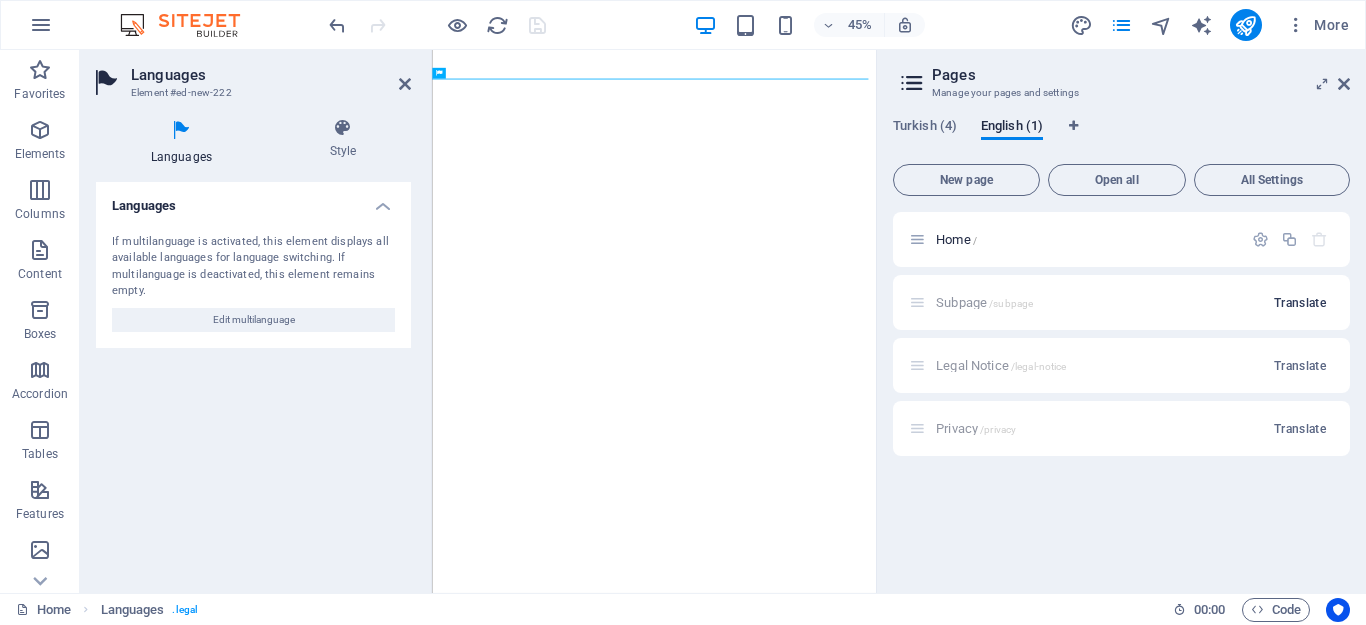 click on "Translate" at bounding box center [1300, 303] 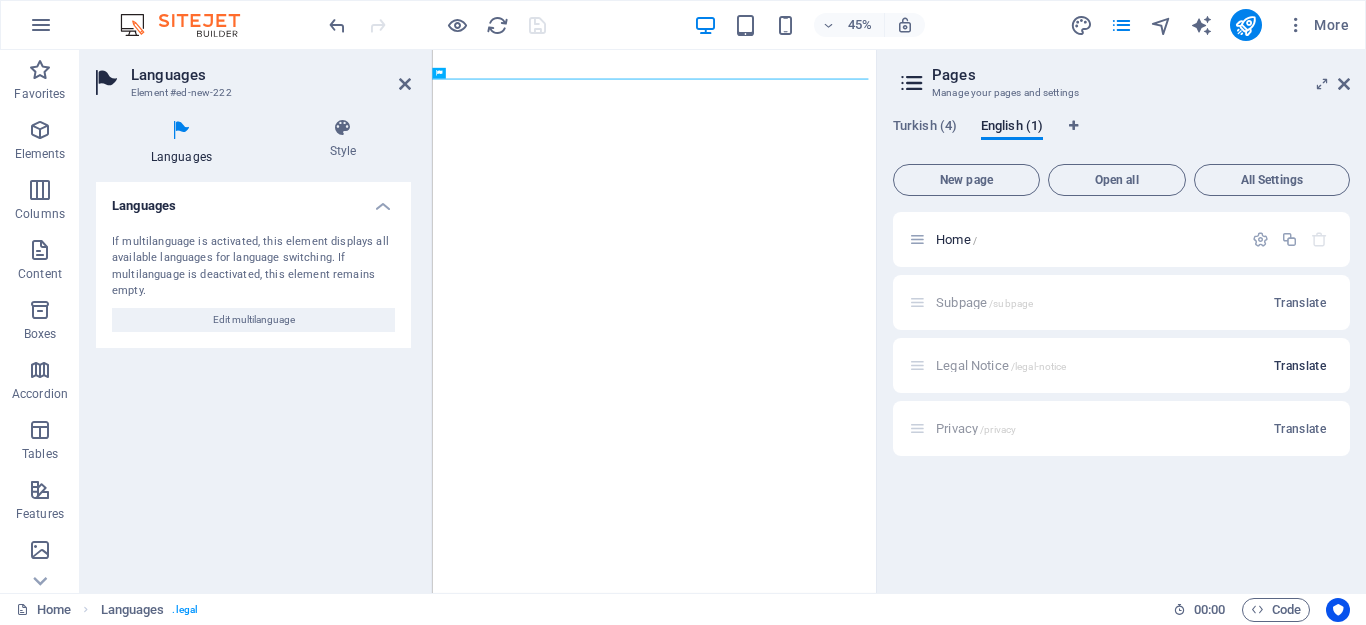 click on "Home / Subpage /subpage Translate Legal Notice /legal-notice Translate Privacy /privacy Translate" at bounding box center [1121, 334] 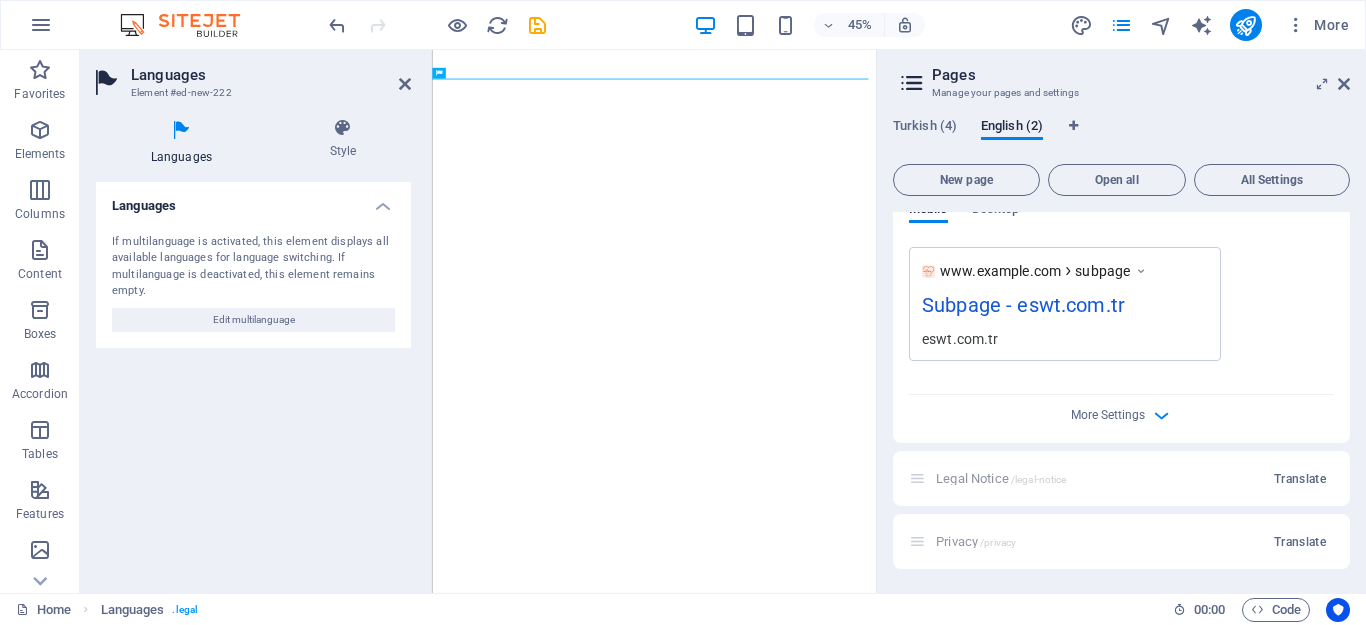scroll, scrollTop: 0, scrollLeft: 0, axis: both 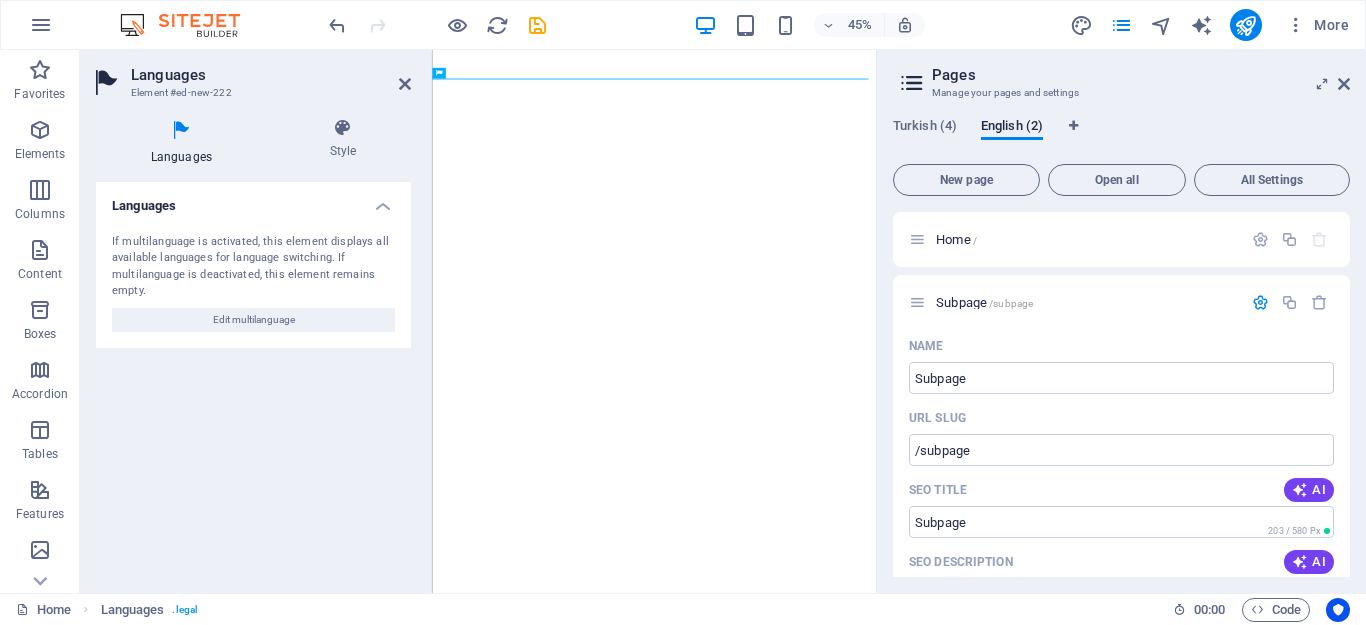 click on "Turkish (4) English (2) New page Open all All Settings Home / Subpage /subpage Name Subpage ​ URL SLUG /subpage ​ SEO Title AI Subpage ​ 203 / 580 Px SEO Description AI ​ 73 / 990 Px SEO Keywords AI ​ Settings Menu Noindex Preview Mobile Desktop www.example.com subpage Subpage - eswt.com.tr eswt.com.tr Meta tags ​ Preview Image (Open Graph) Drag files here, click to choose files or select files from Files or our free stock photos & videos More Settings Legal Notice /legal-notice Translate Privacy /privacy Translate" at bounding box center [1121, 347] 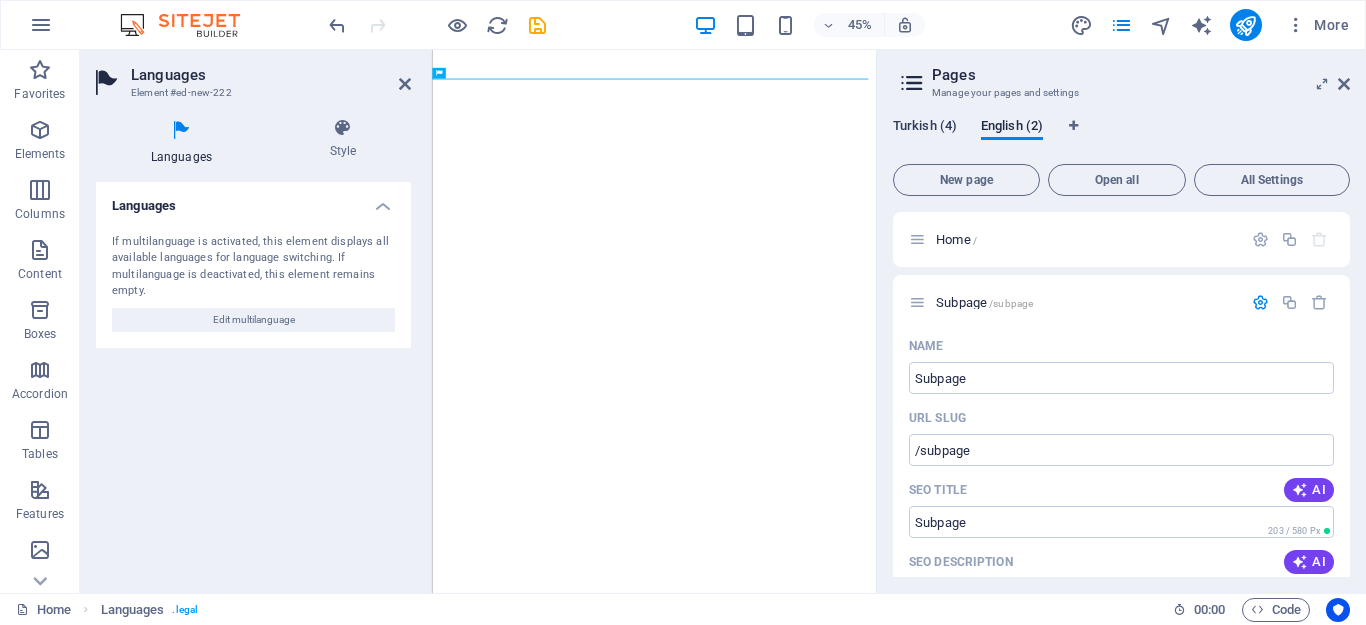 click on "Turkish (4)" at bounding box center (925, 128) 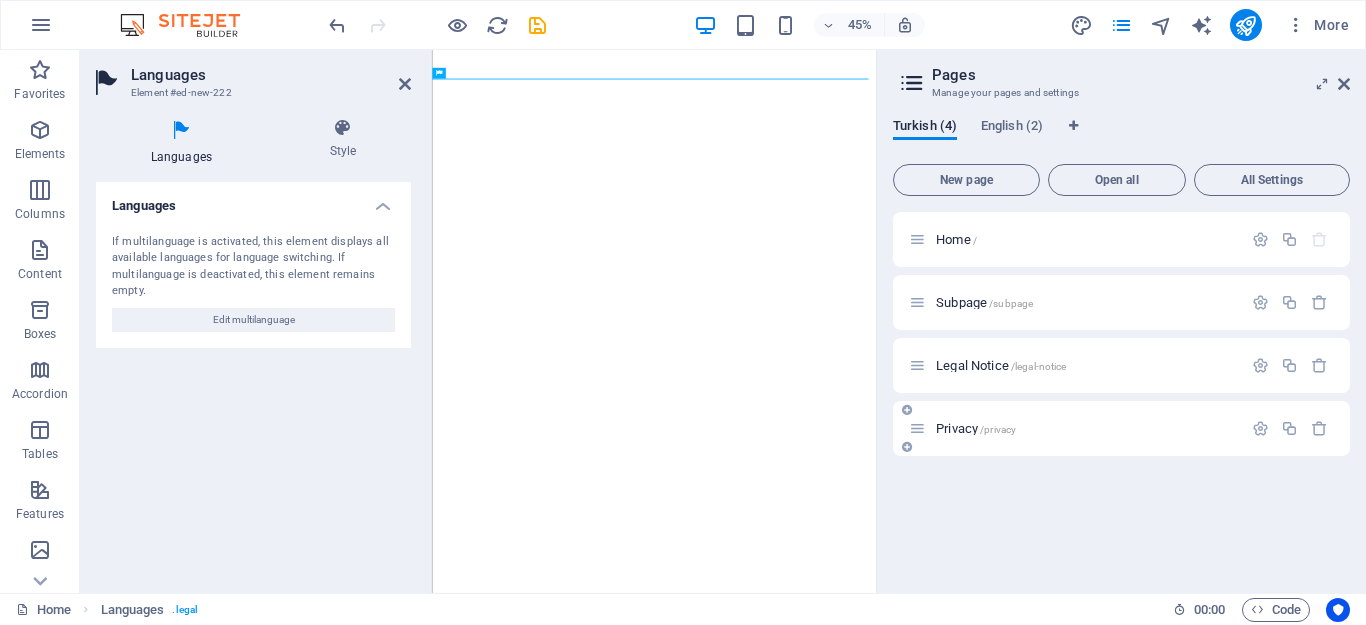 click on "Privacy /privacy" at bounding box center (976, 428) 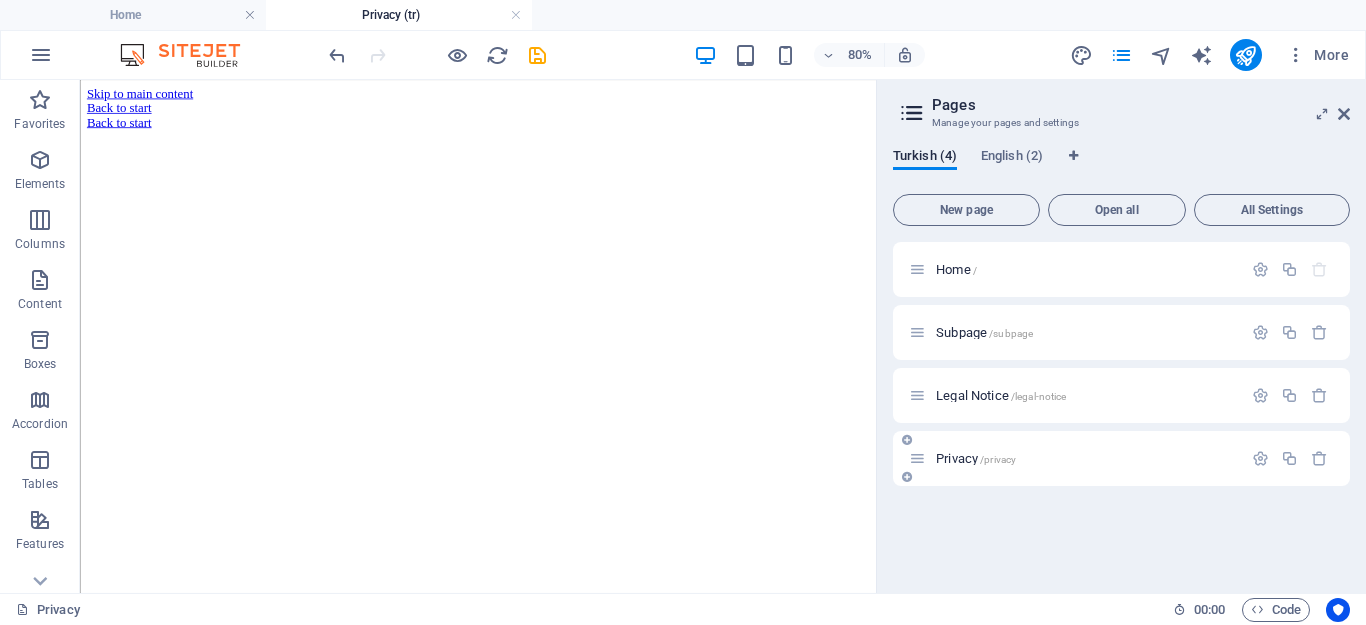scroll, scrollTop: 0, scrollLeft: 0, axis: both 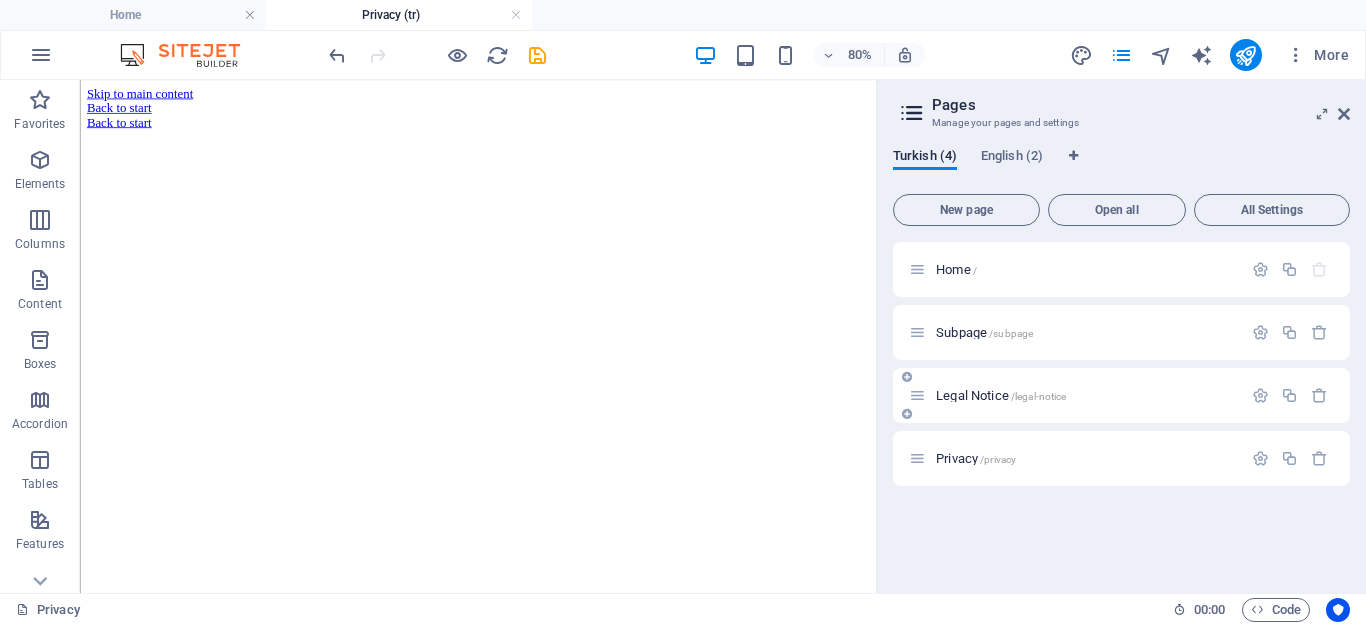 click on "Legal Notice /legal-notice" at bounding box center [1001, 395] 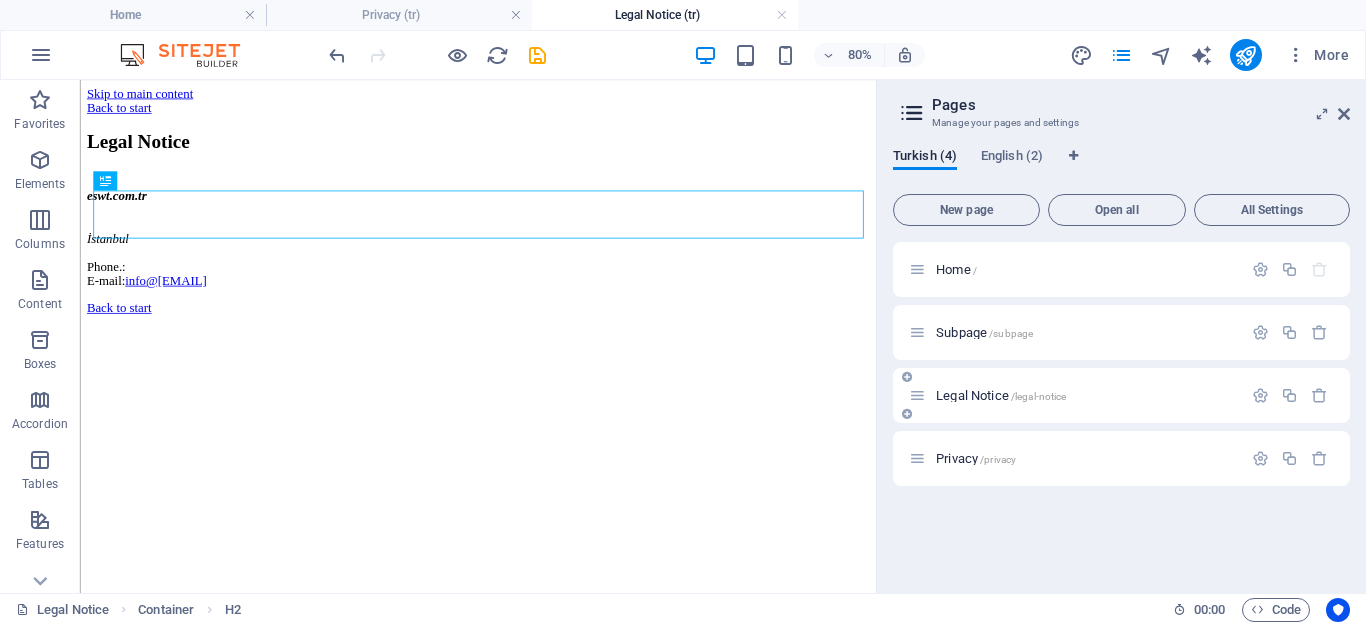 scroll, scrollTop: 0, scrollLeft: 0, axis: both 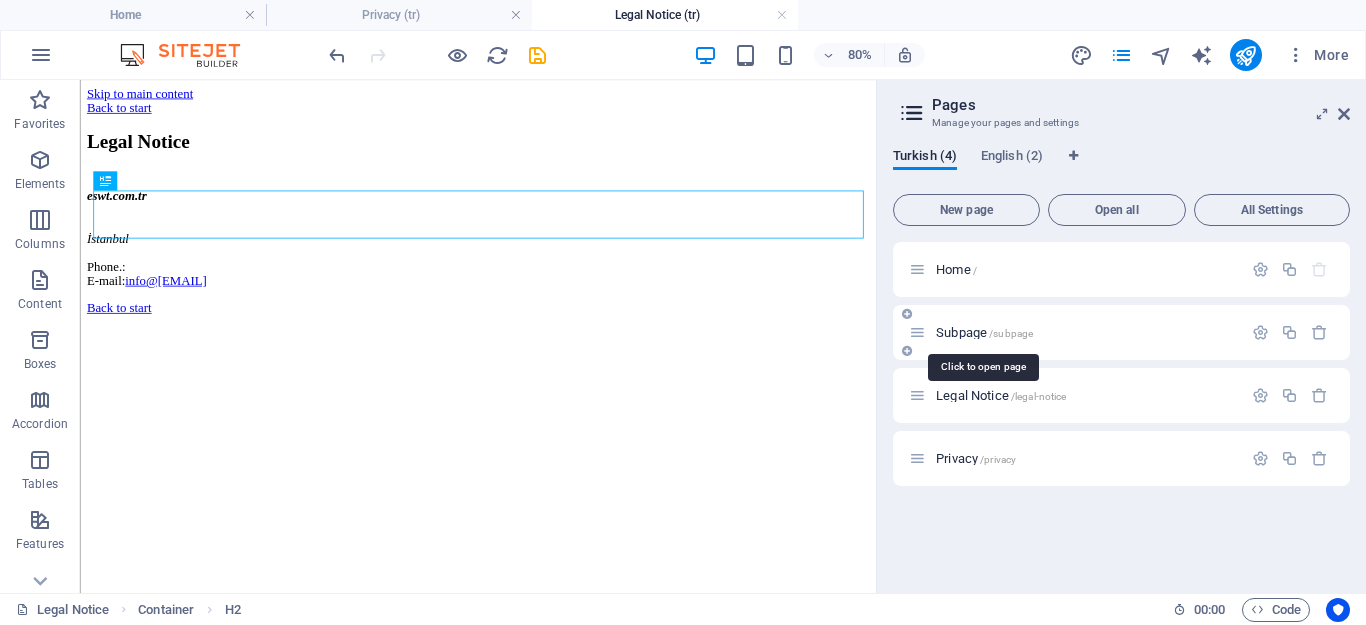 click on "Subpage /subpage" at bounding box center [984, 332] 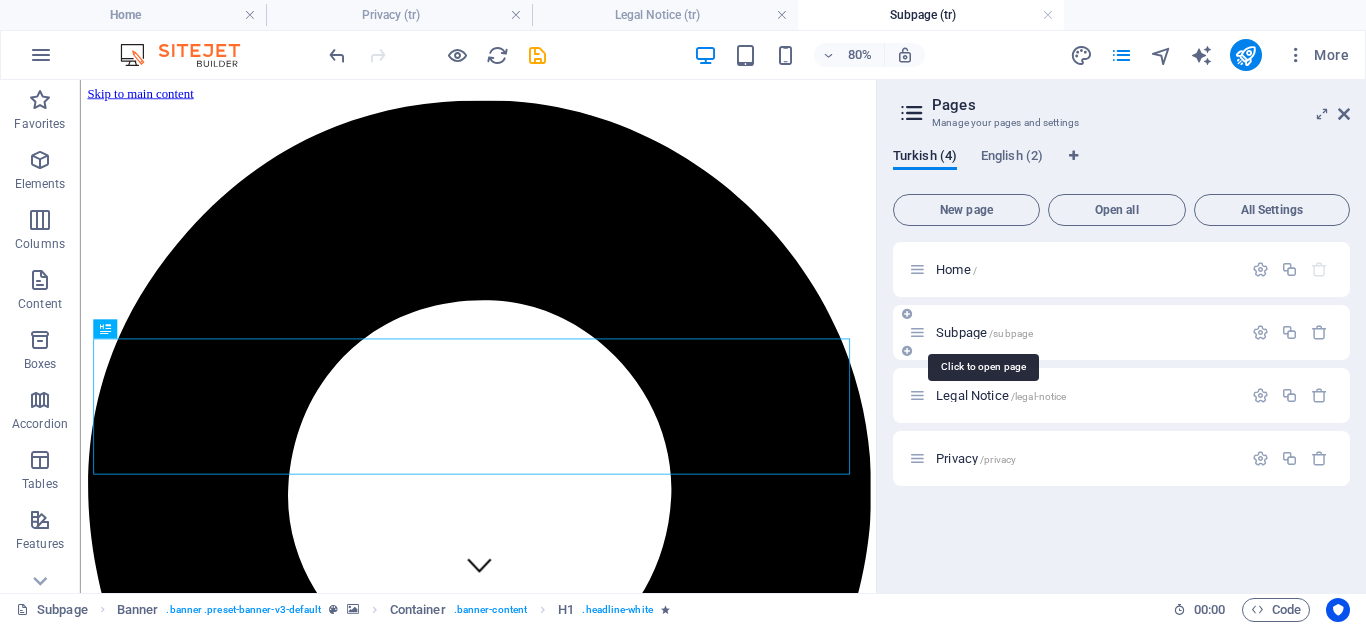 scroll, scrollTop: 0, scrollLeft: 0, axis: both 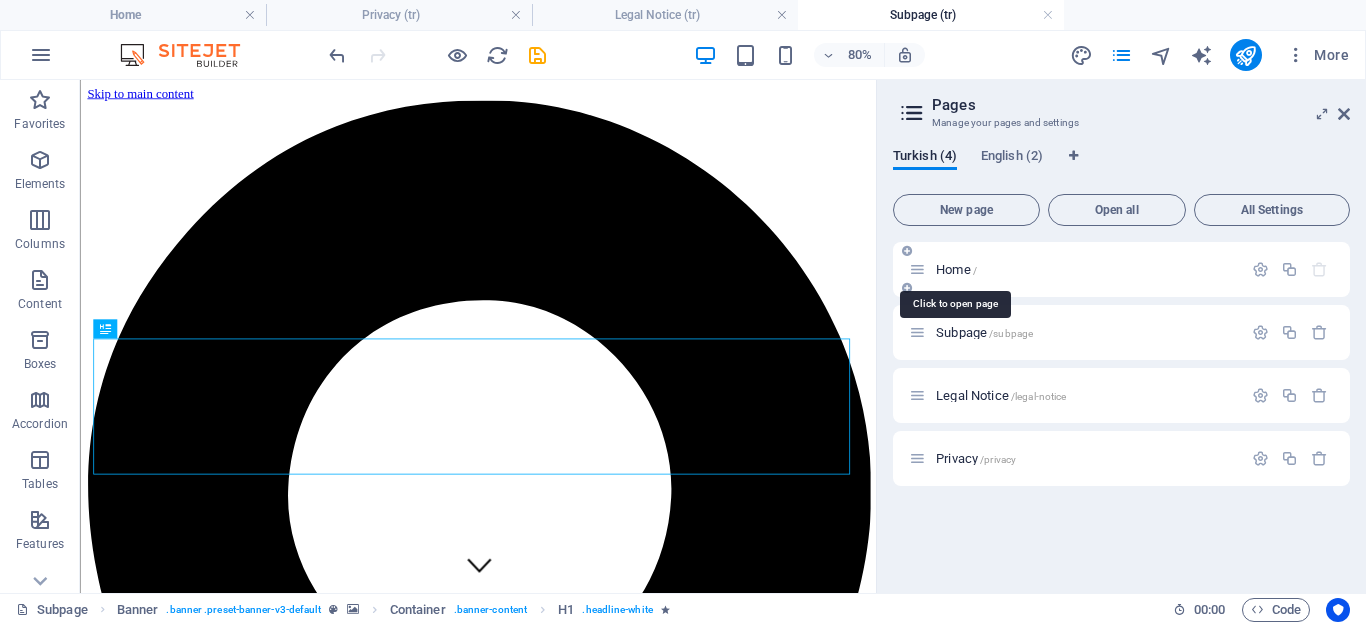 click on "Home /" at bounding box center (956, 269) 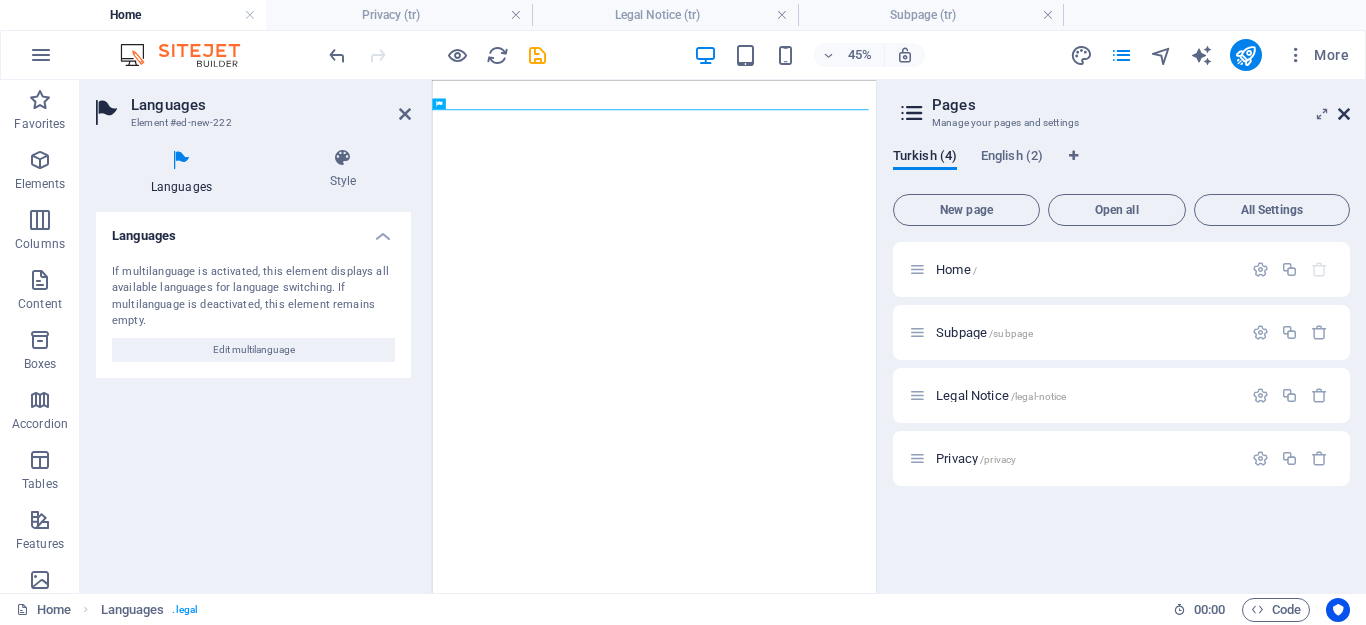 click at bounding box center (1344, 114) 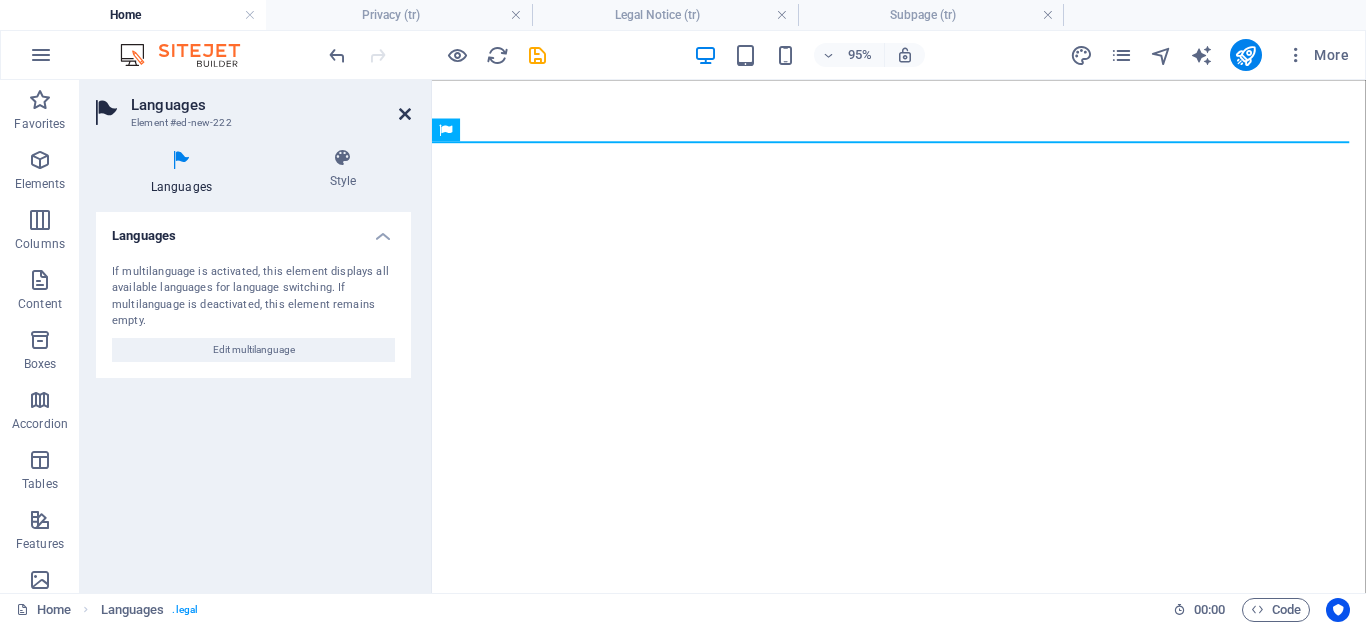 click at bounding box center [405, 114] 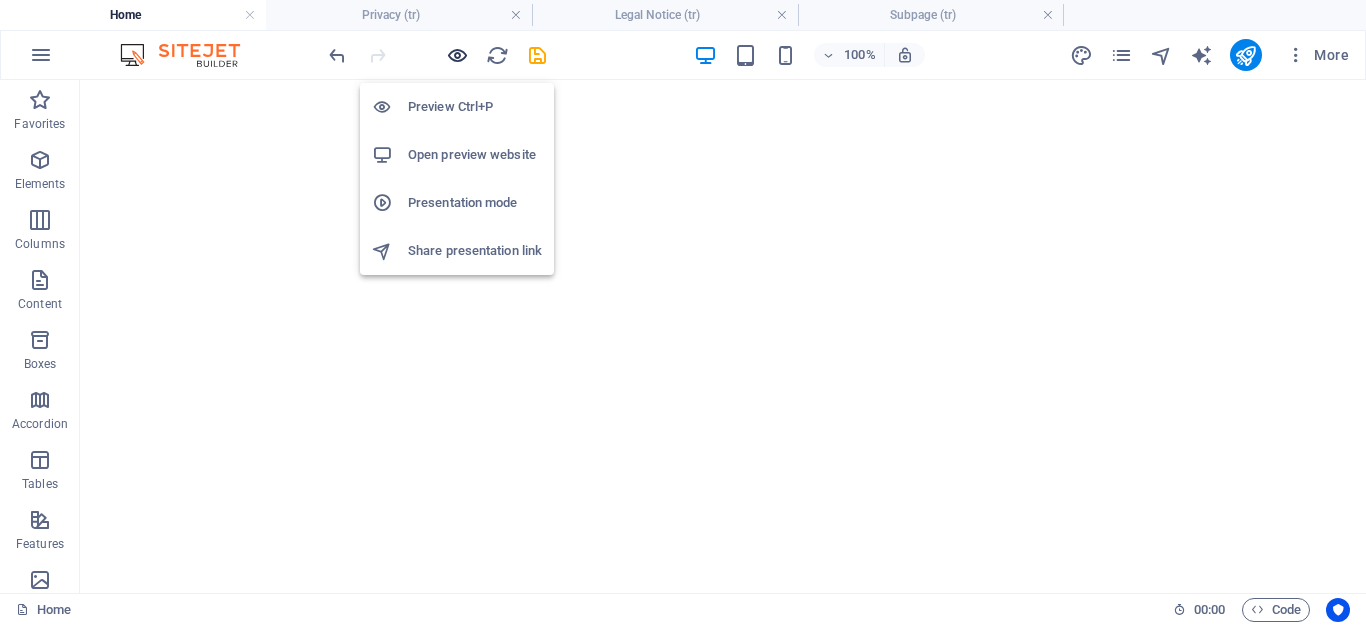 click at bounding box center (457, 55) 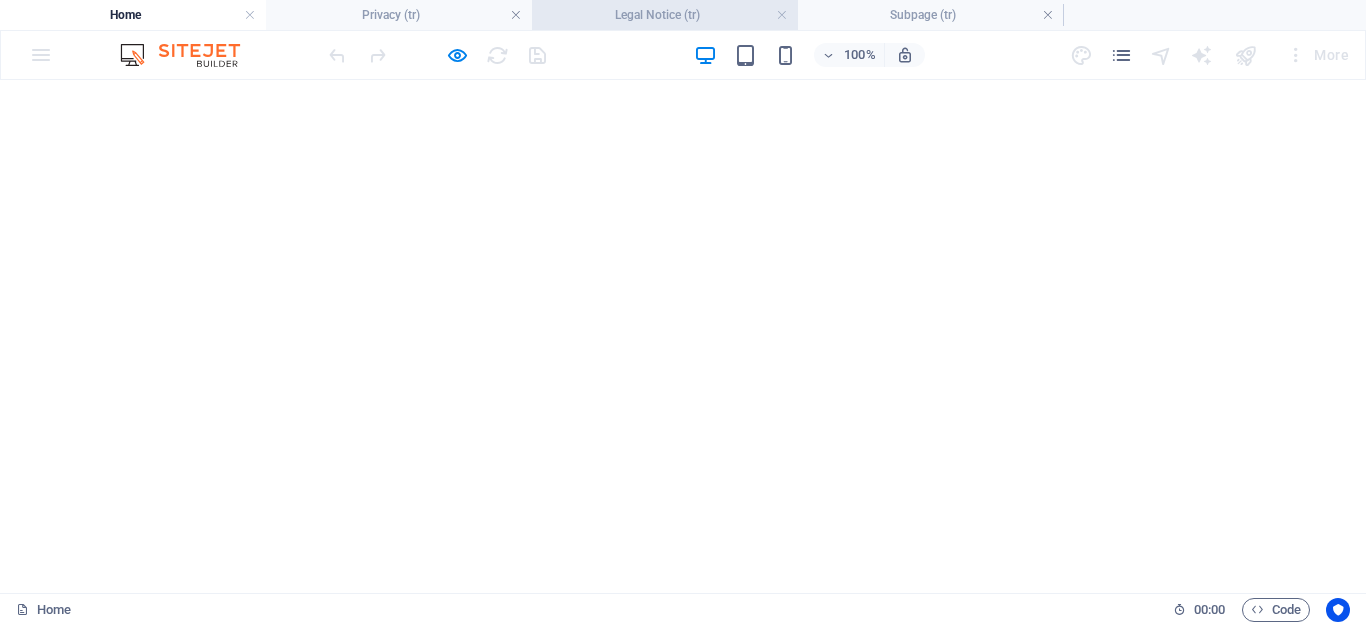 click on "Legal Notice (tr)" at bounding box center [665, 15] 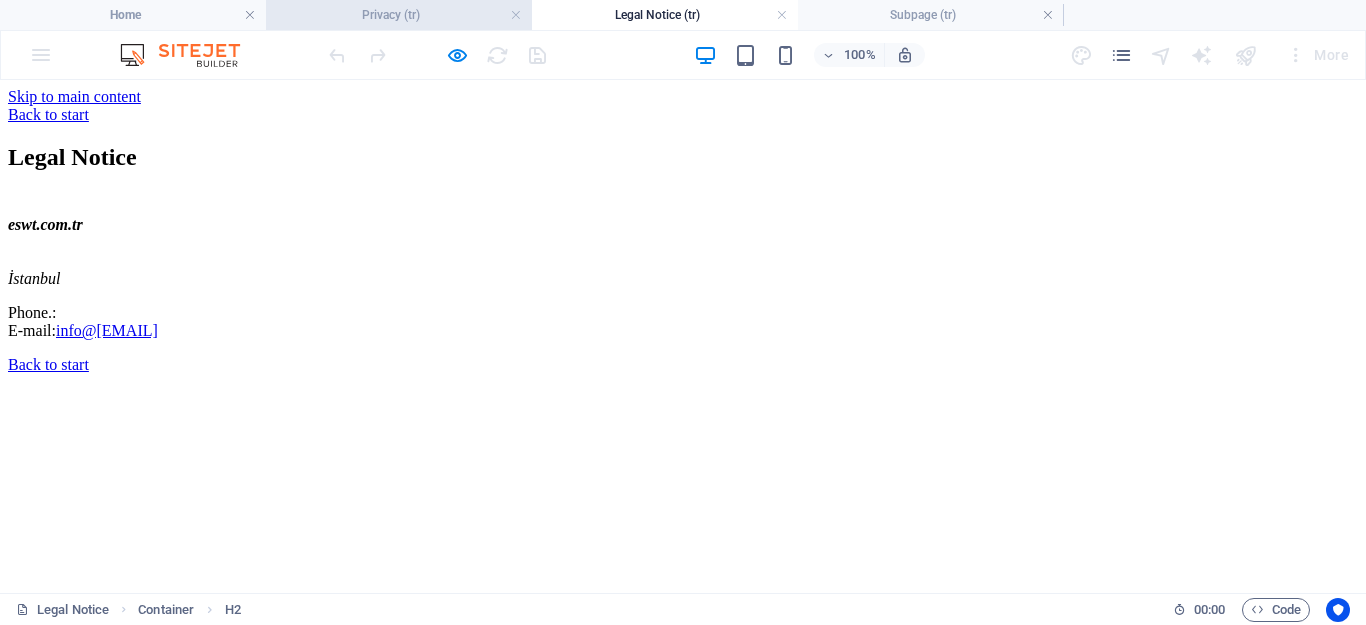 click on "Privacy (tr)" at bounding box center [399, 15] 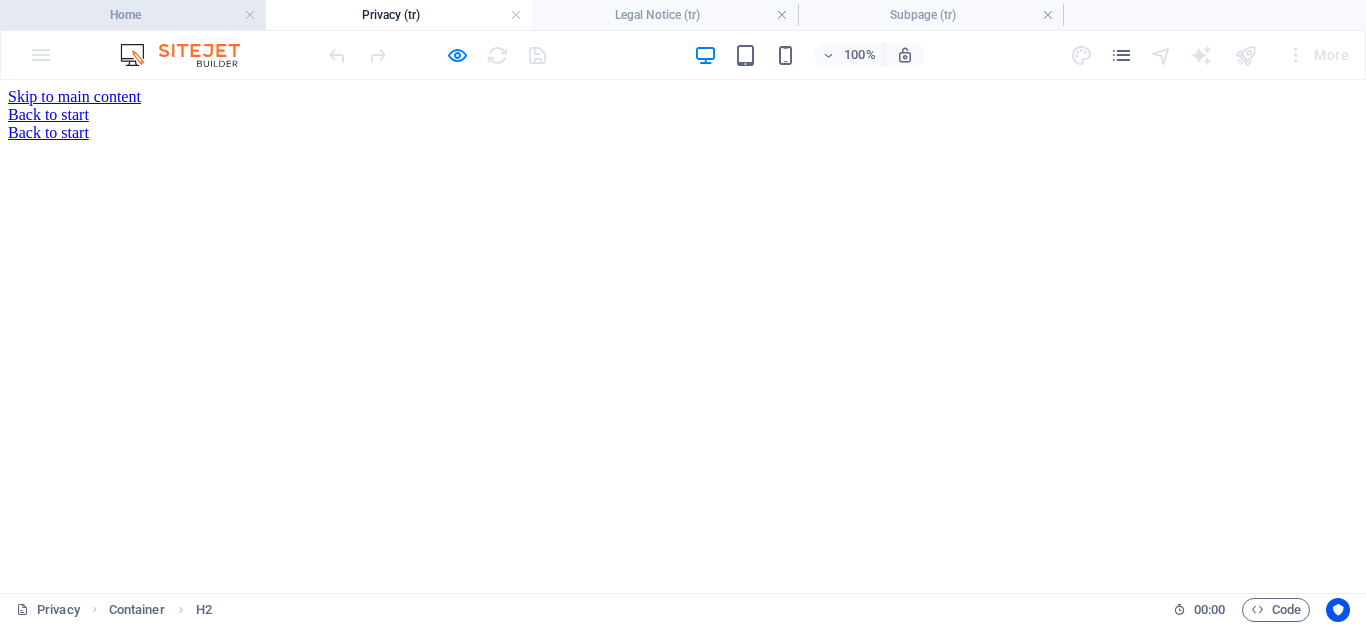 click on "Home" at bounding box center (133, 15) 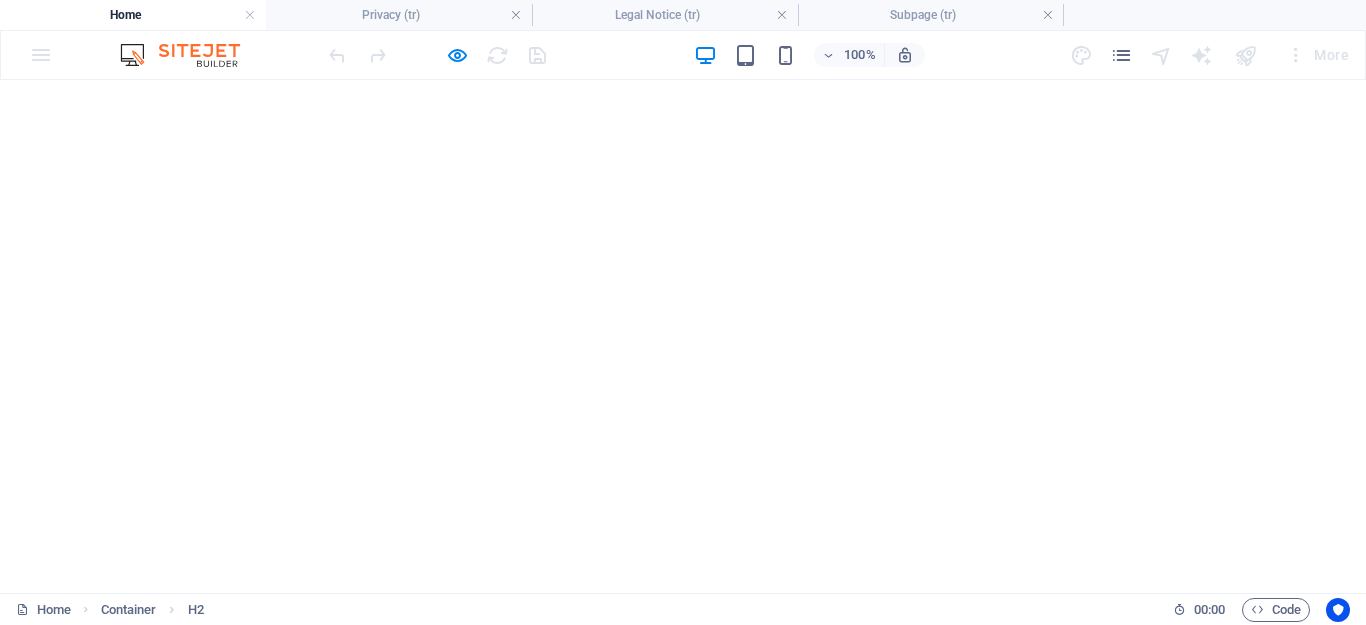click on "Home" at bounding box center (133, 15) 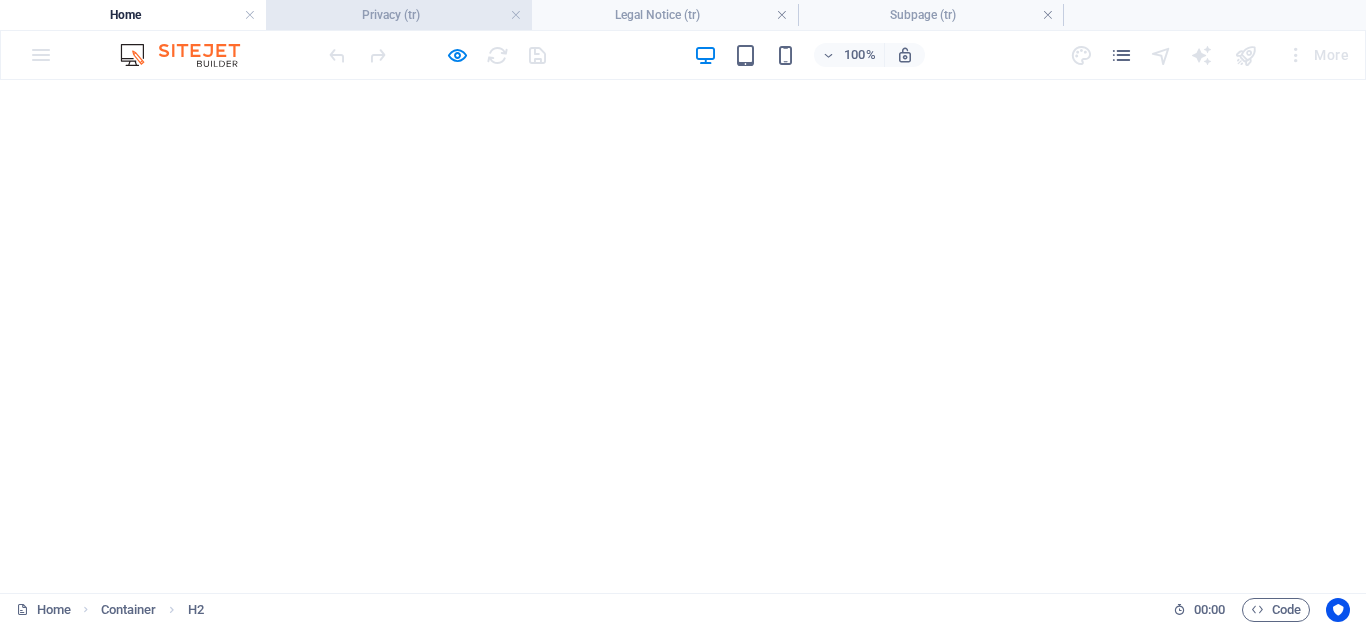 click on "Privacy (tr)" at bounding box center (399, 15) 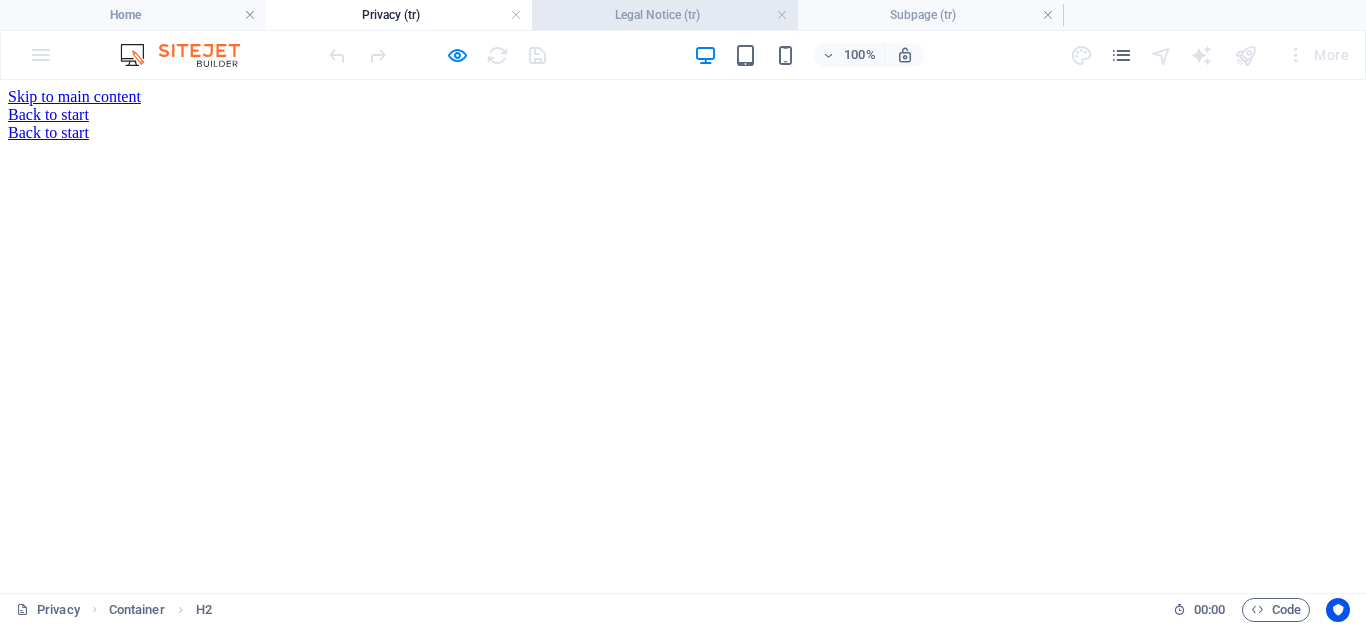 click on "Legal Notice (tr)" at bounding box center (665, 15) 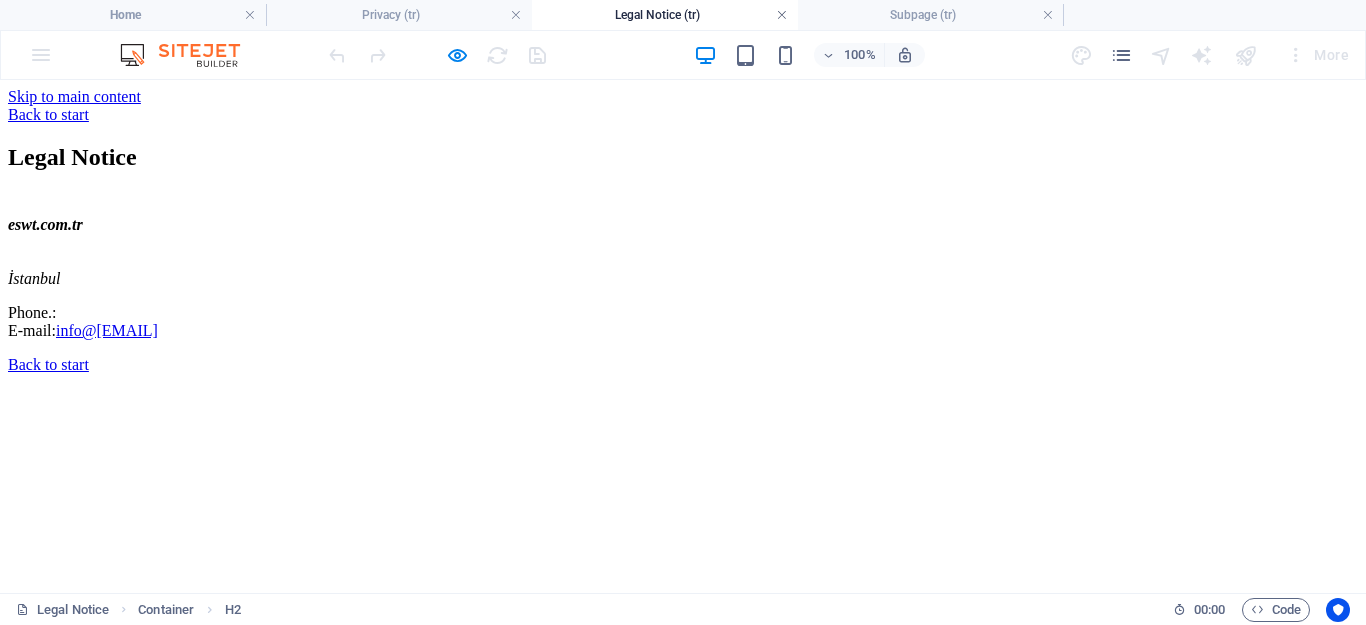 click at bounding box center [782, 15] 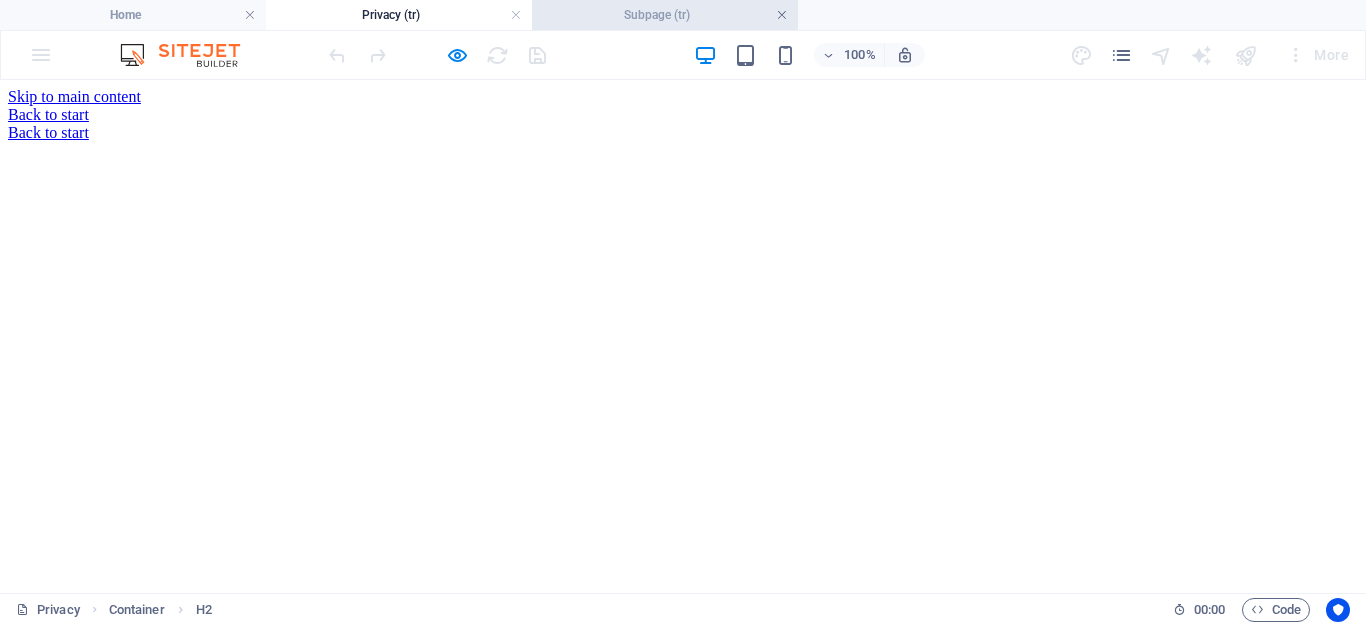 click at bounding box center [782, 15] 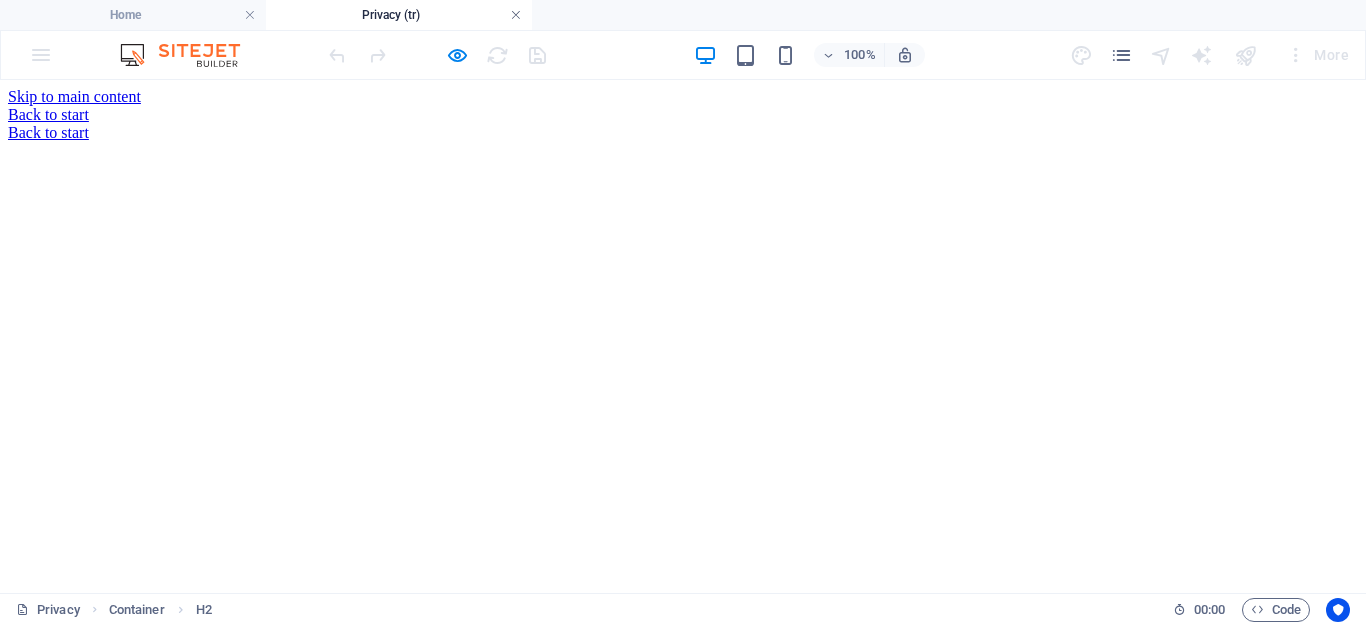 click at bounding box center (516, 15) 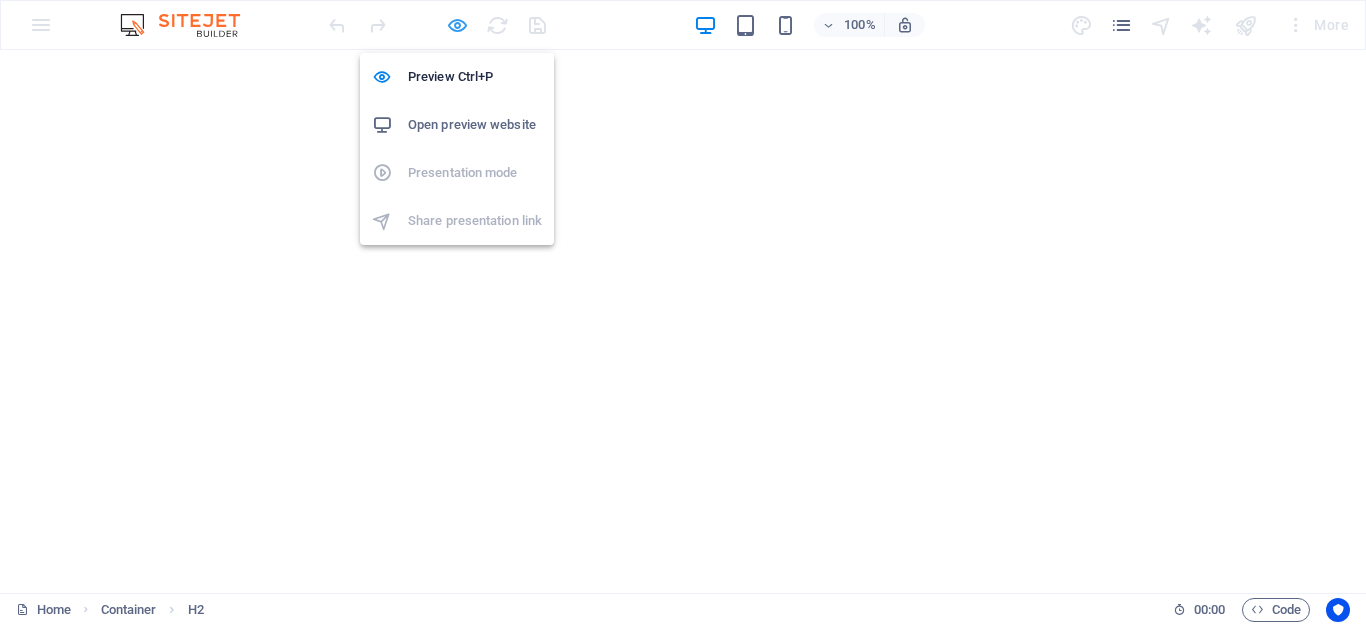 click at bounding box center [457, 25] 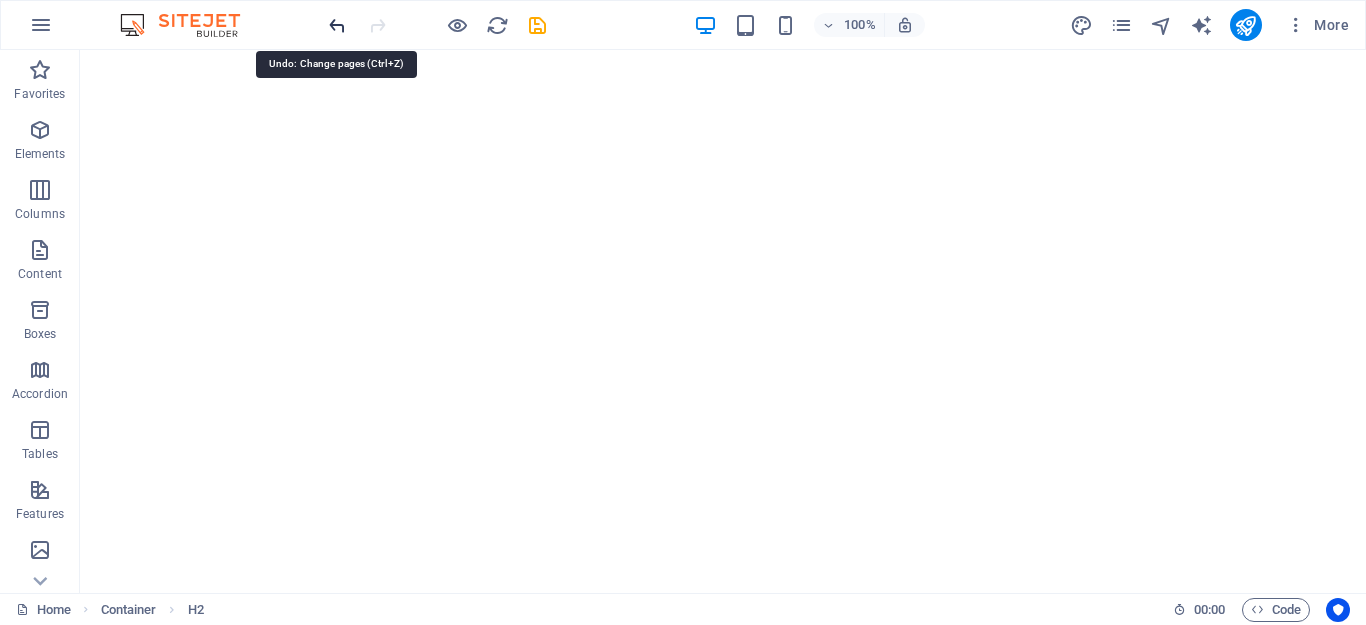 click at bounding box center [337, 25] 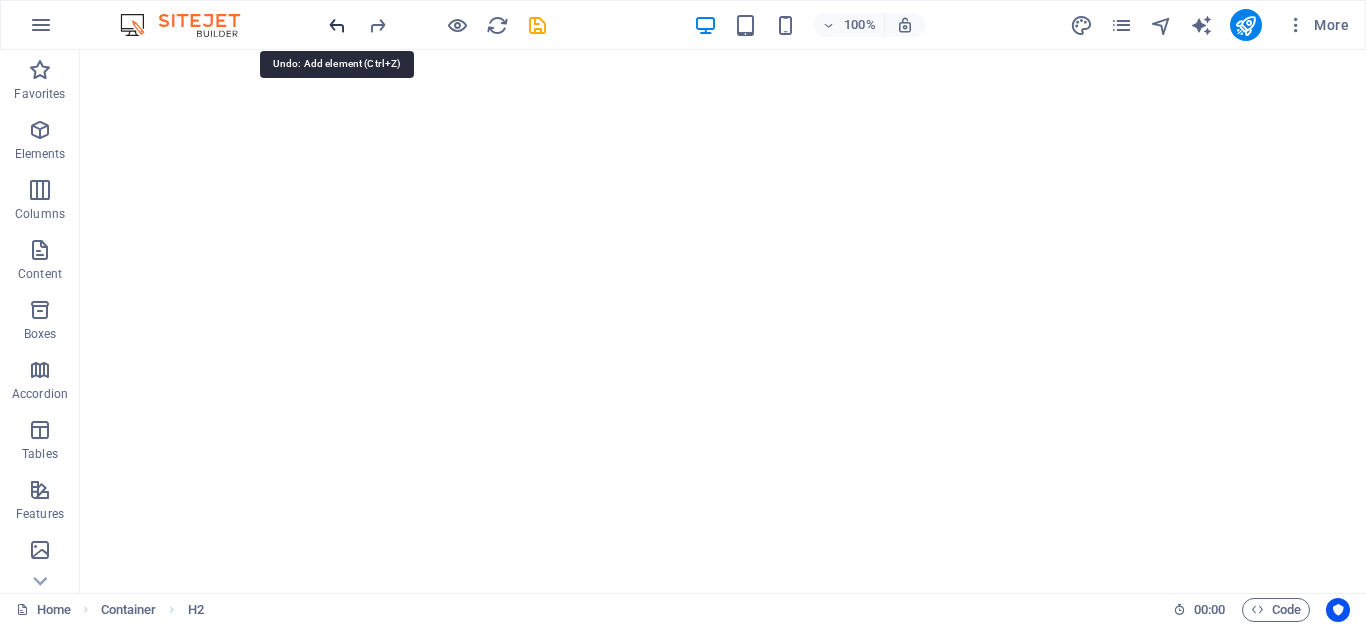 click at bounding box center (337, 25) 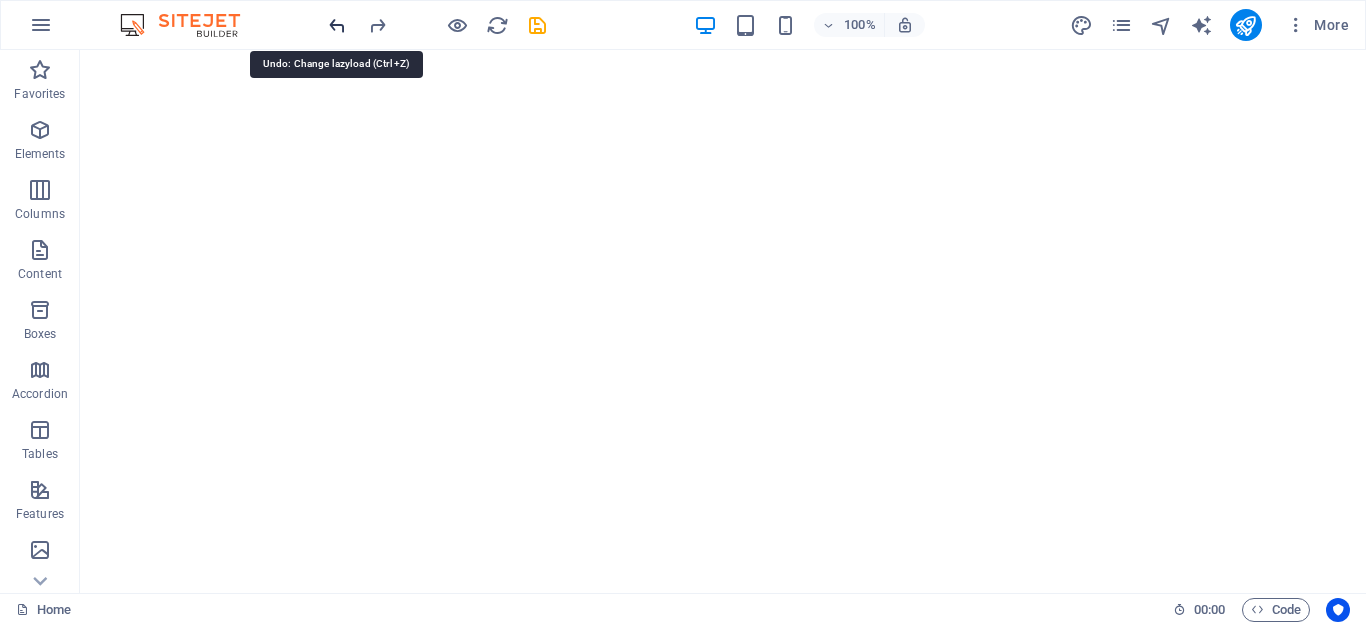 click at bounding box center (337, 25) 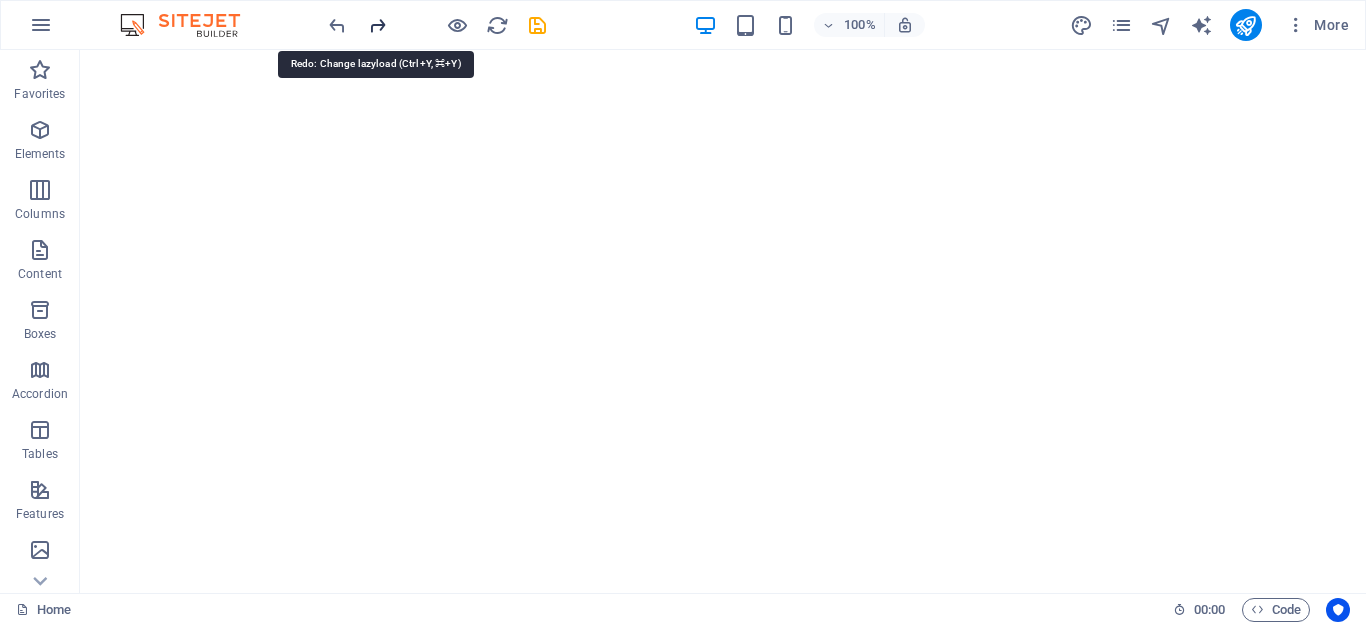 click at bounding box center (377, 25) 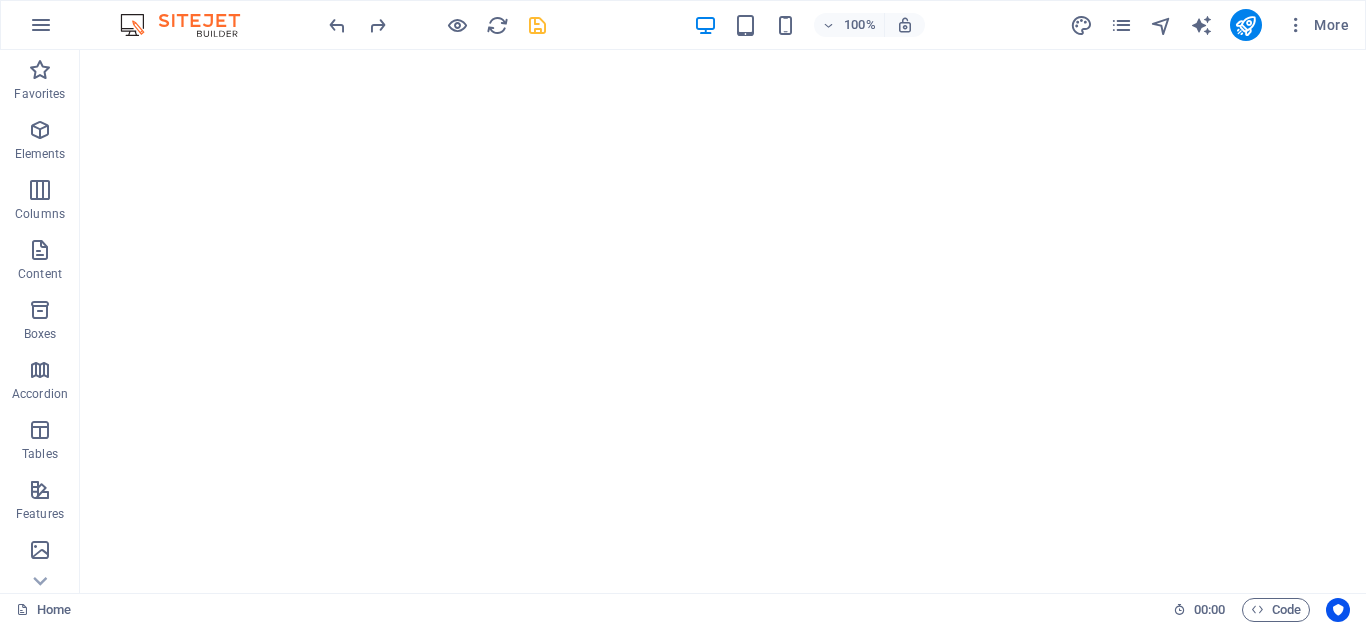 click at bounding box center (537, 25) 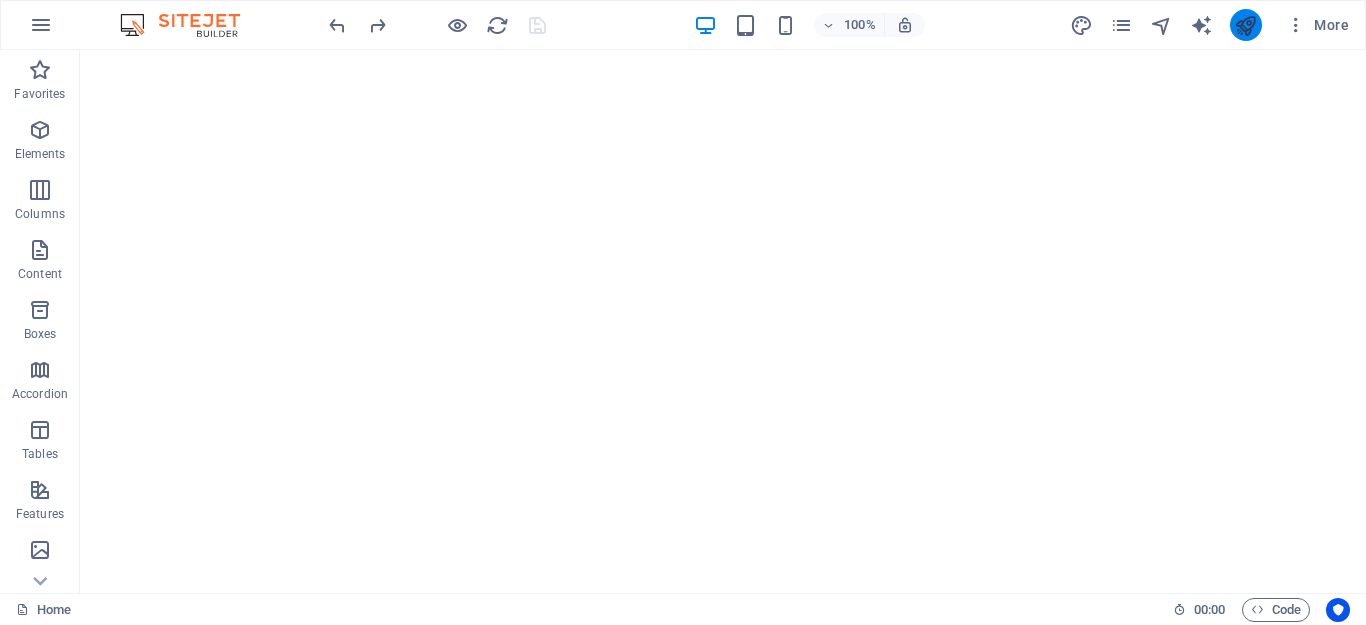 click at bounding box center (1245, 25) 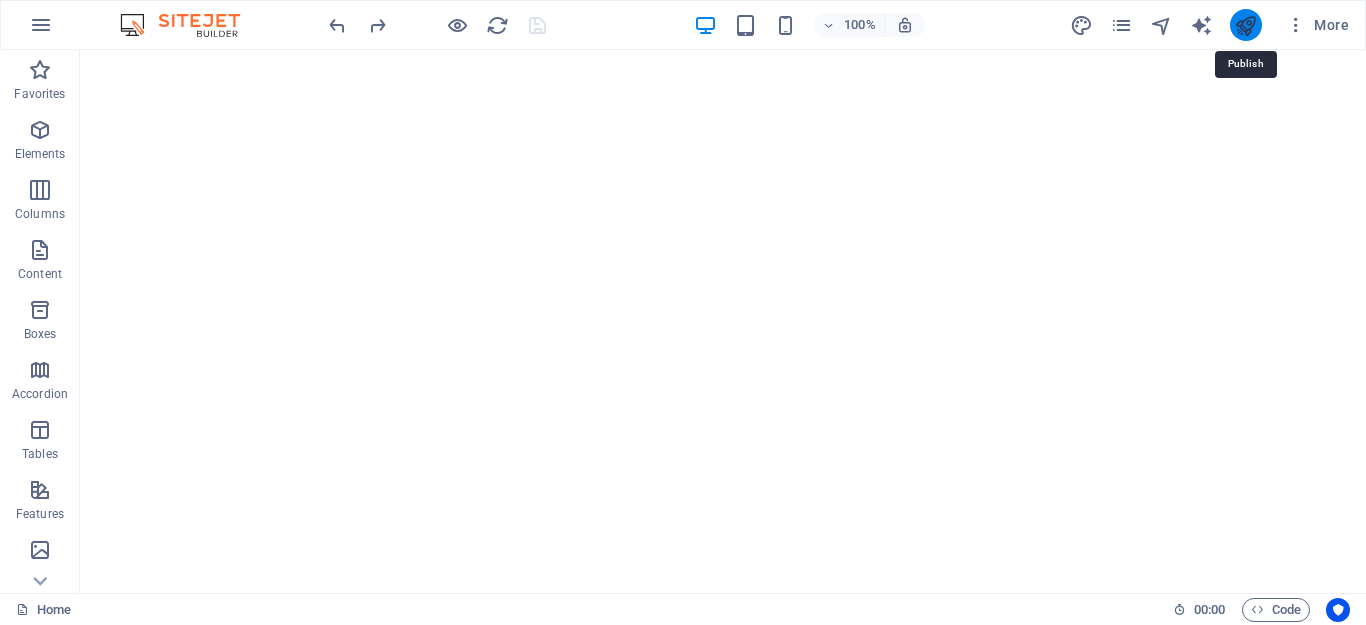 click at bounding box center [1245, 25] 